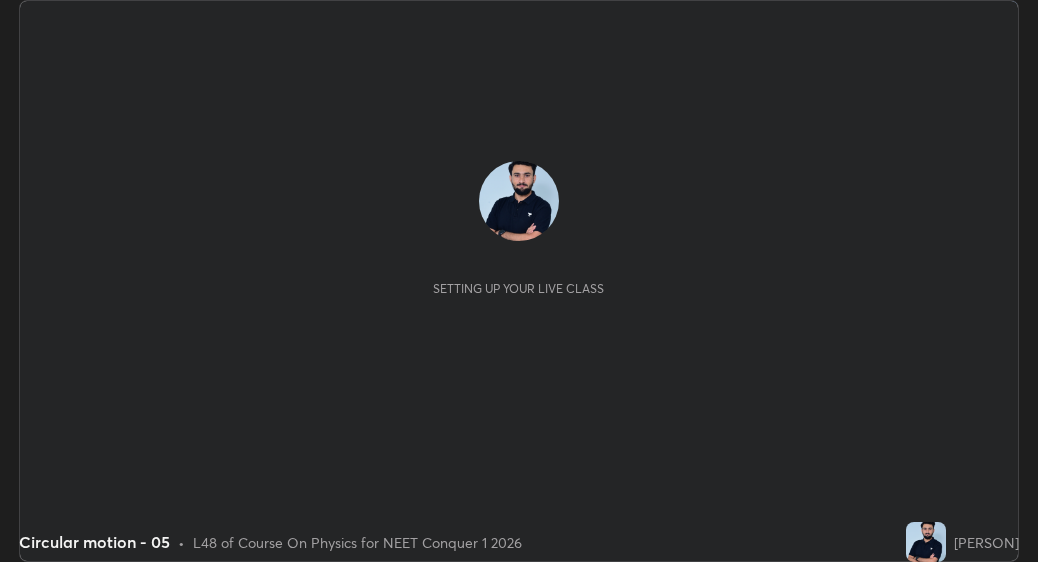 scroll, scrollTop: 0, scrollLeft: 0, axis: both 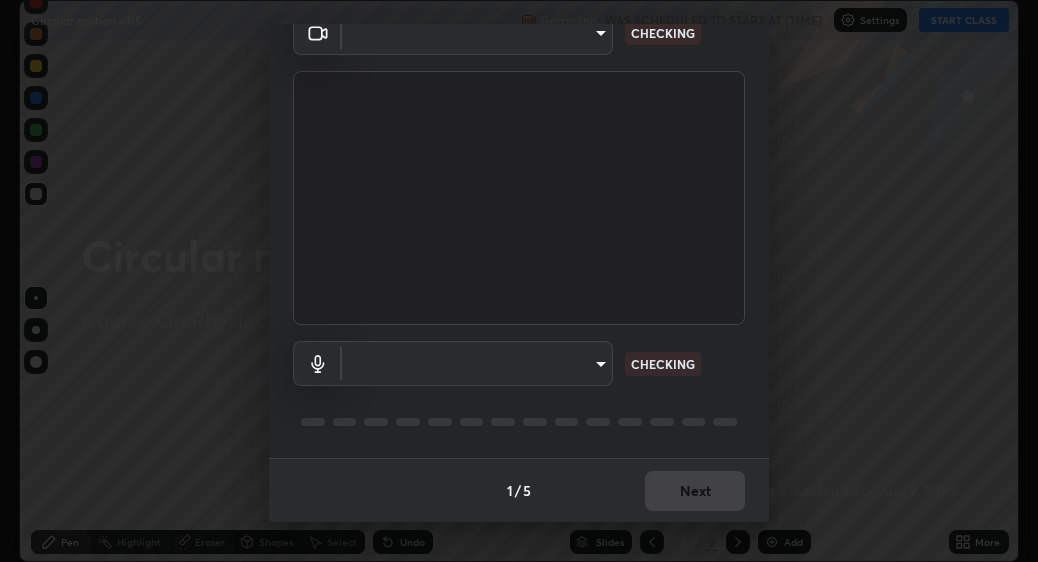 type on "[HASH]" 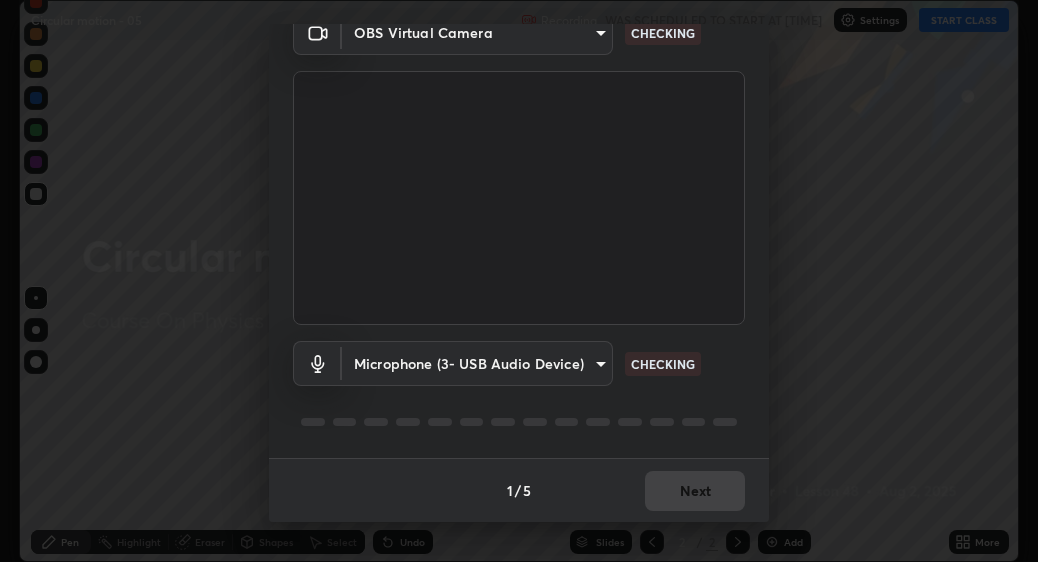 click on "1 / 5 Next" at bounding box center (519, 490) 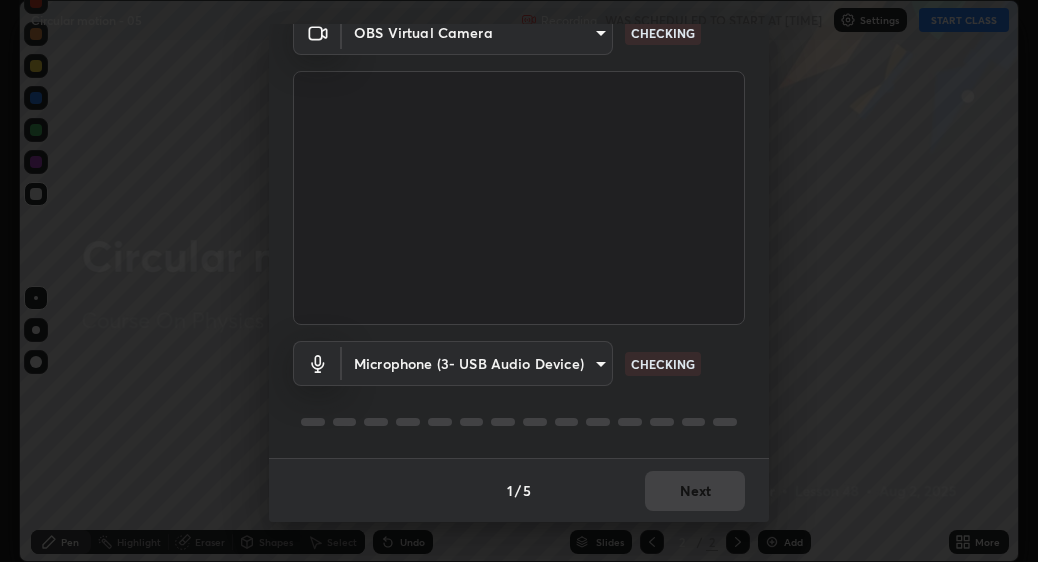 click on "1 / 5 Next" at bounding box center [519, 490] 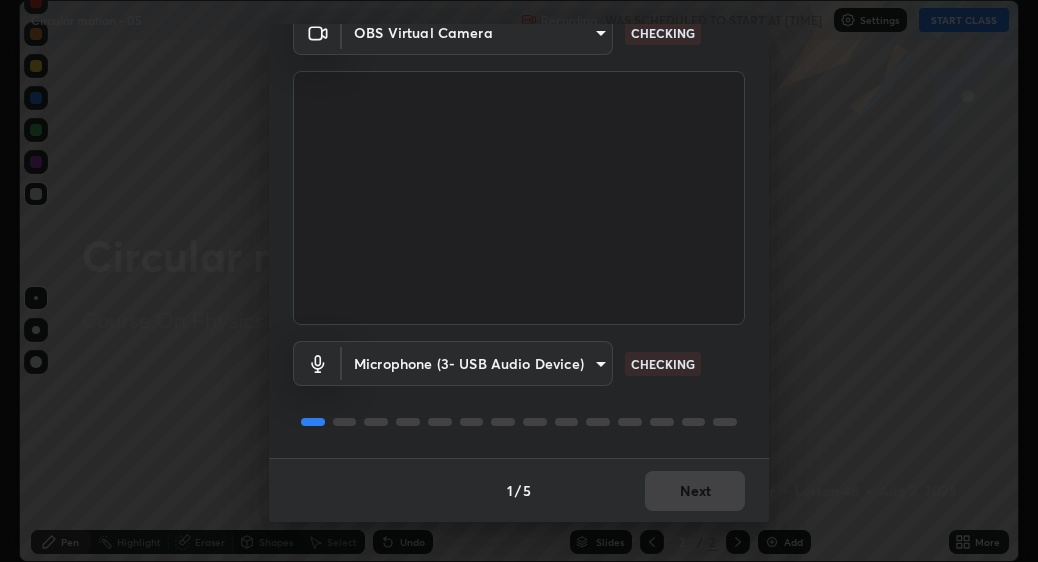 click on "1 / 5 Next" at bounding box center (519, 490) 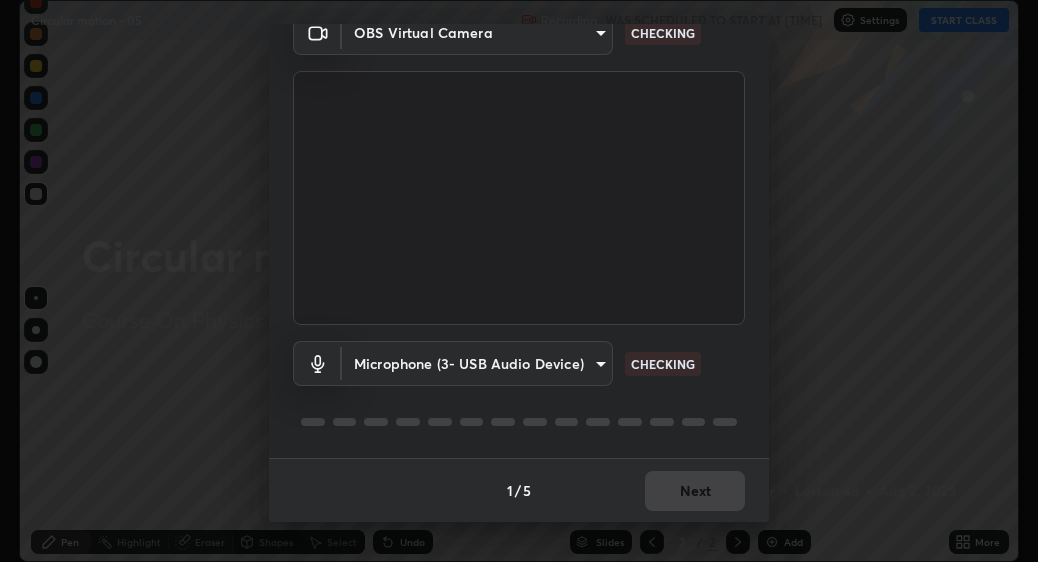 click on "1 / 5 Next" at bounding box center [519, 490] 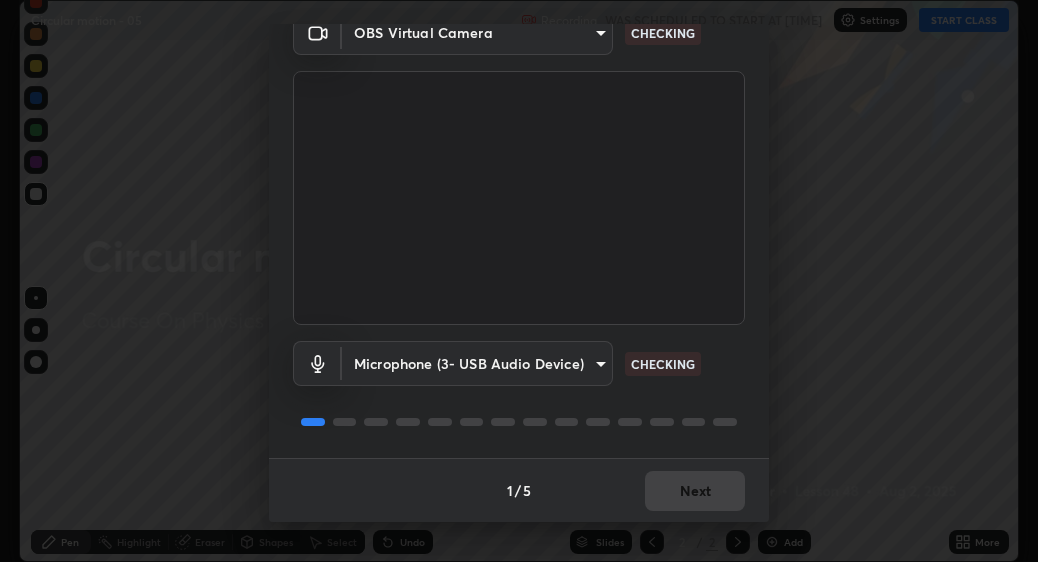 click on "1 / 5 Next" at bounding box center (519, 490) 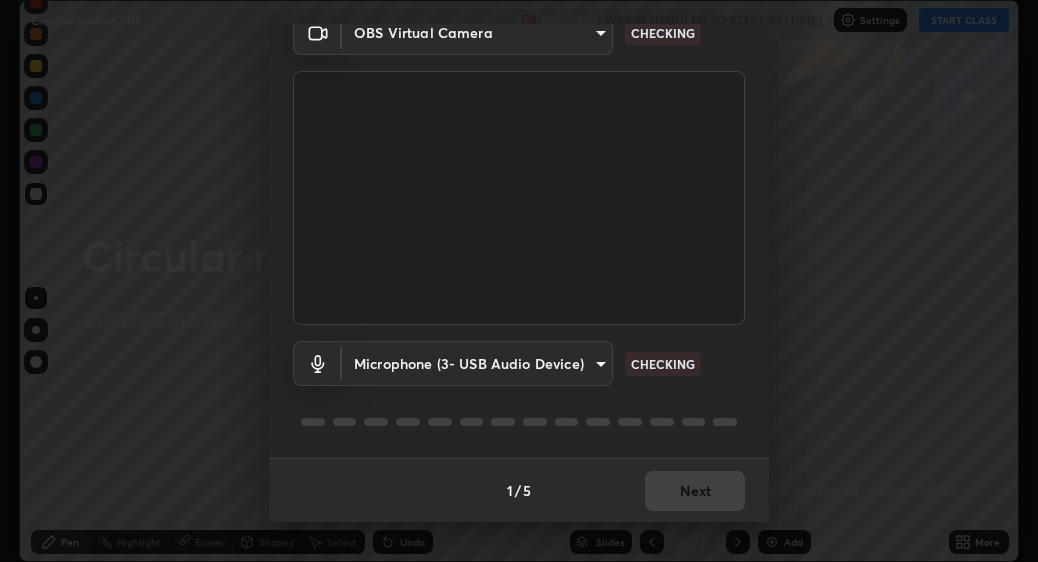 click on "1 / 5 Next" at bounding box center [519, 490] 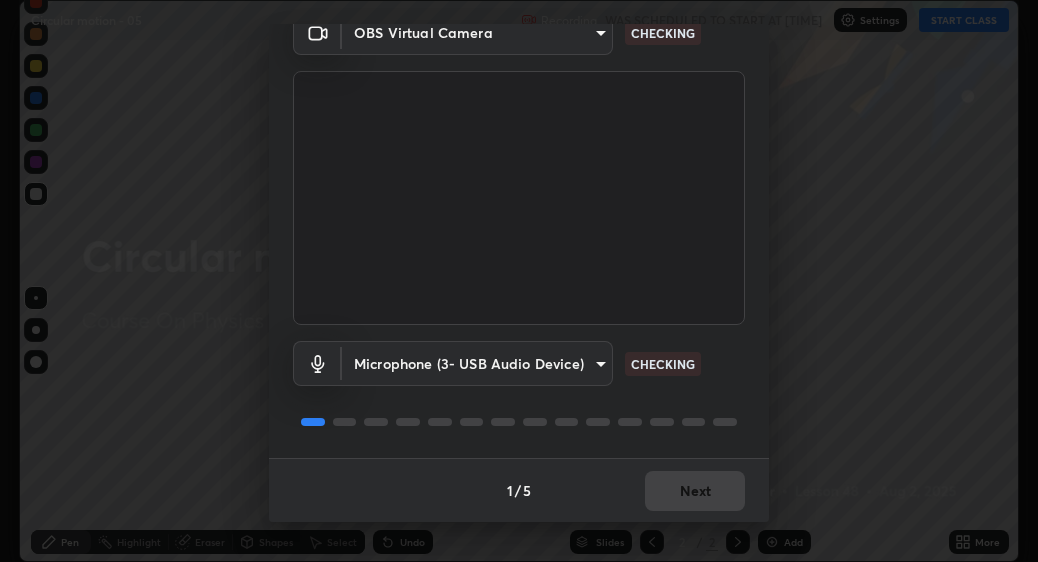 click on "1 / 5 Next" at bounding box center [519, 490] 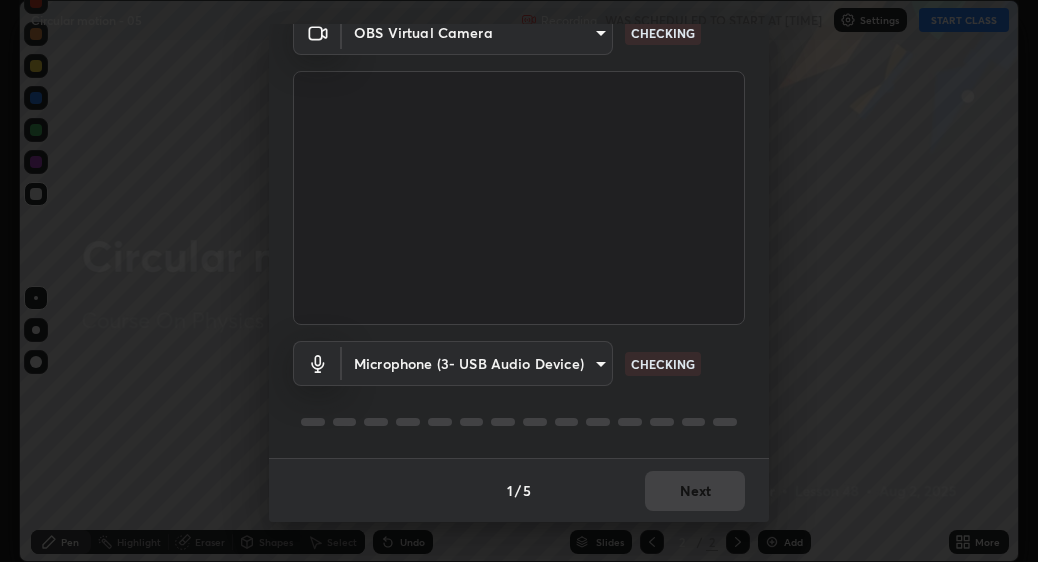click on "1 / 5 Next" at bounding box center [519, 490] 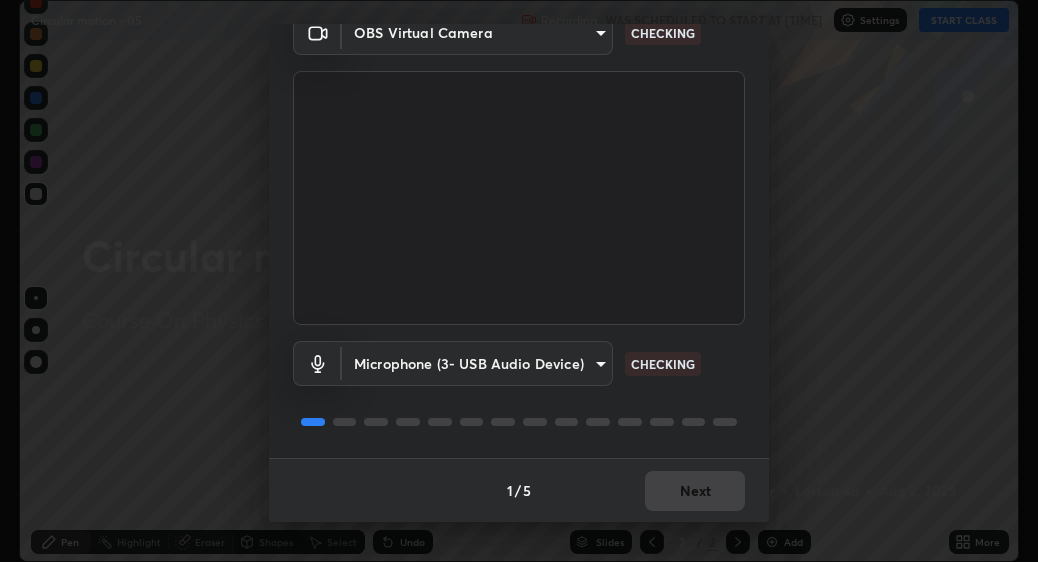 click on "1 / 5 Next" at bounding box center (519, 490) 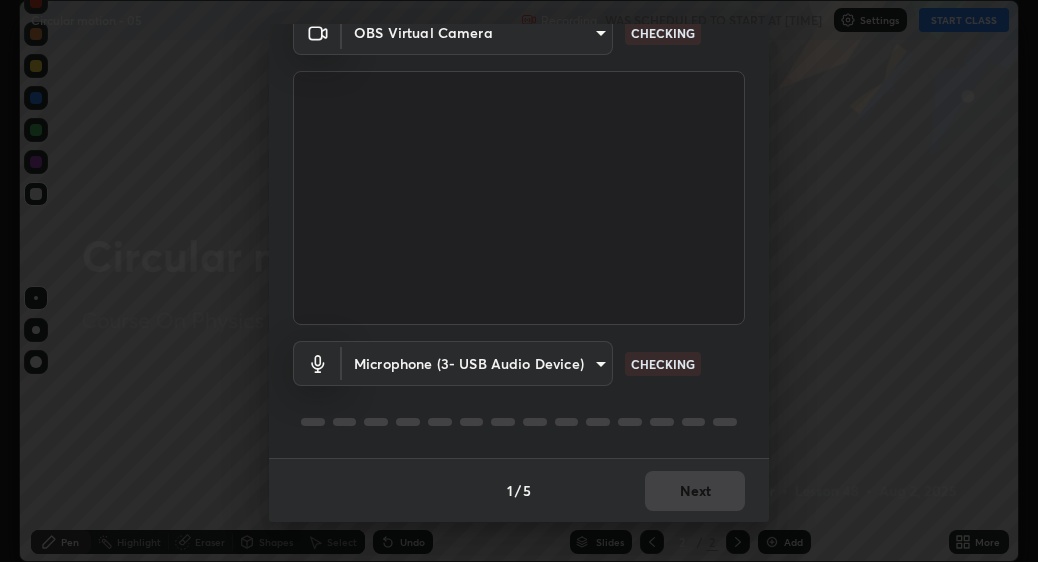 click on "1 / 5 Next" at bounding box center [519, 490] 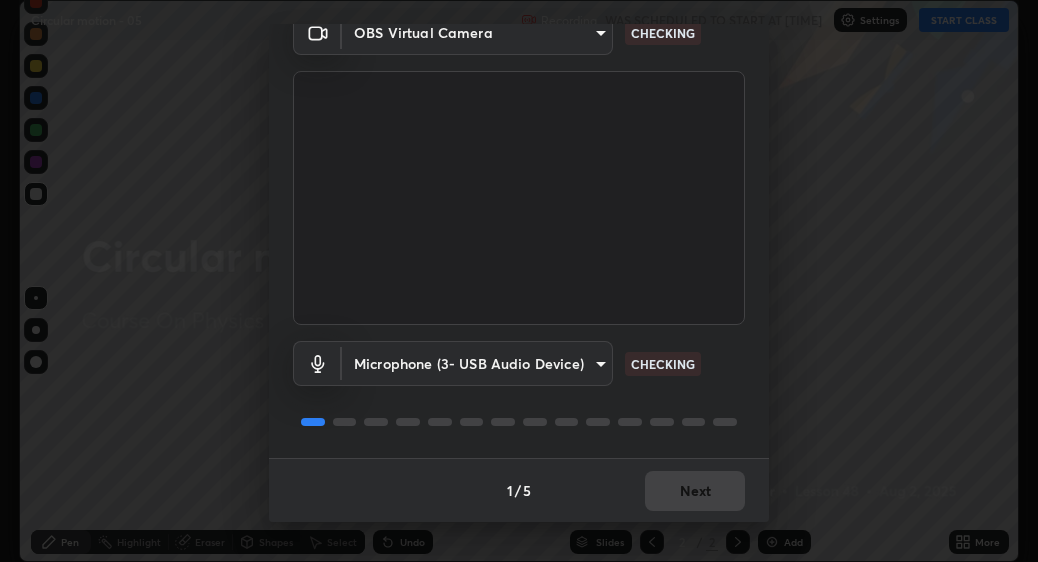 click on "1 / 5 Next" at bounding box center (519, 490) 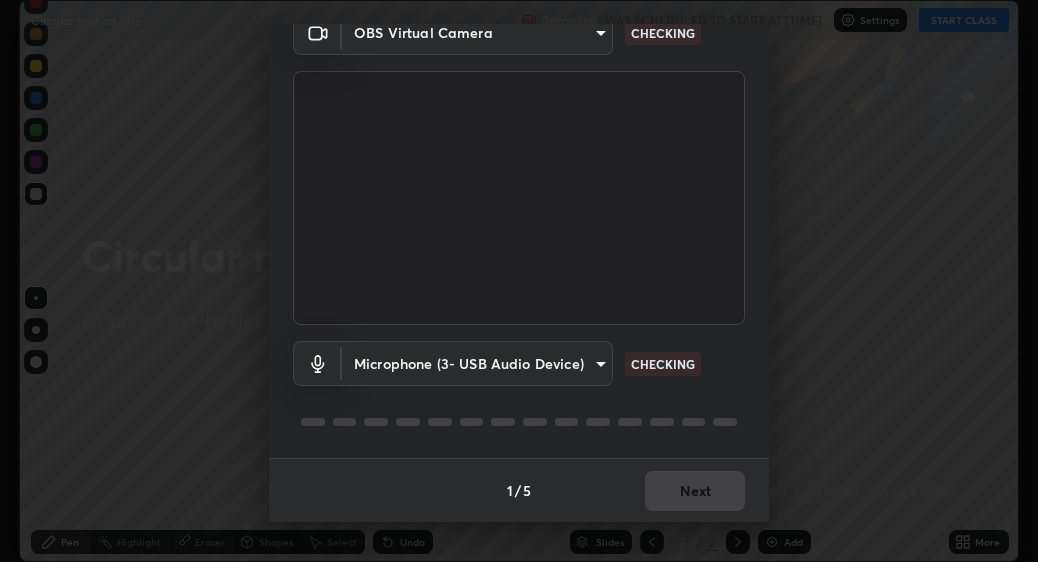 click on "1 / 5 Next" at bounding box center (519, 490) 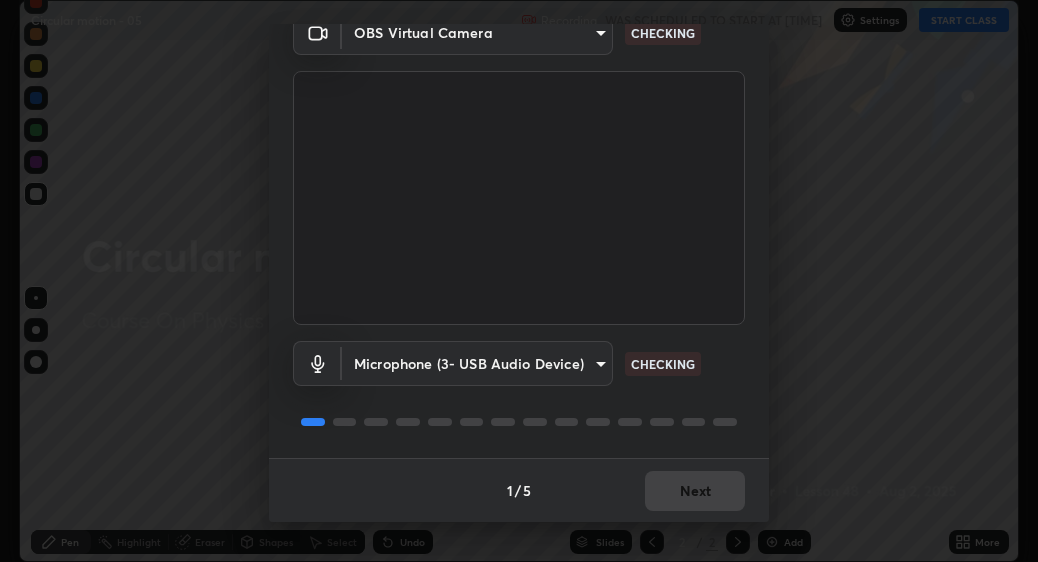 click on "1 / 5 Next" at bounding box center (519, 490) 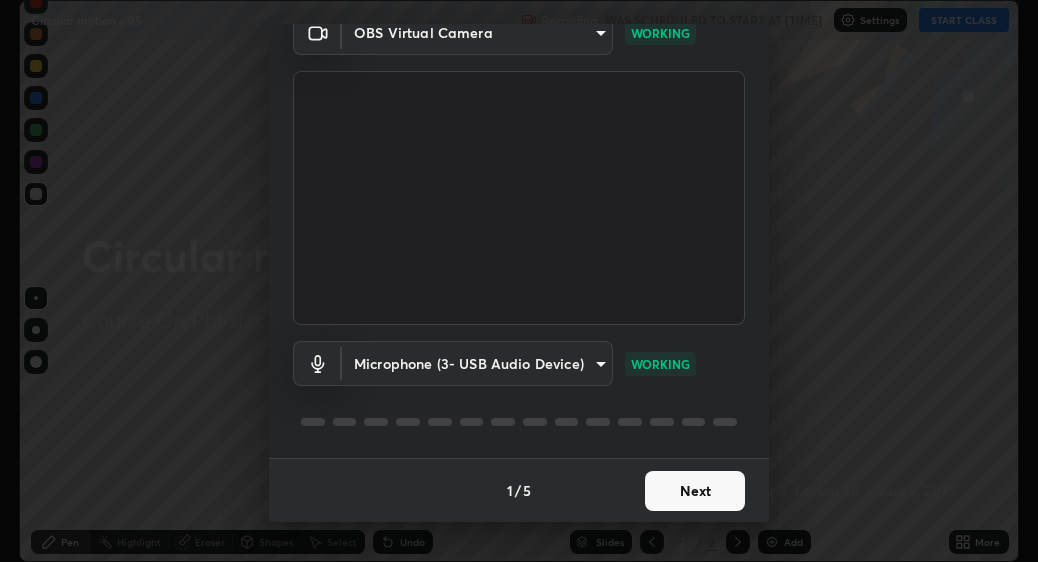 click on "Next" at bounding box center [695, 491] 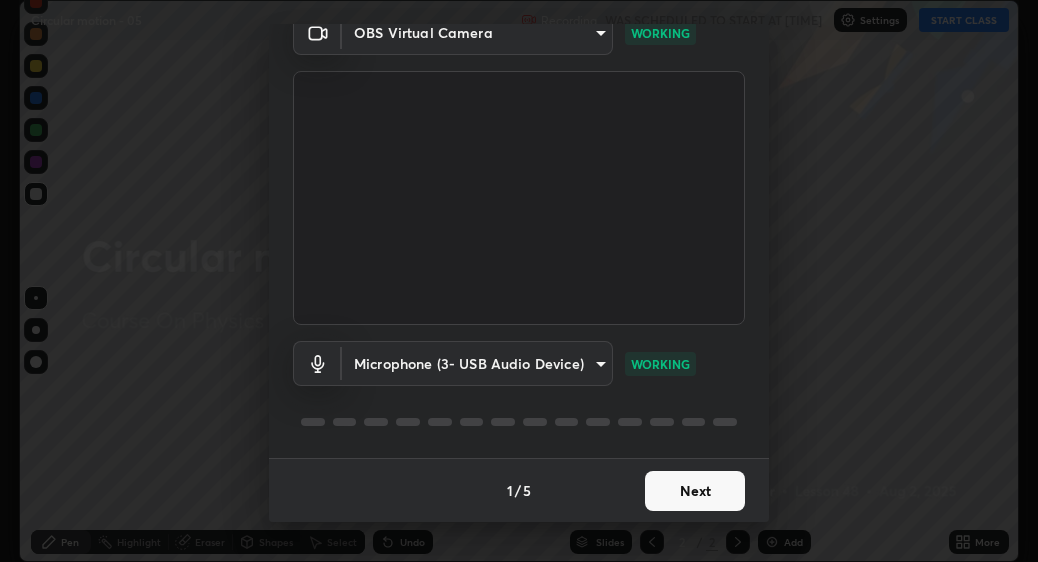scroll, scrollTop: 0, scrollLeft: 0, axis: both 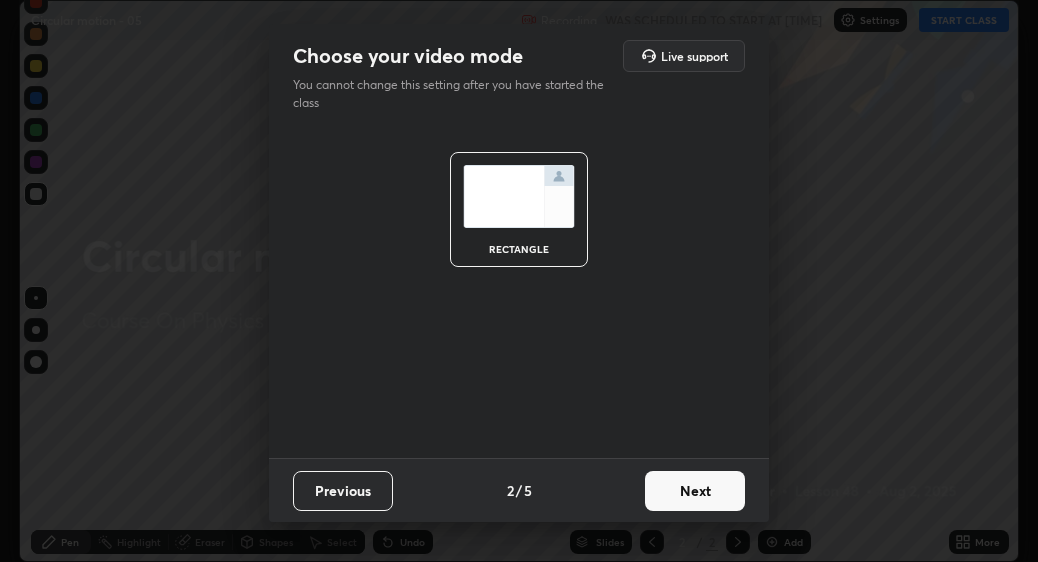 click on "Next" at bounding box center [695, 491] 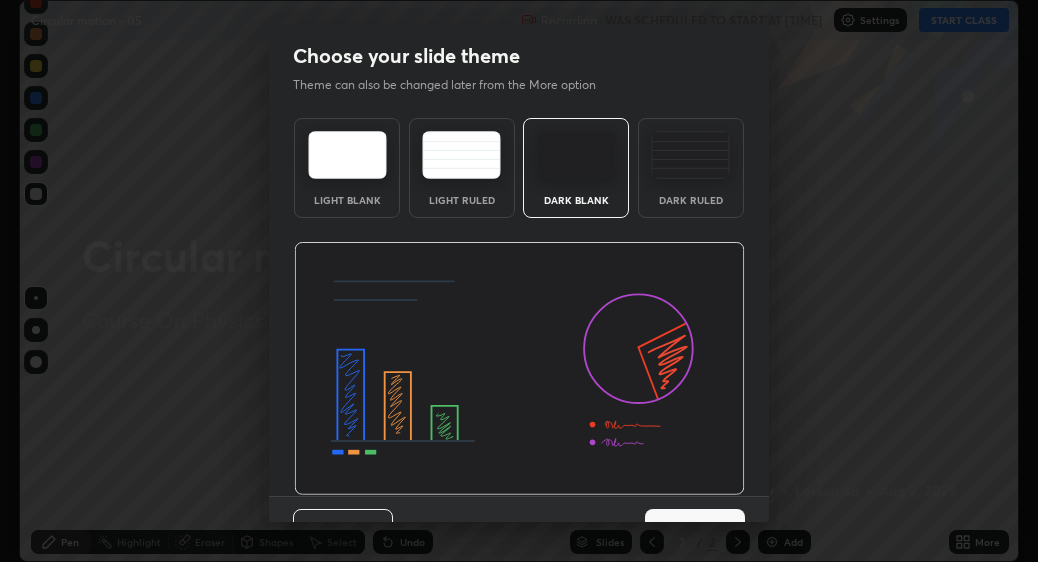 click at bounding box center (519, 369) 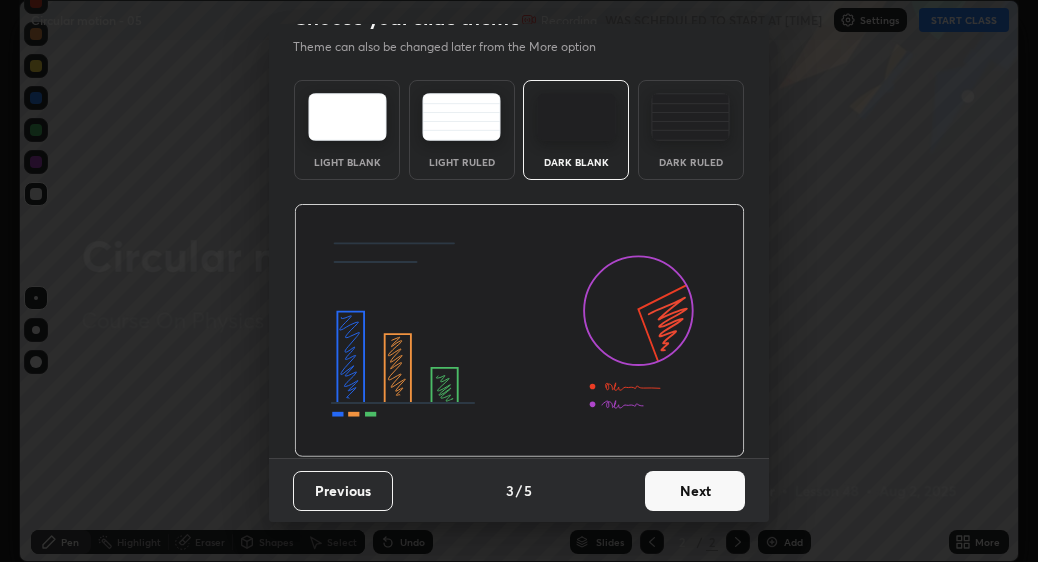 click on "Next" at bounding box center (695, 491) 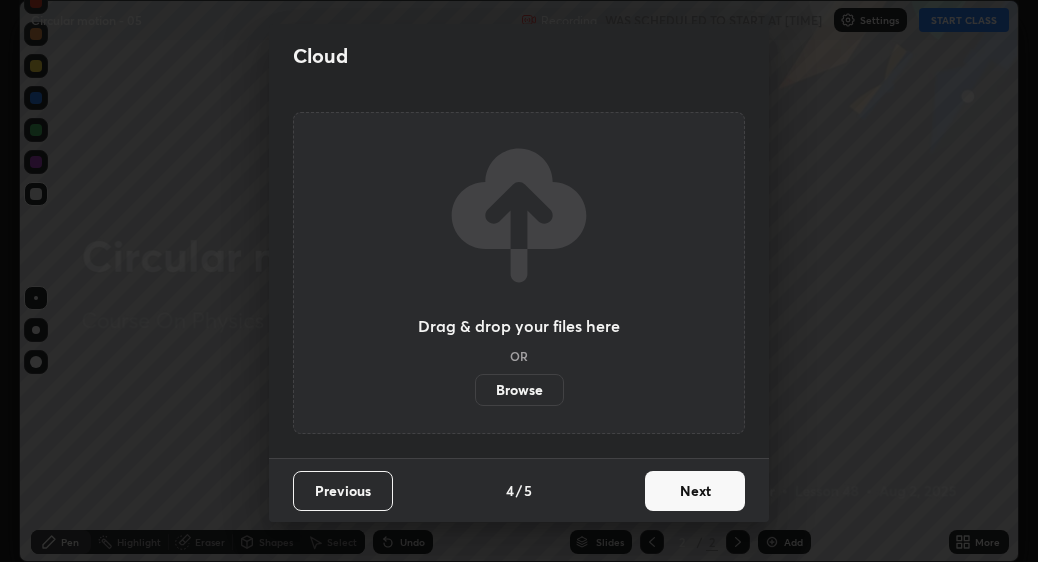 click on "Next" at bounding box center (695, 491) 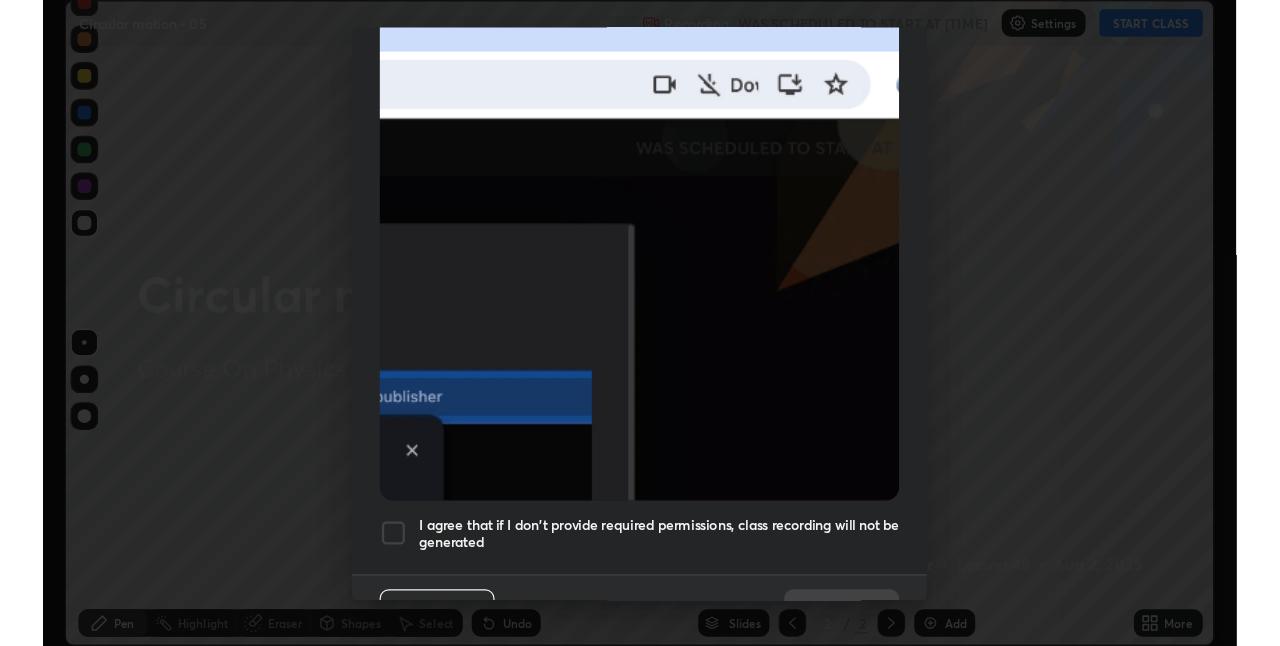 scroll, scrollTop: 502, scrollLeft: 0, axis: vertical 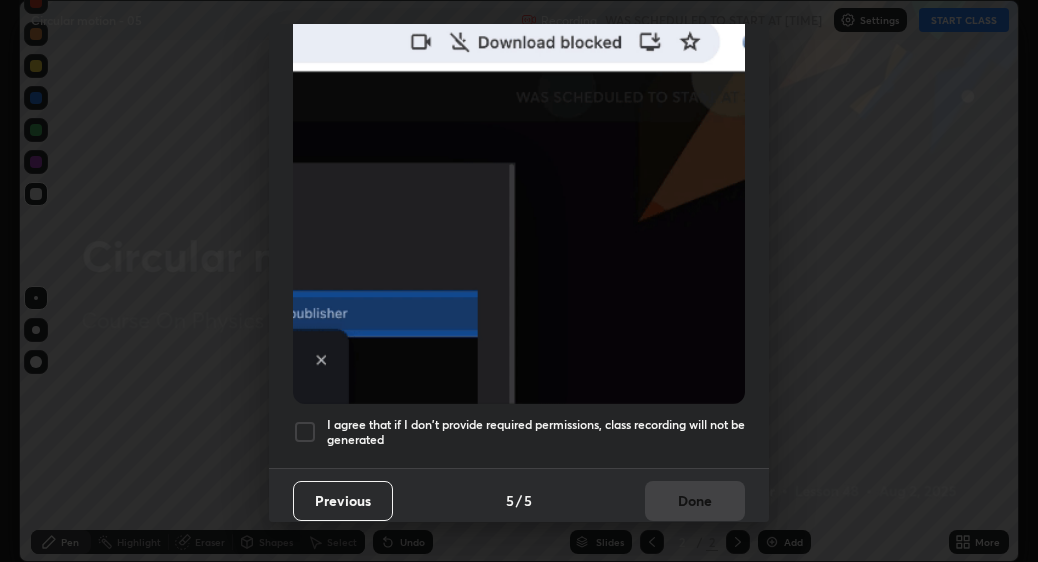 click on "I agree that if I don't provide required permissions, class recording will not be generated" at bounding box center (536, 432) 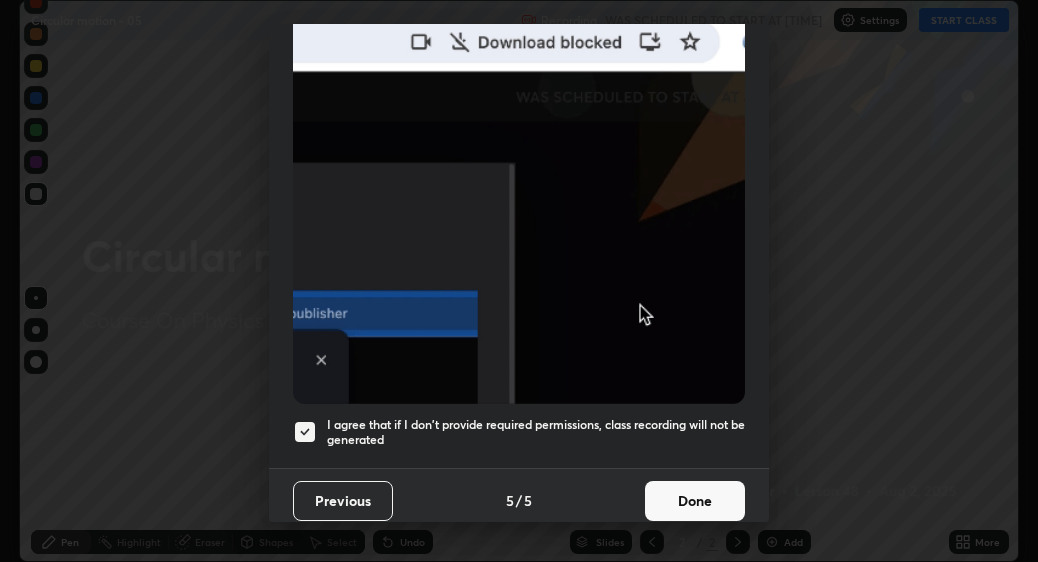 click on "Done" at bounding box center (695, 501) 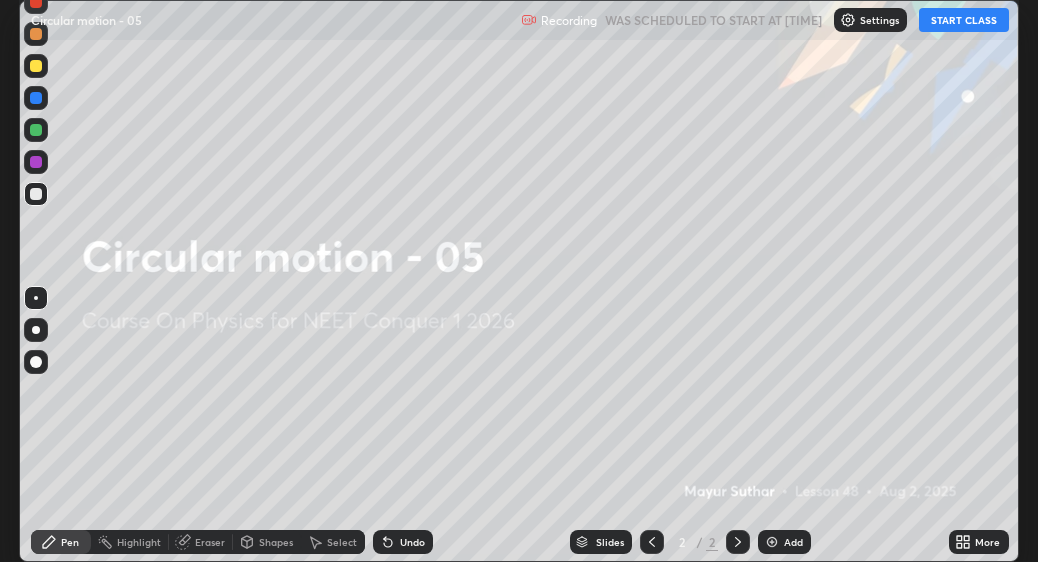 click at bounding box center (772, 542) 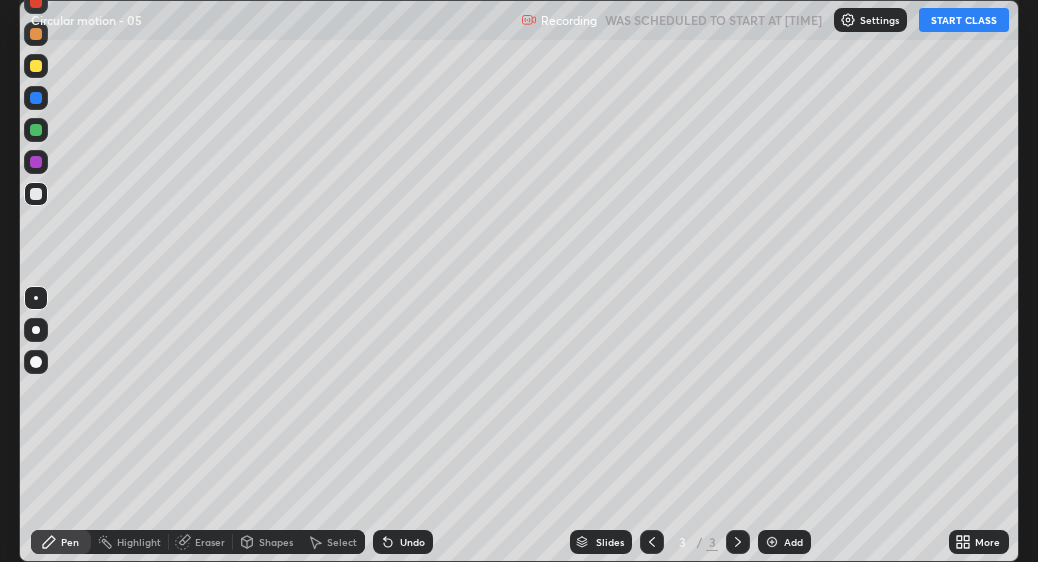 click on "START CLASS" at bounding box center (964, 20) 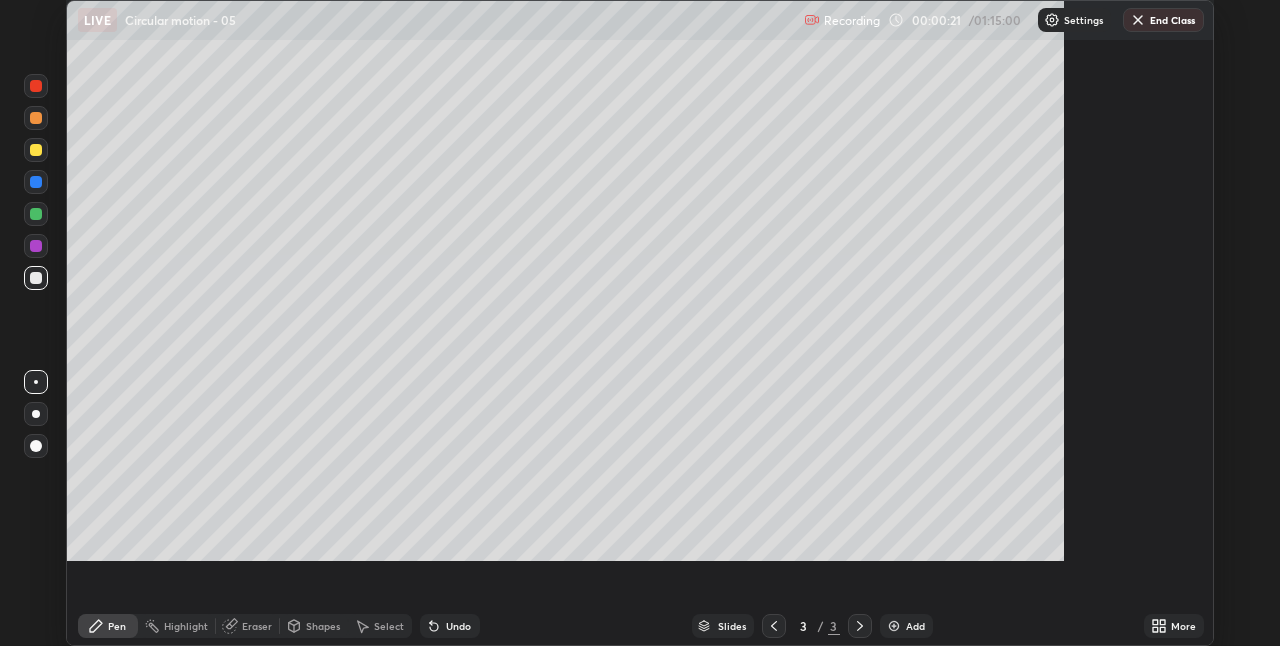 scroll, scrollTop: 99354, scrollLeft: 98720, axis: both 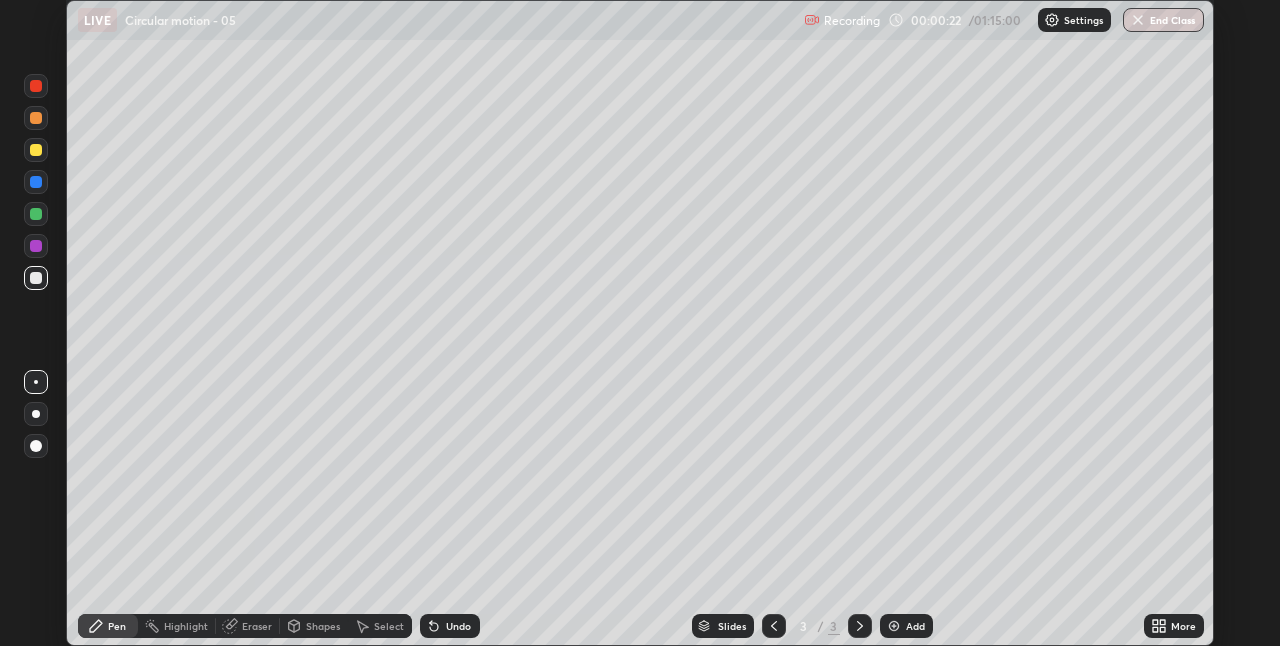 click on "More" at bounding box center [1183, 626] 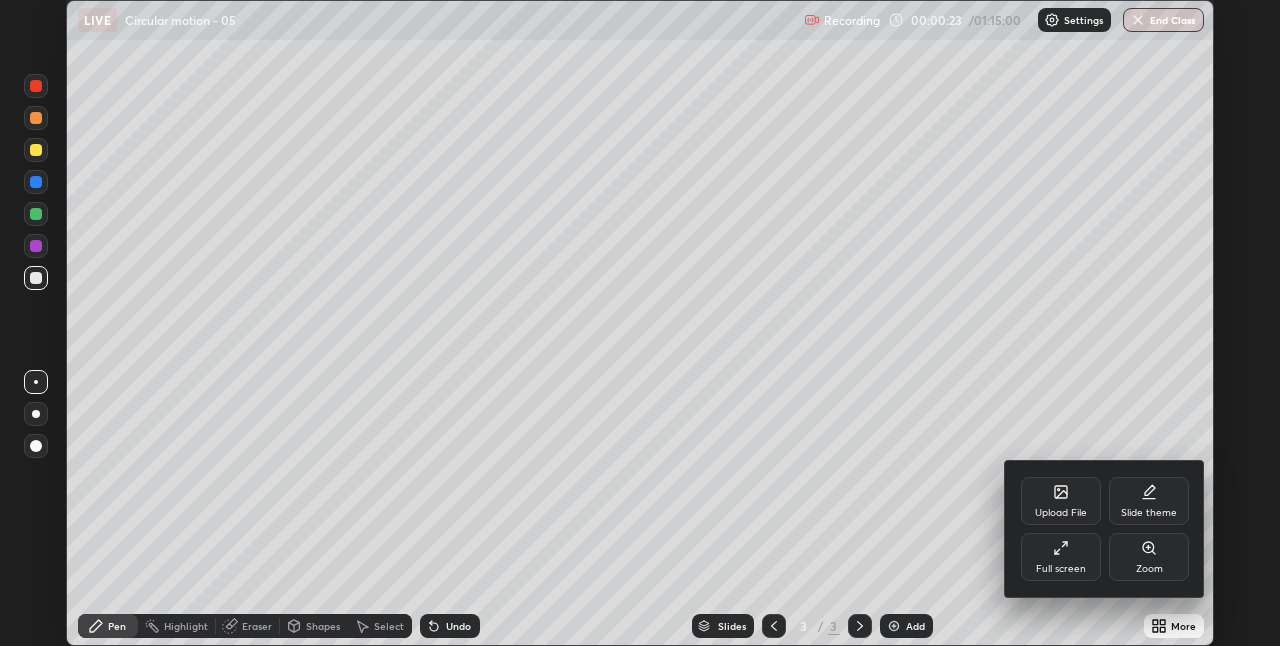 click on "Full screen" at bounding box center [1061, 569] 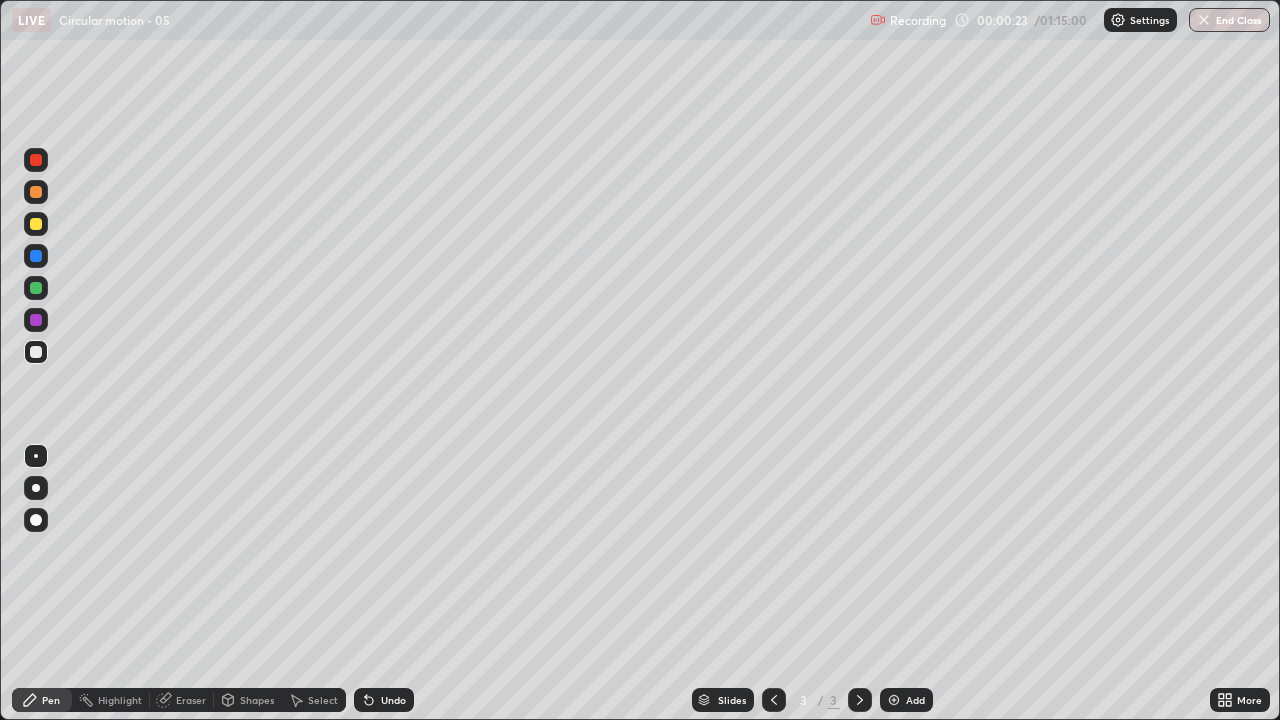 scroll, scrollTop: 99280, scrollLeft: 98720, axis: both 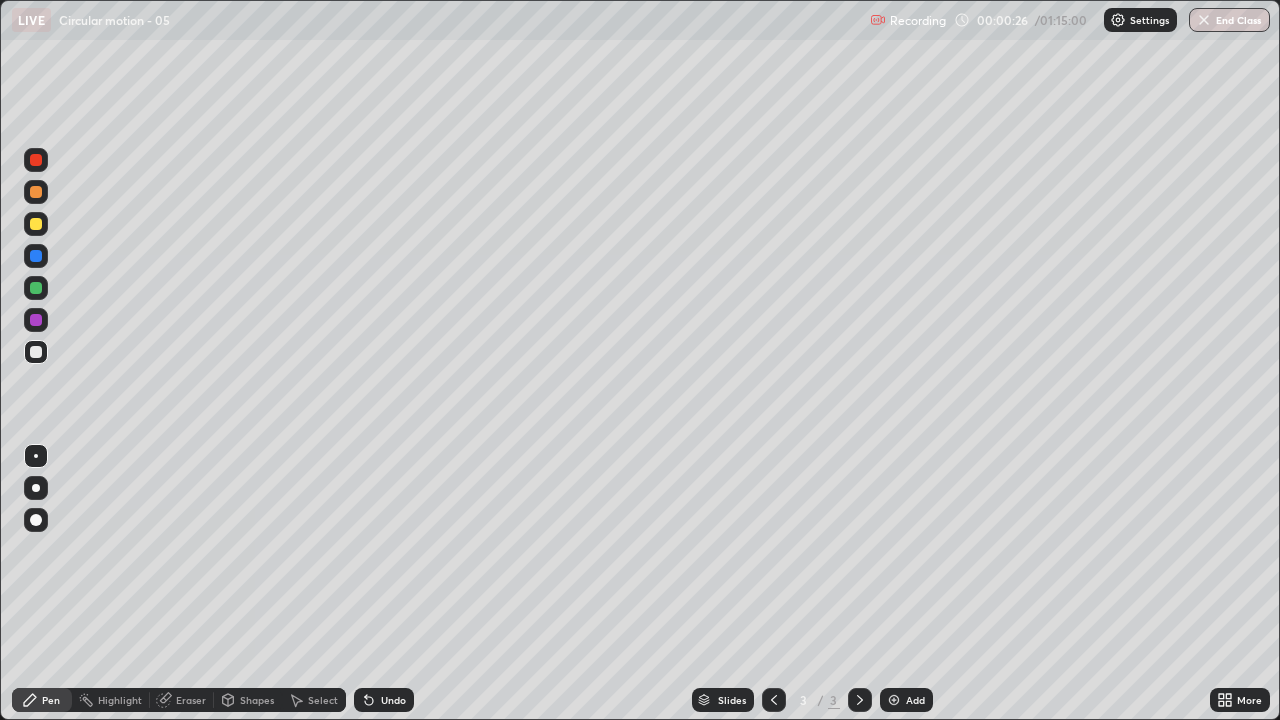 click at bounding box center [774, 700] 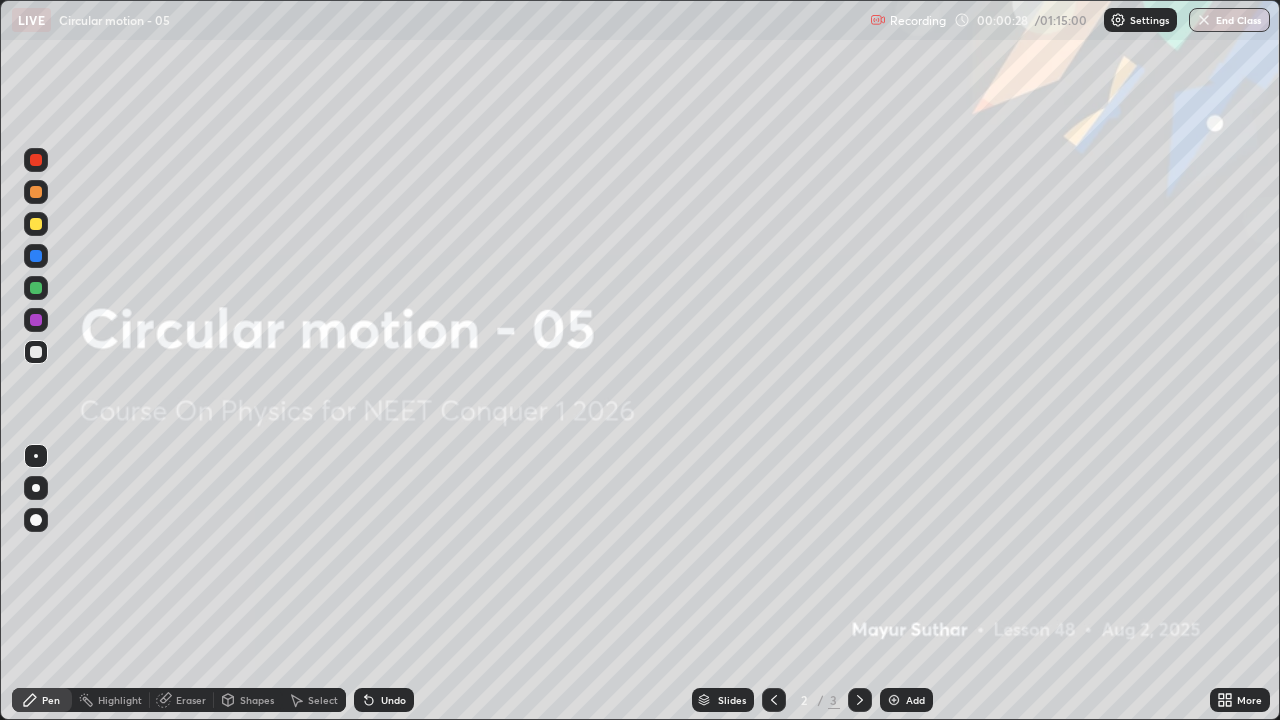 click 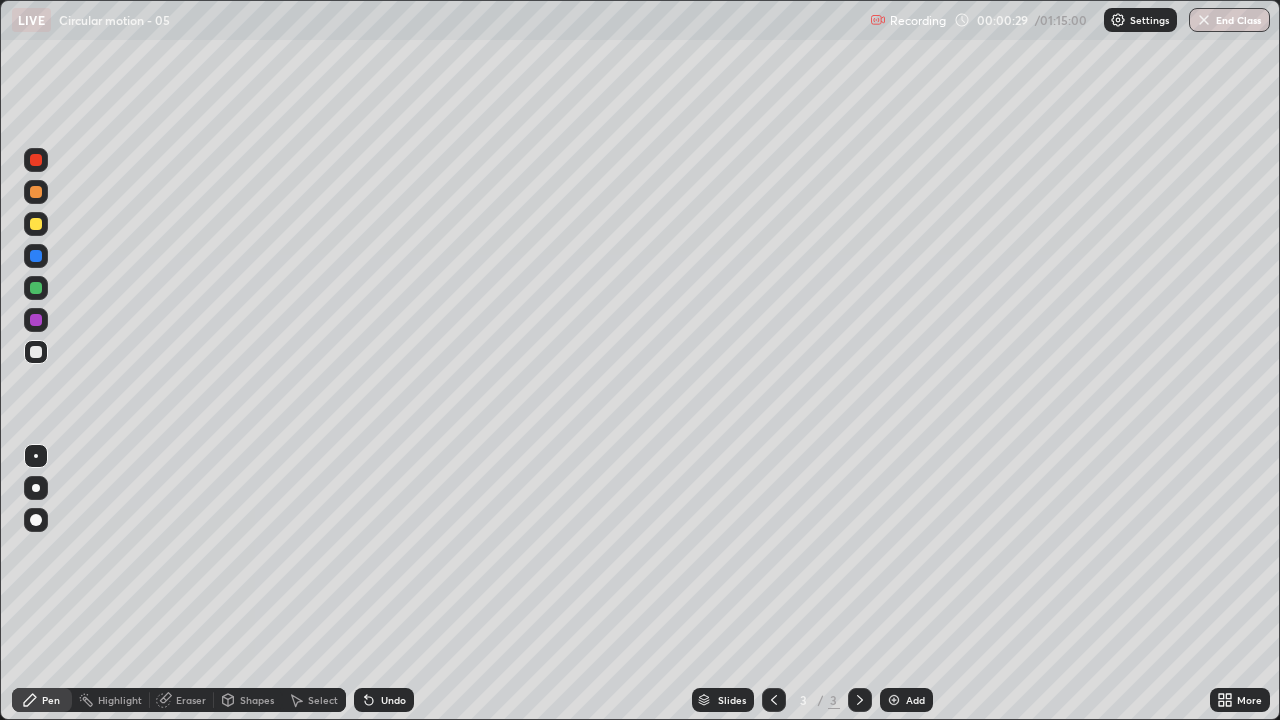 click at bounding box center (36, 520) 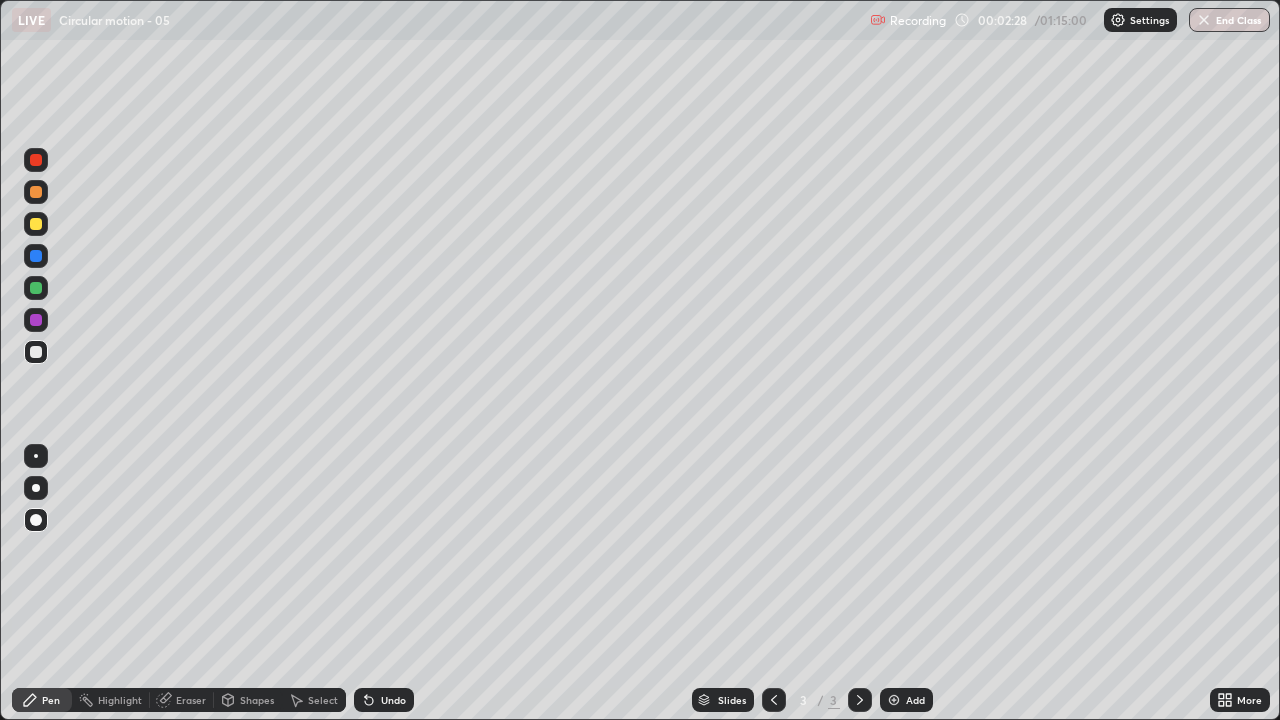 click at bounding box center (36, 352) 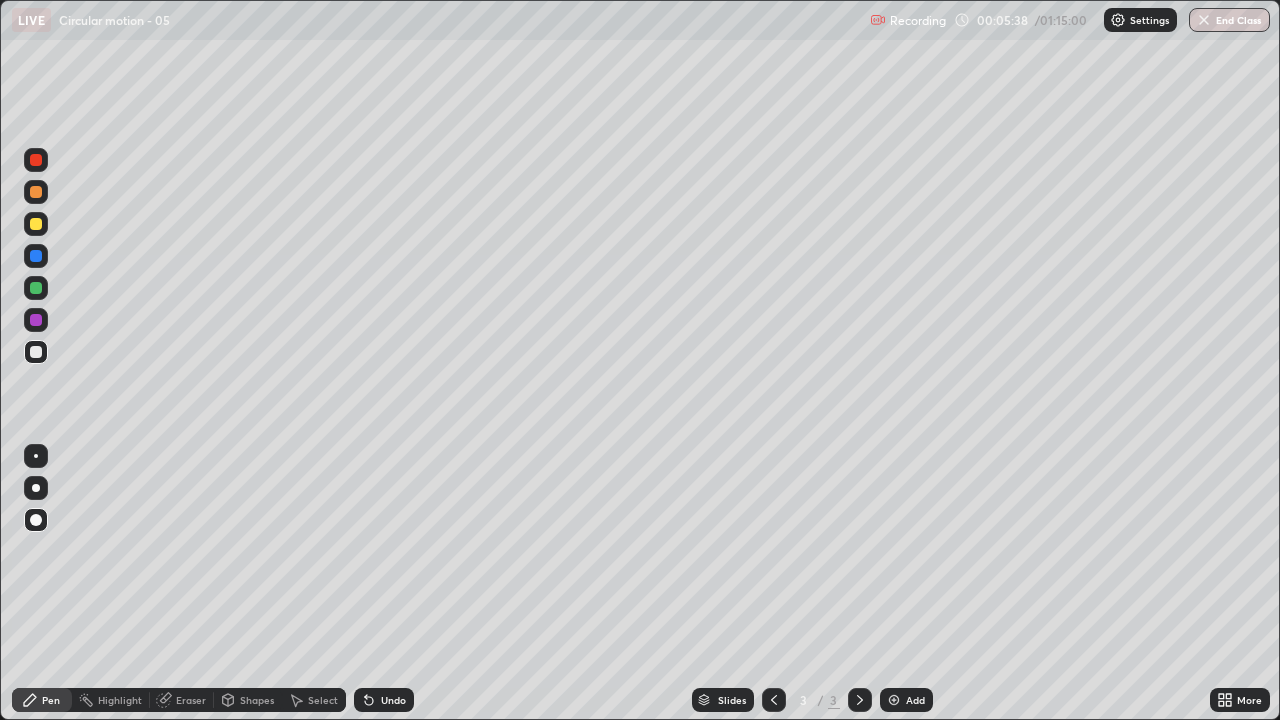 click at bounding box center (36, 160) 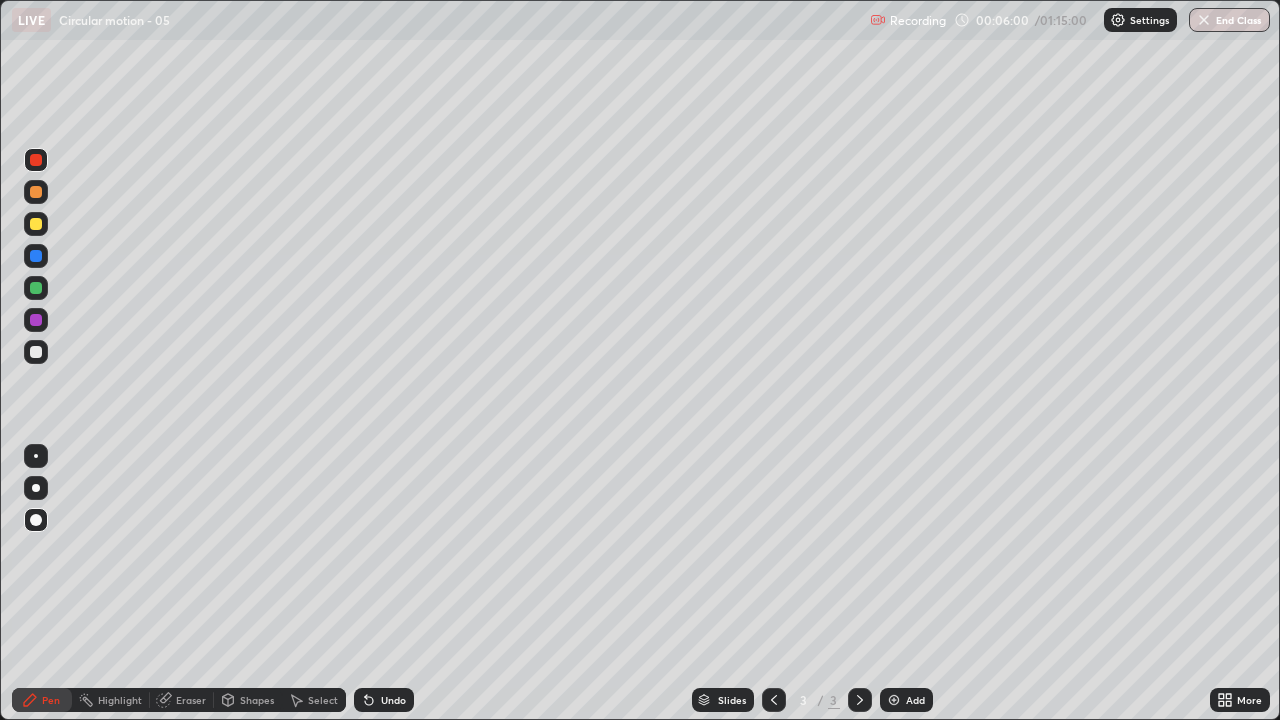 click at bounding box center [36, 224] 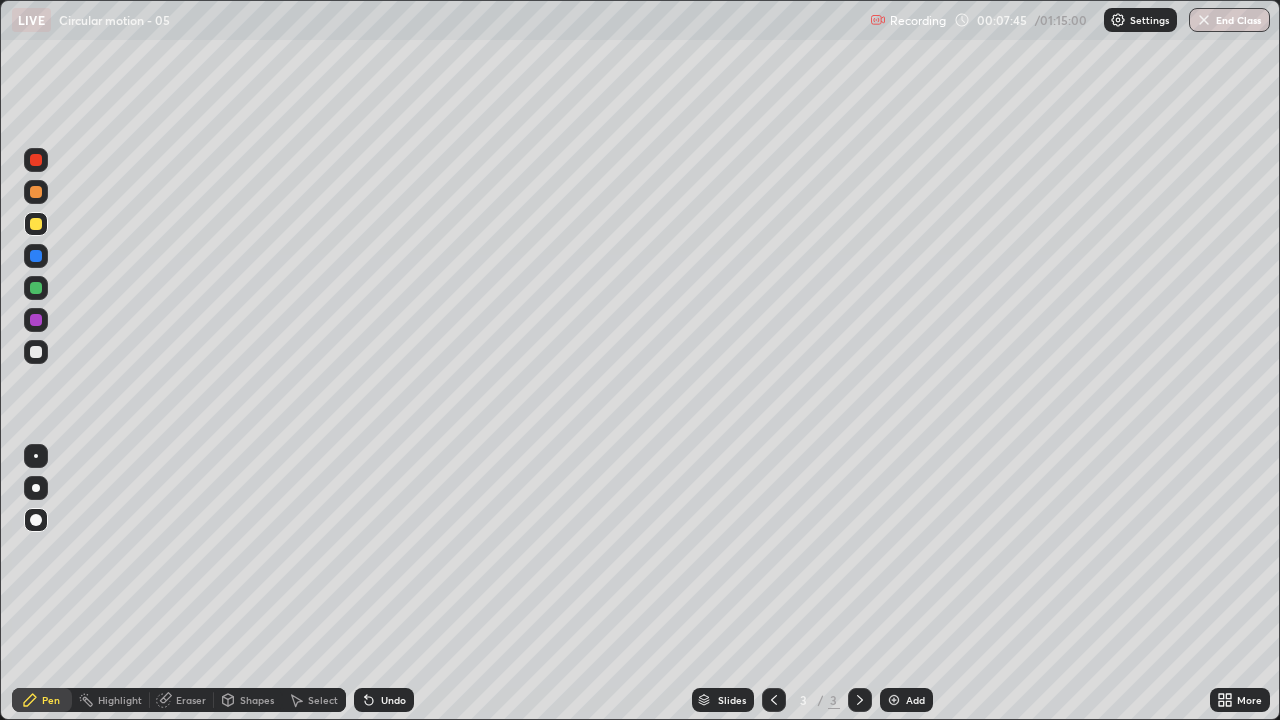 click at bounding box center (36, 160) 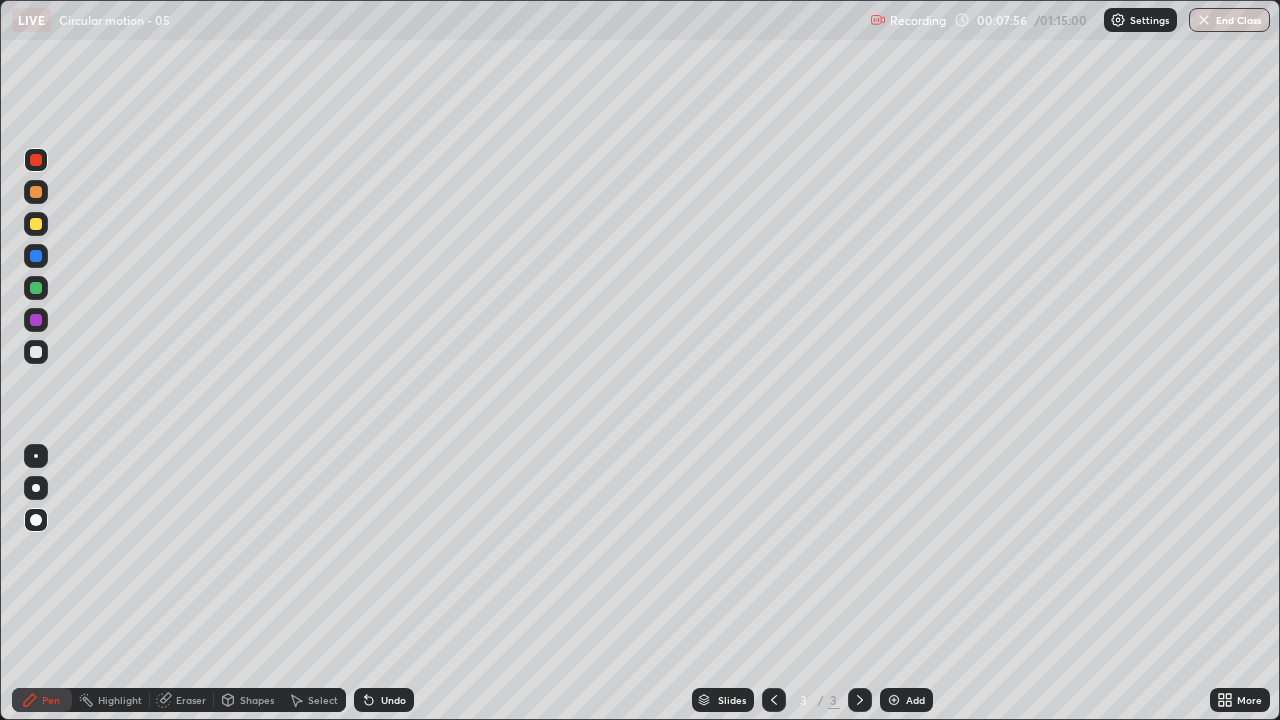 click at bounding box center [36, 224] 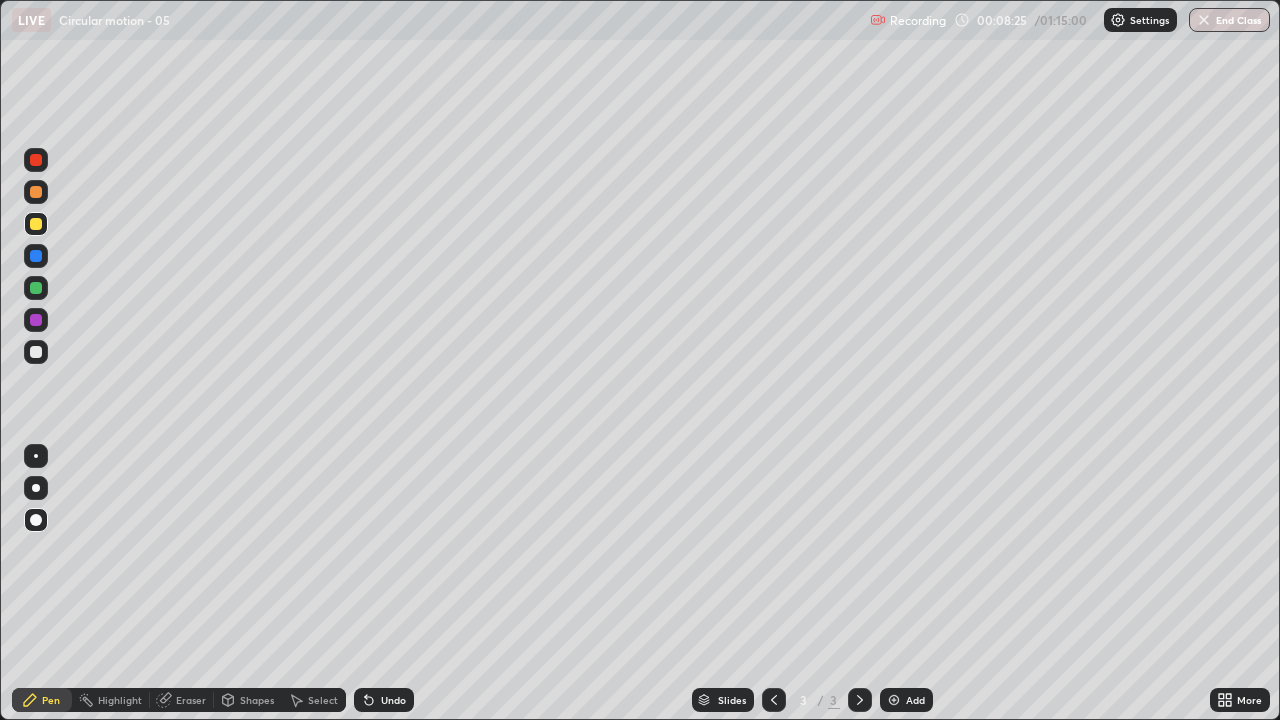 click at bounding box center (36, 320) 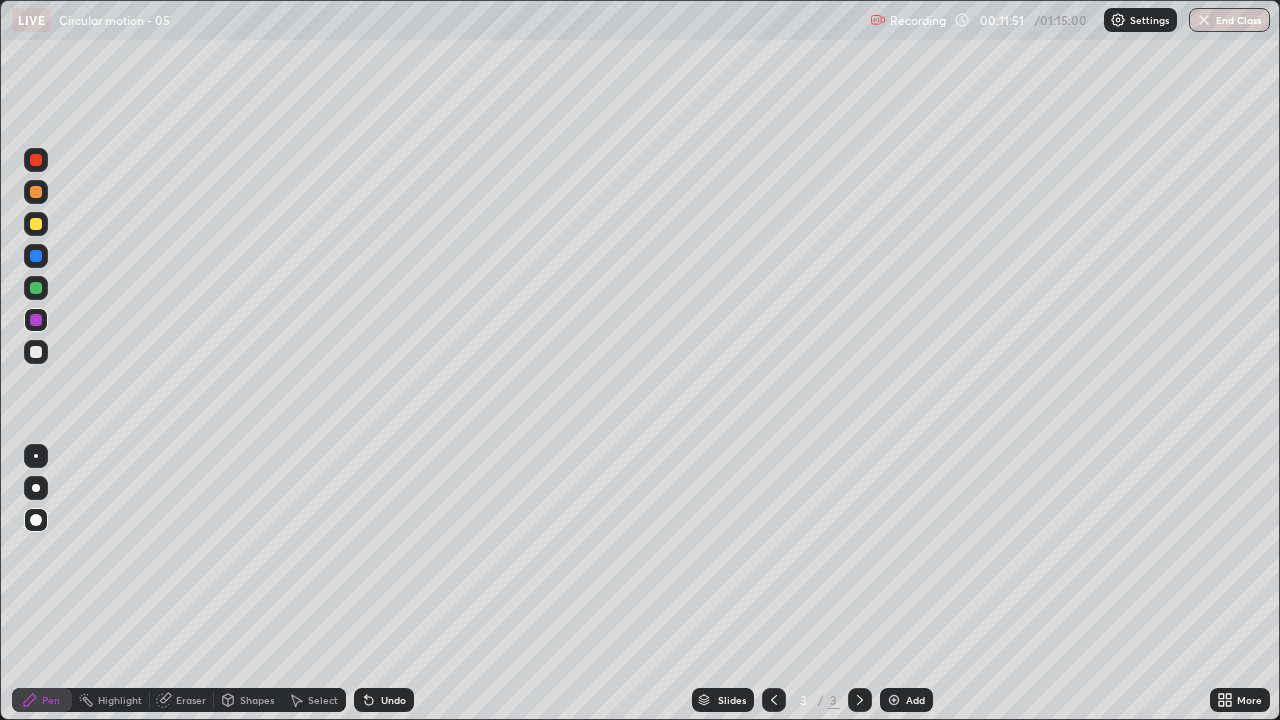 click on "Add" at bounding box center [906, 700] 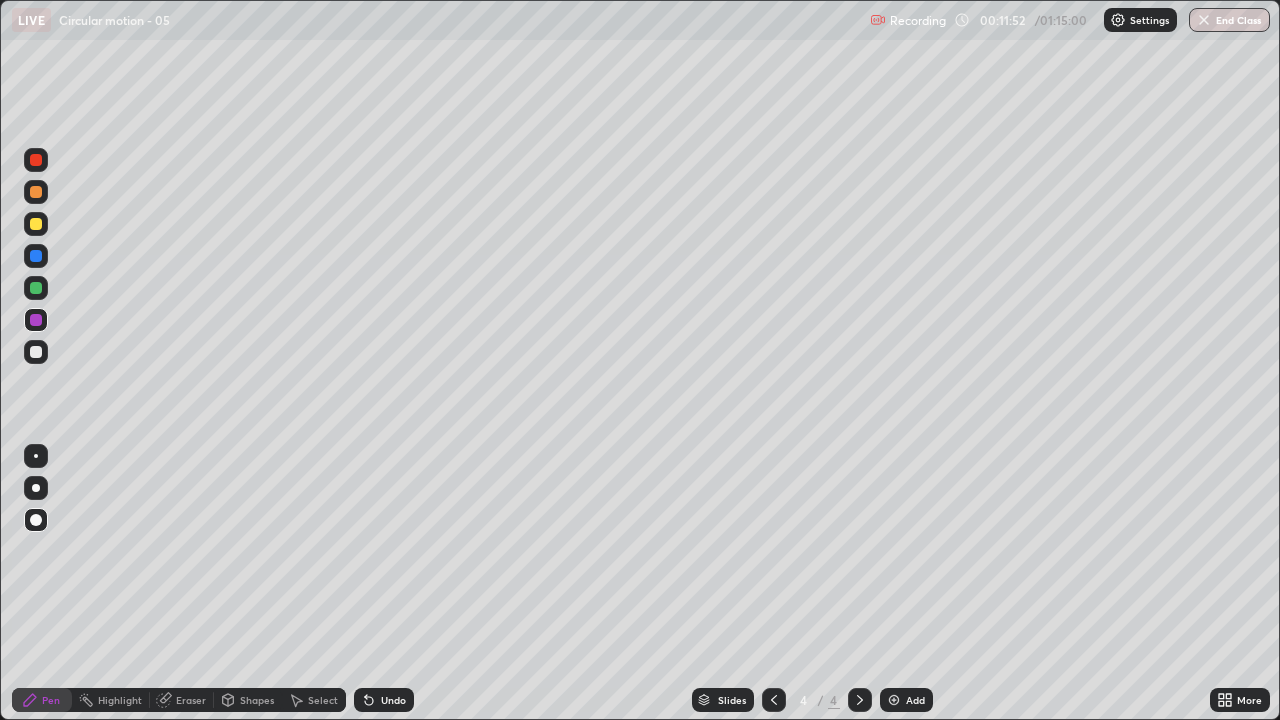 click at bounding box center (36, 352) 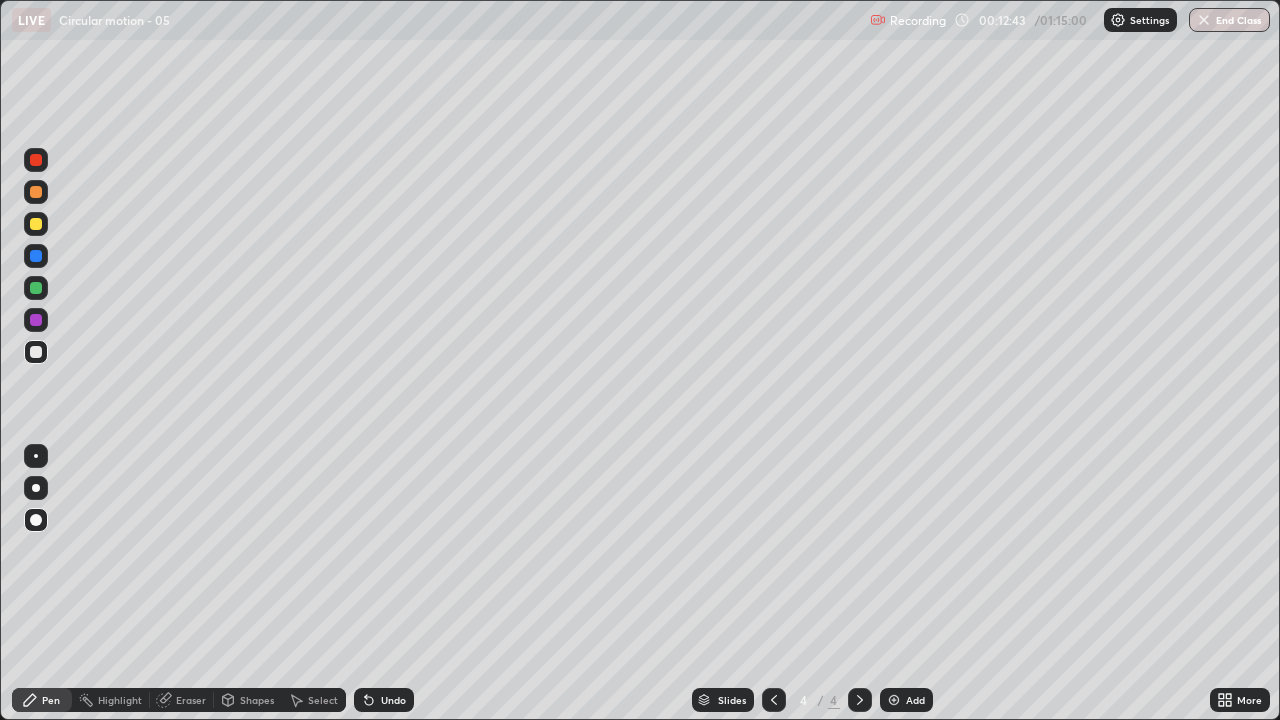 click at bounding box center [36, 256] 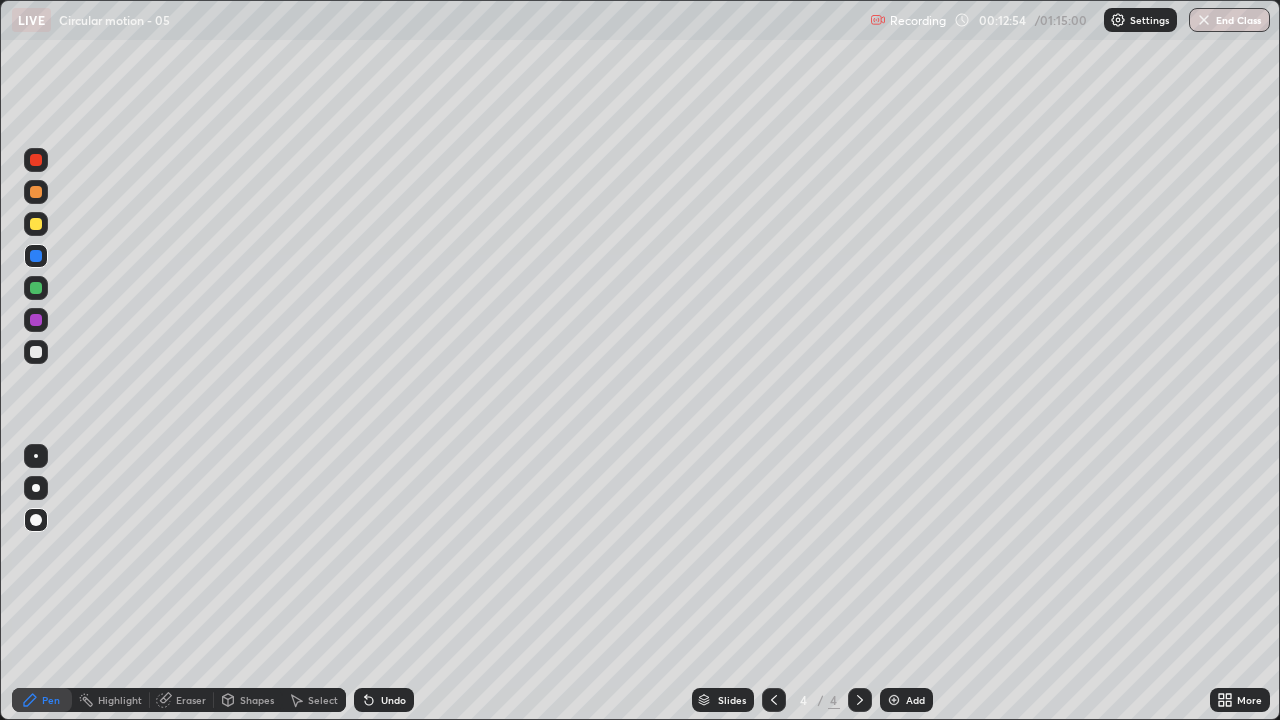 click at bounding box center (36, 160) 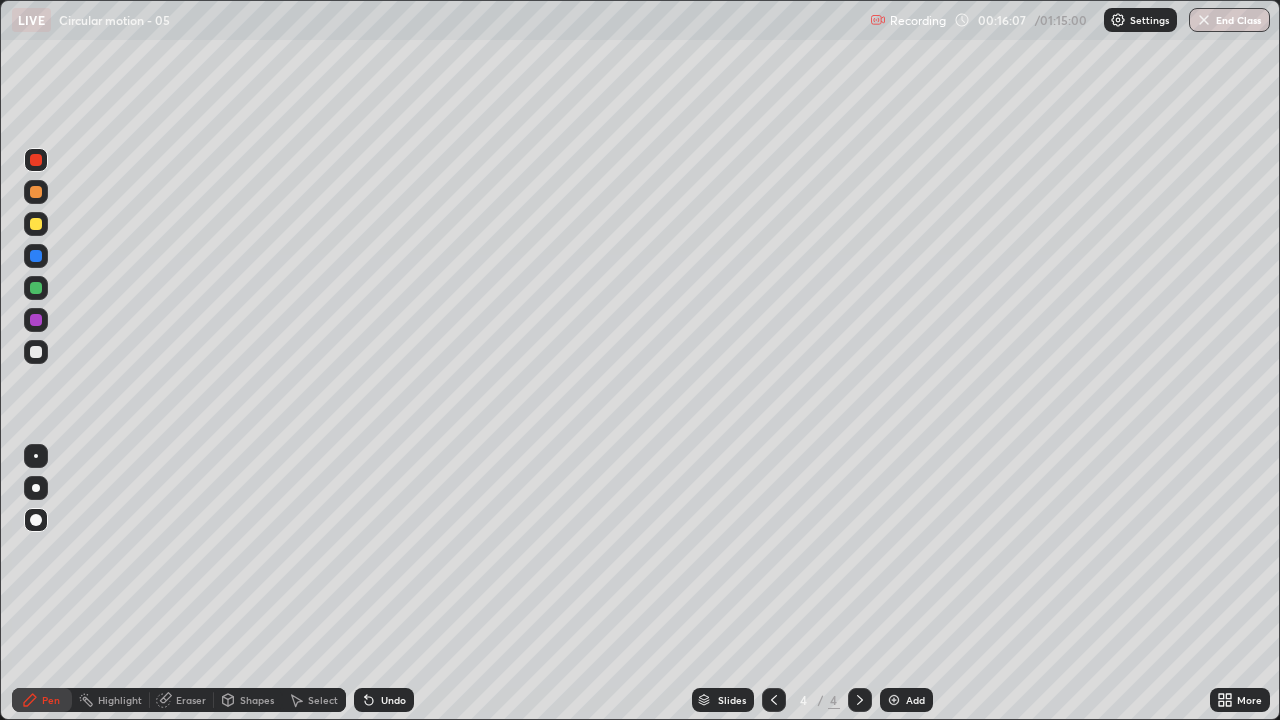 click at bounding box center [36, 288] 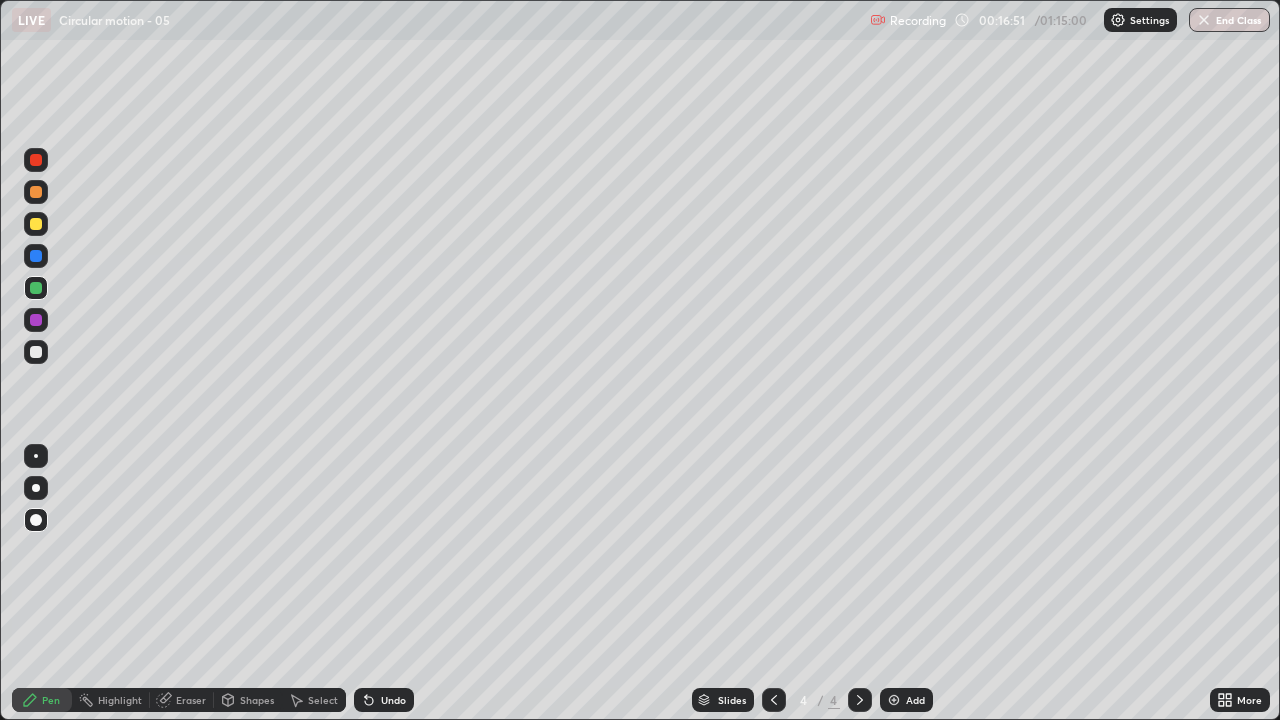 click on "Add" at bounding box center [915, 700] 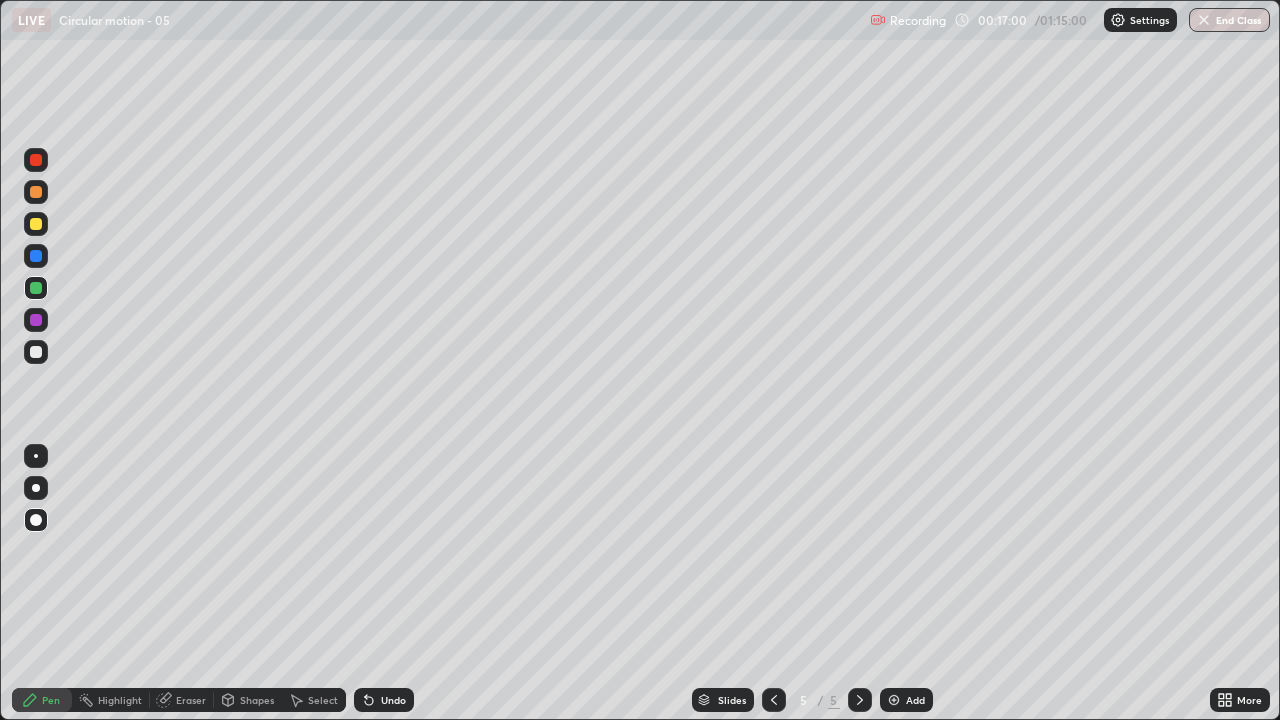 click 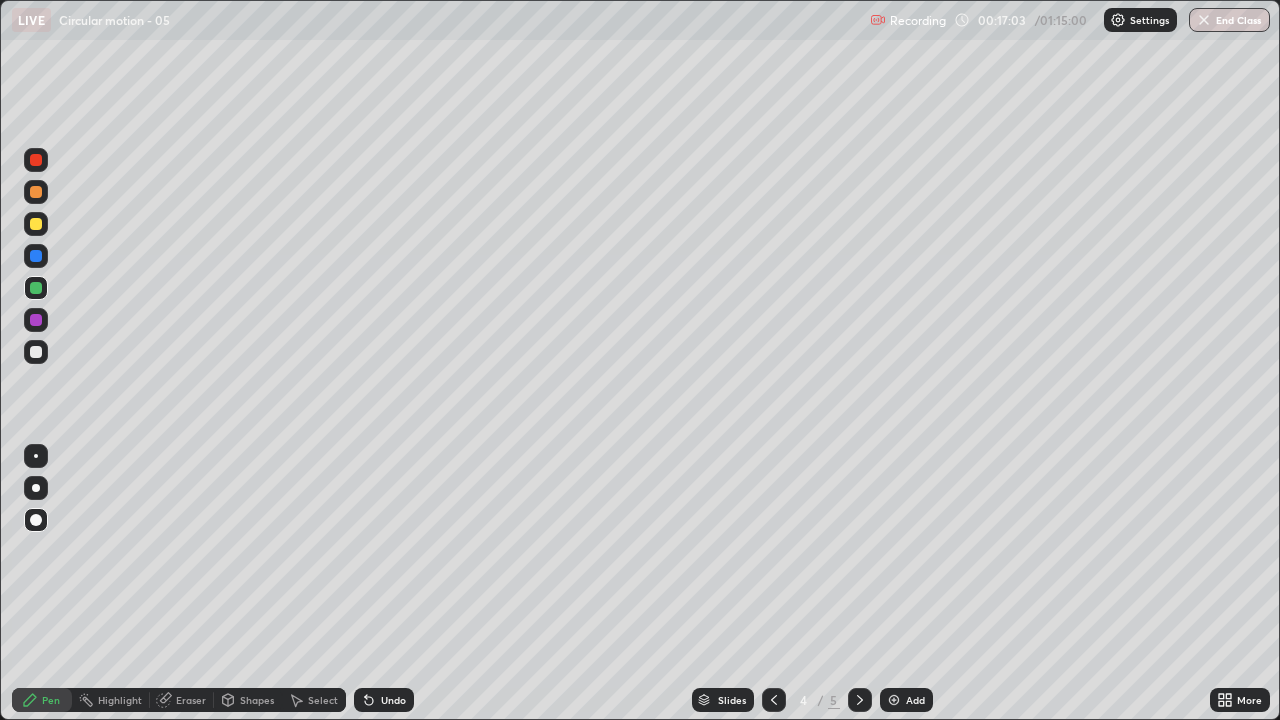click 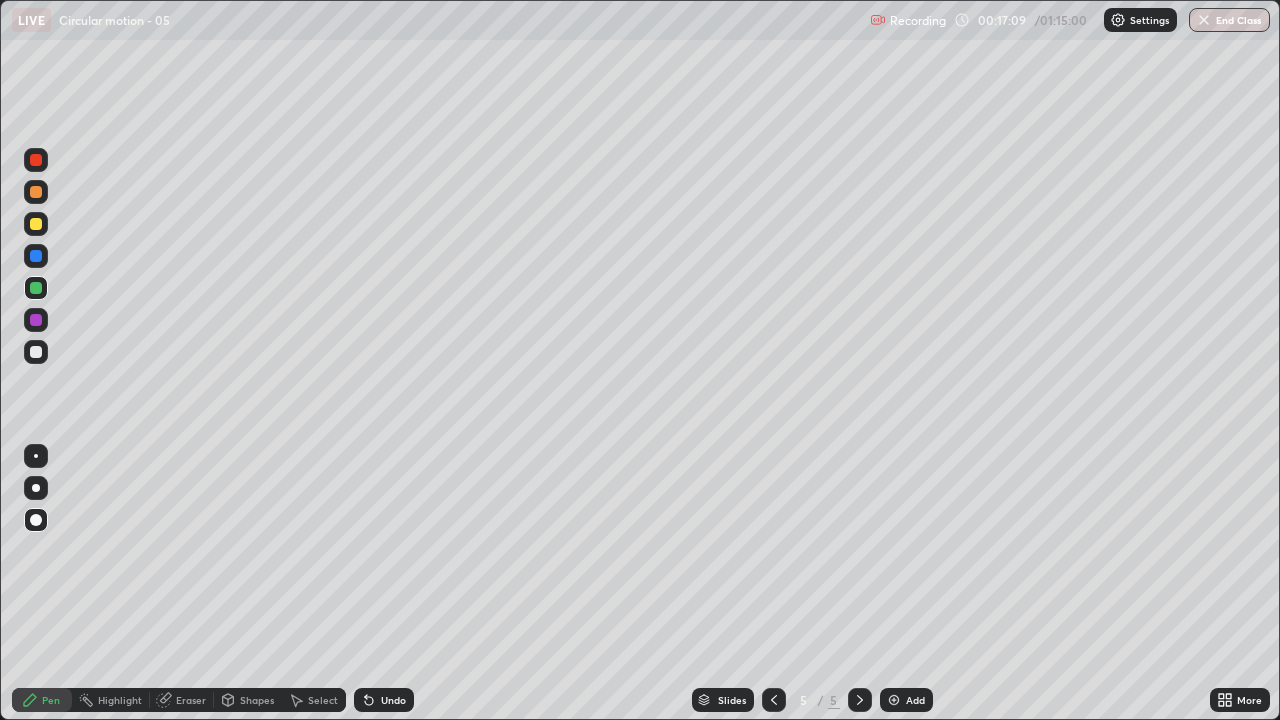 click 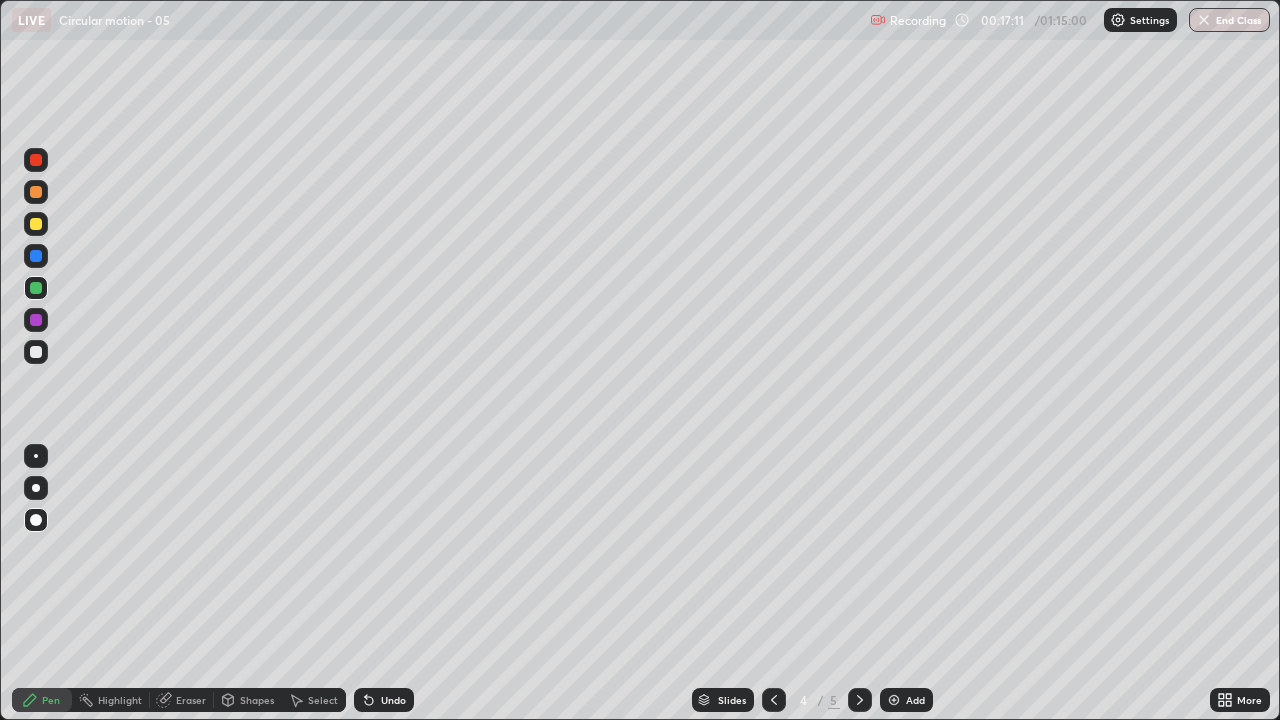 click 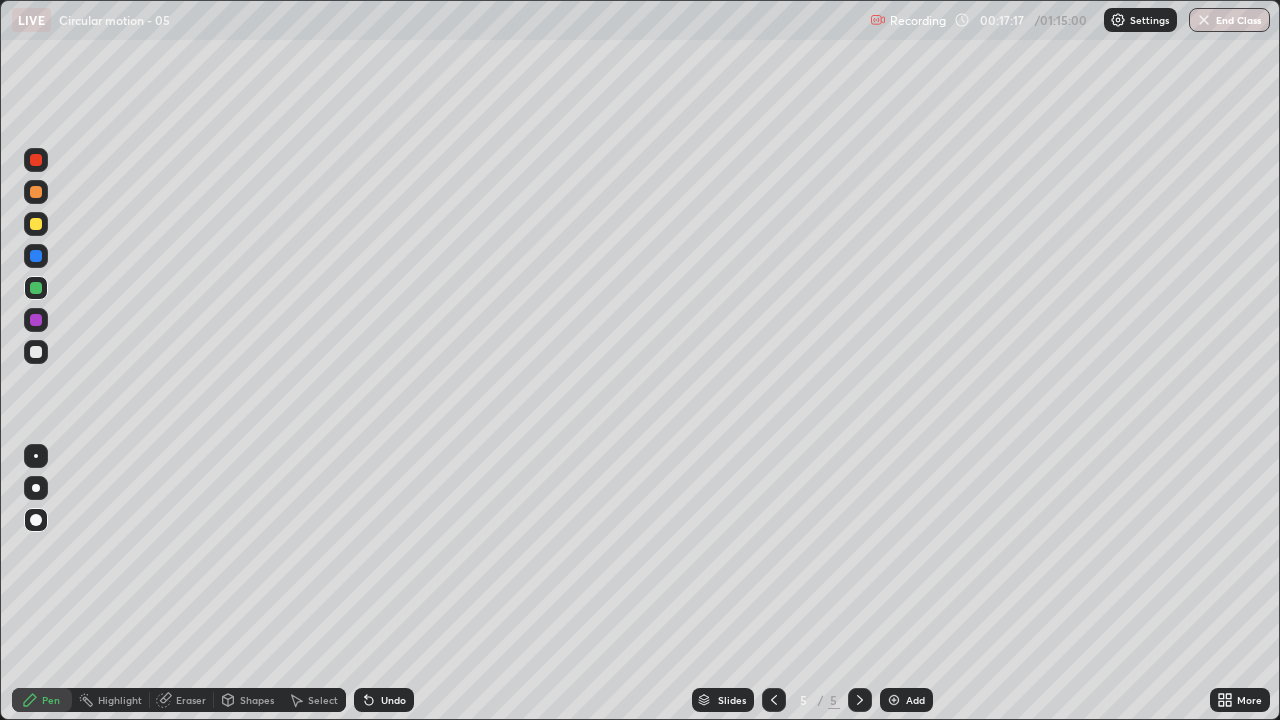 click 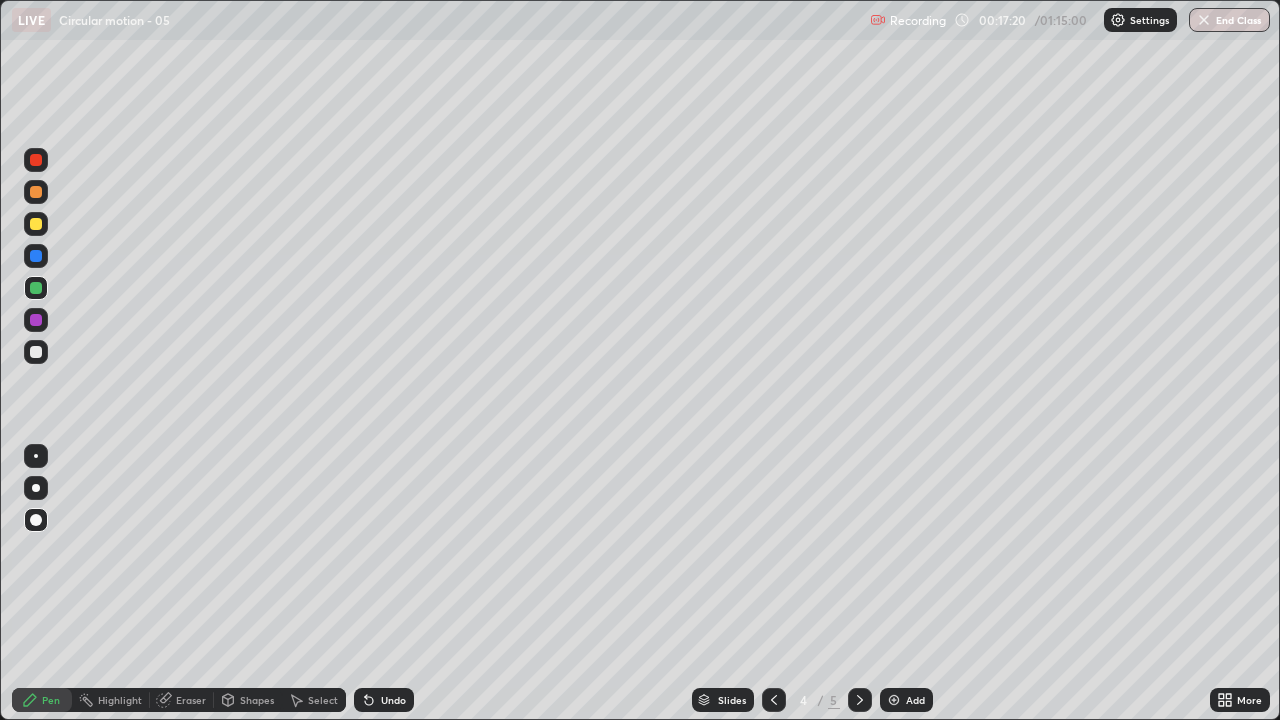 click 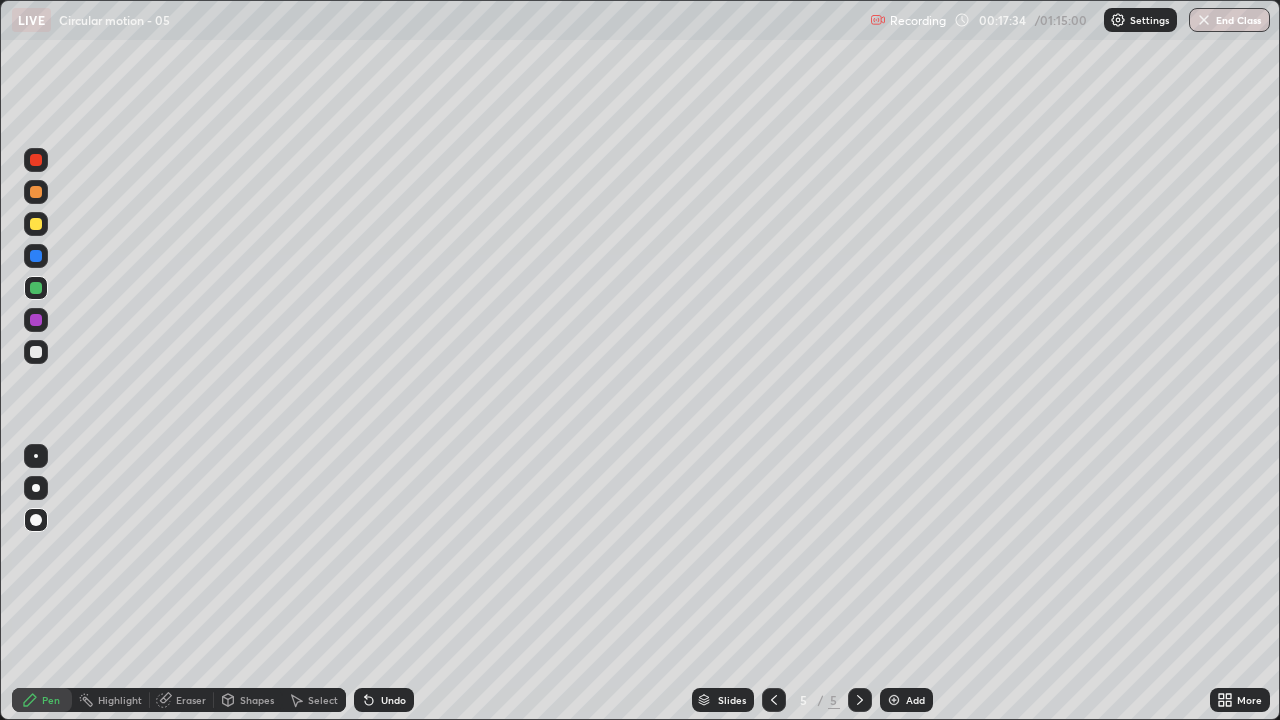 click 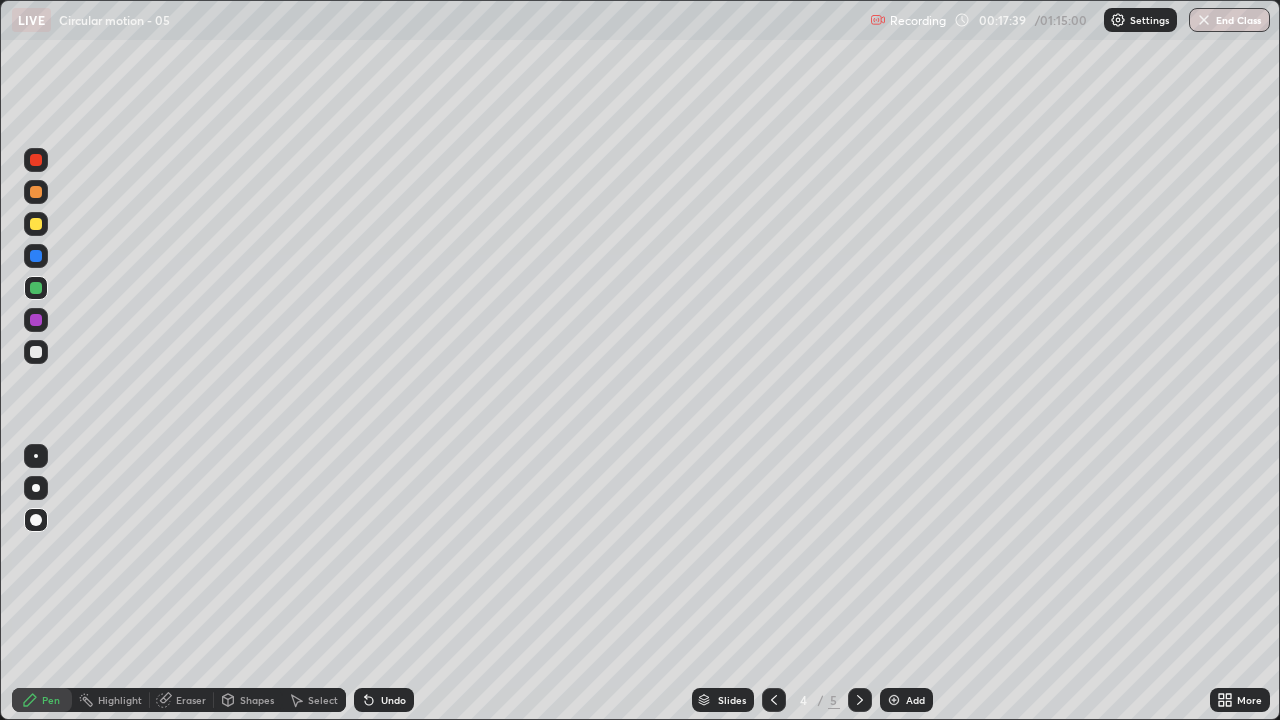 click at bounding box center [860, 700] 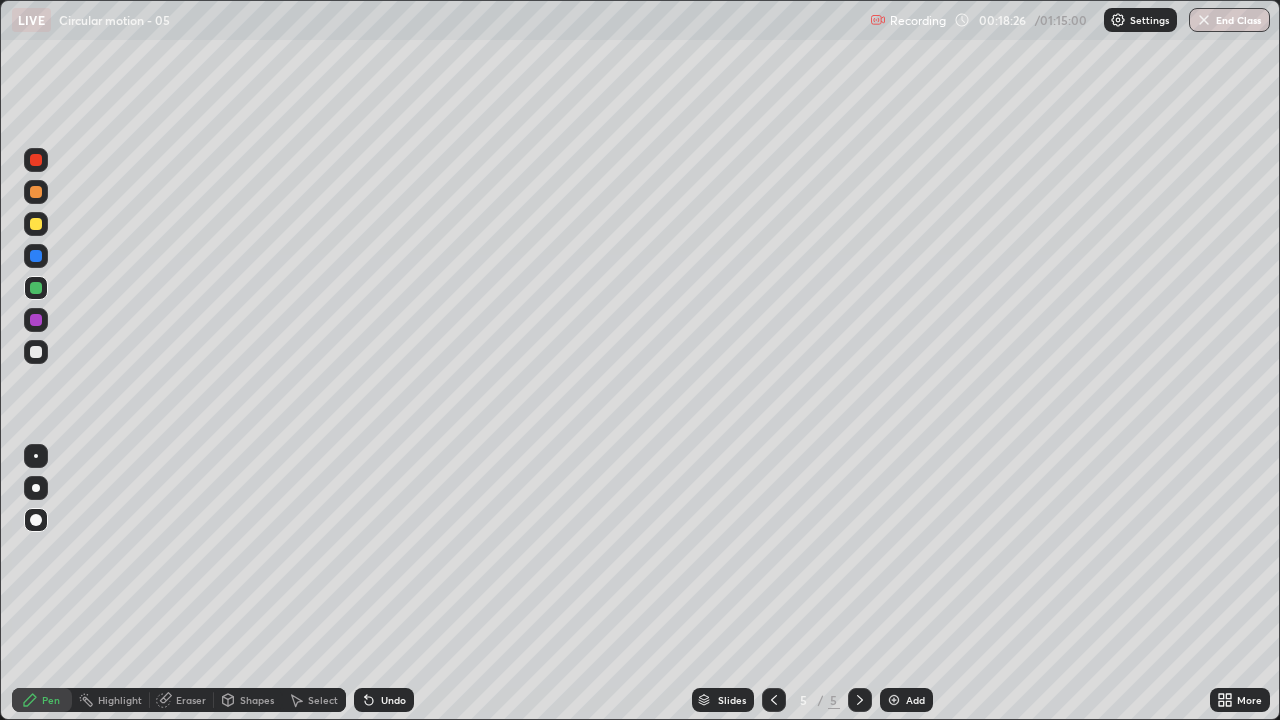 click 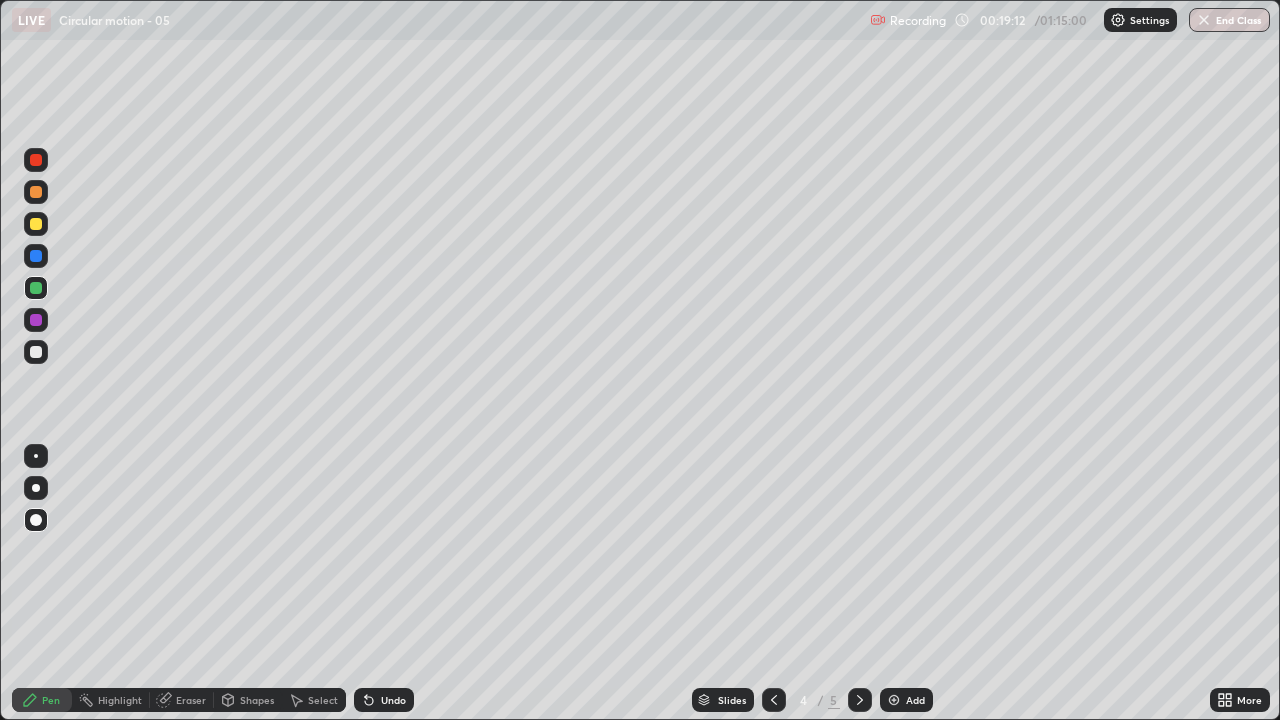 click 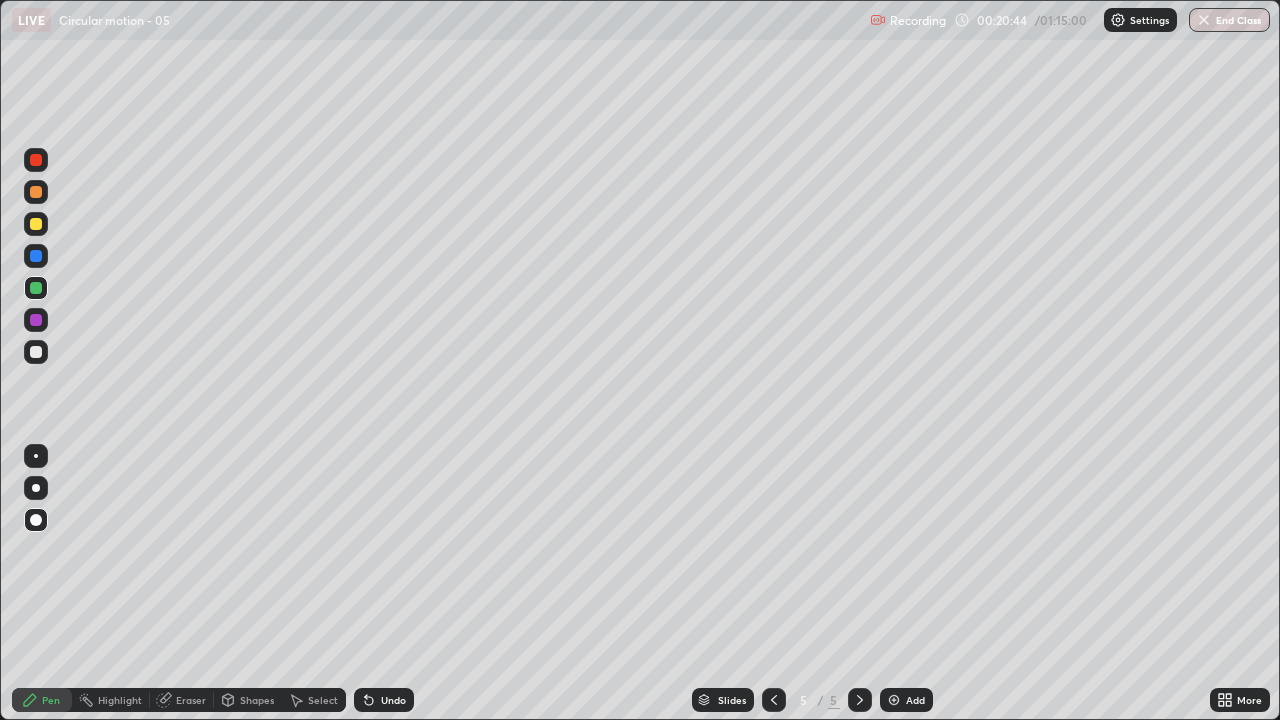 click at bounding box center [36, 256] 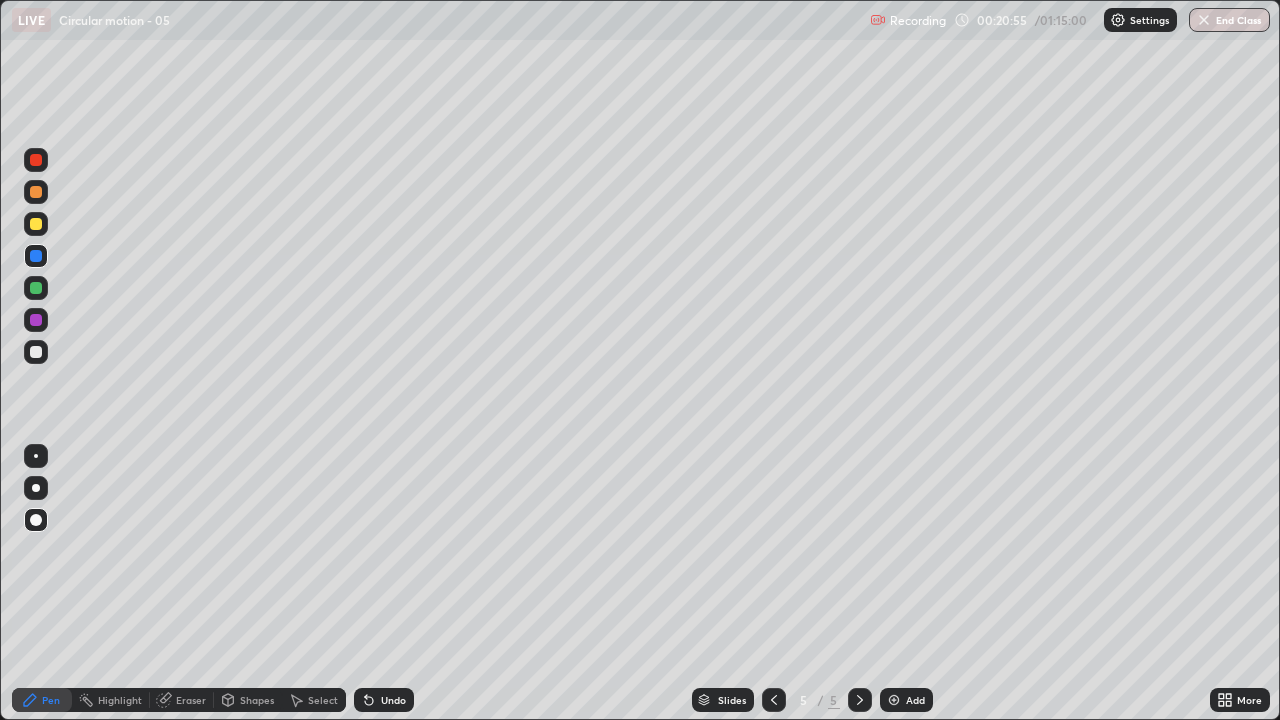 click at bounding box center [36, 192] 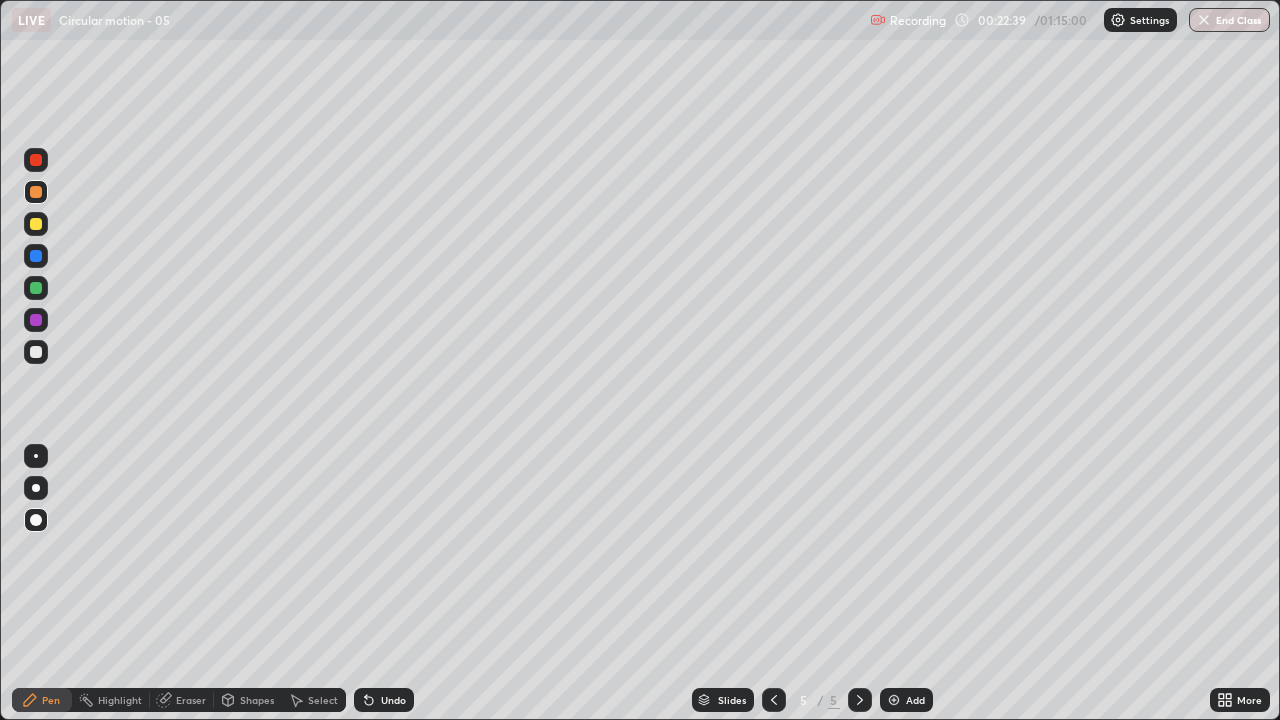 click at bounding box center [36, 224] 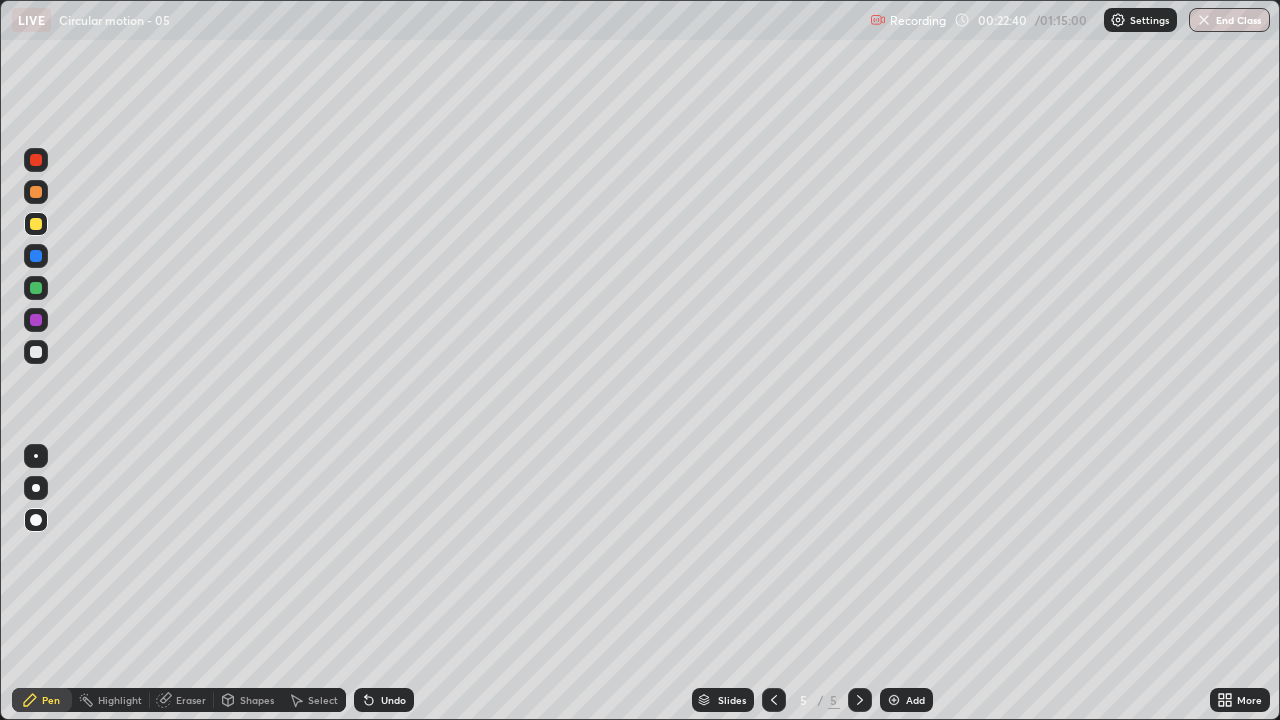 click at bounding box center (36, 160) 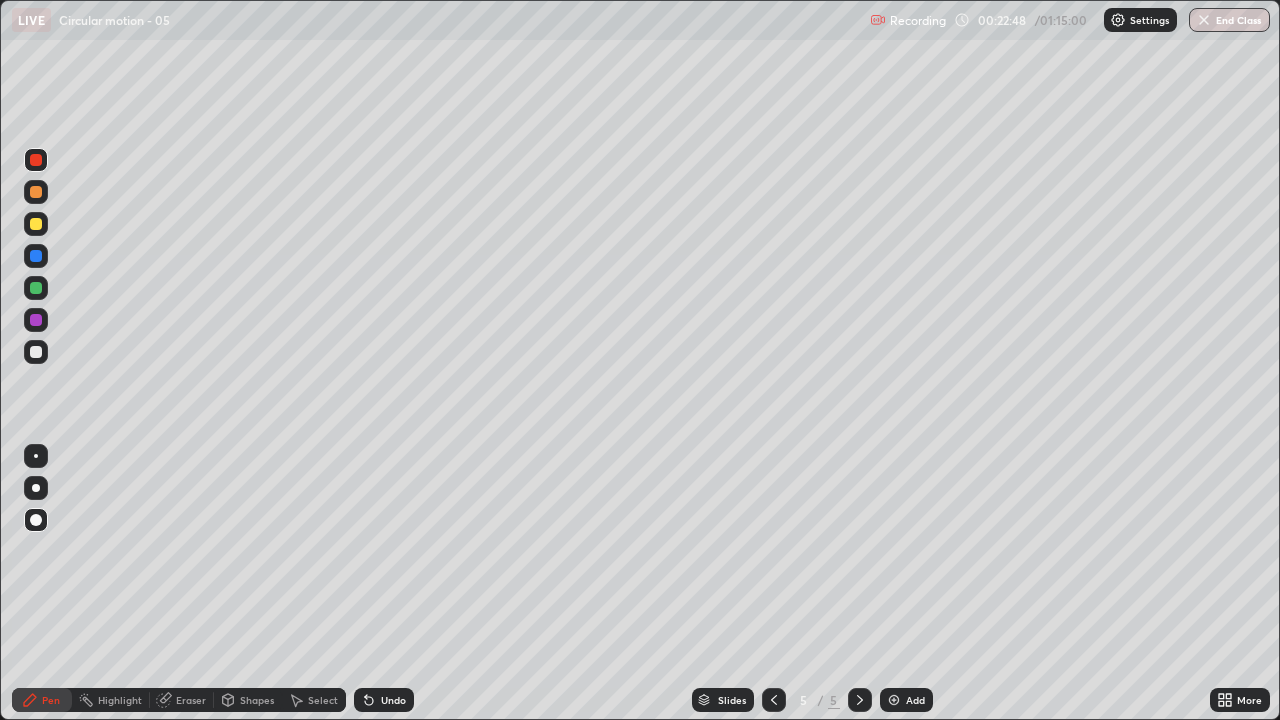click at bounding box center [36, 288] 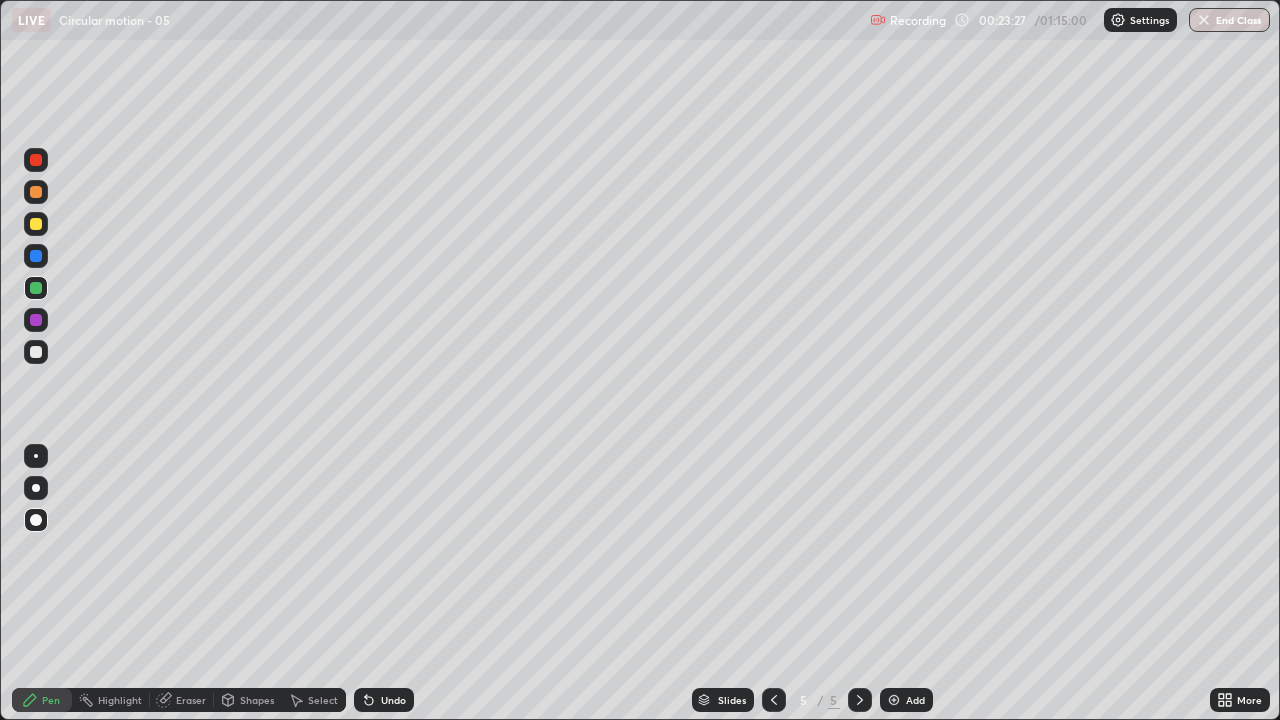 click at bounding box center (36, 320) 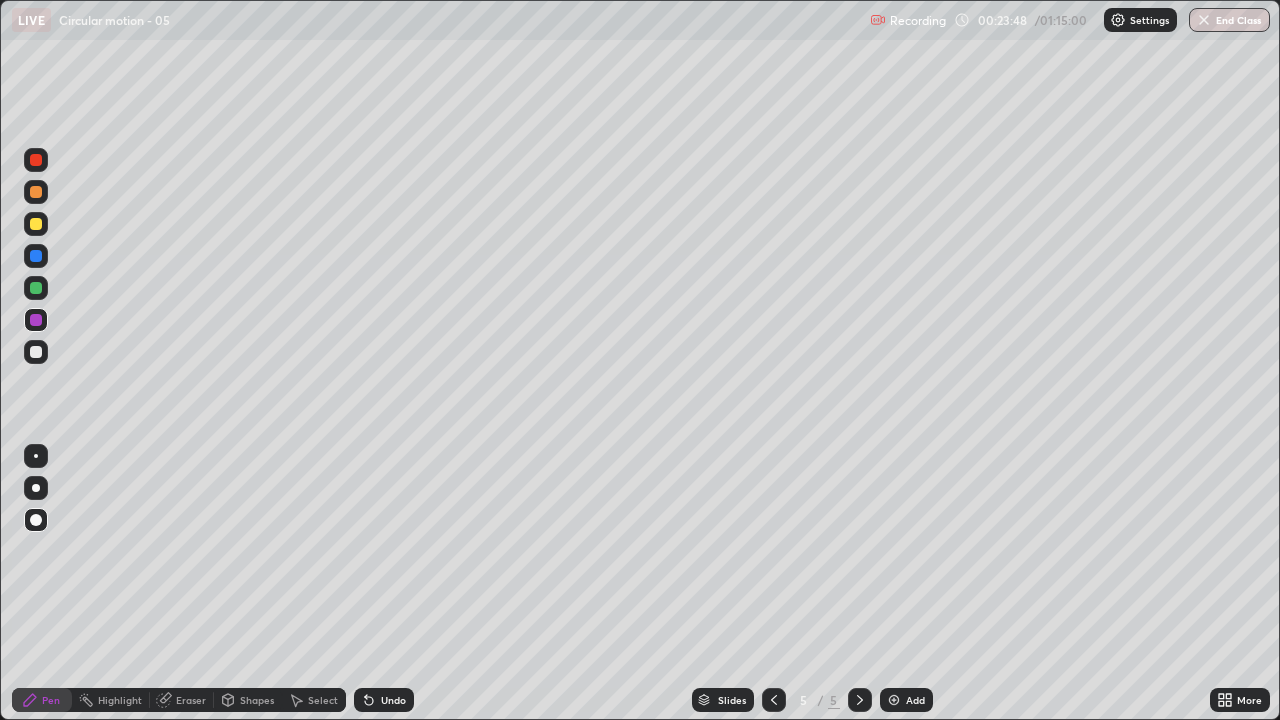 click on "Undo" at bounding box center (393, 700) 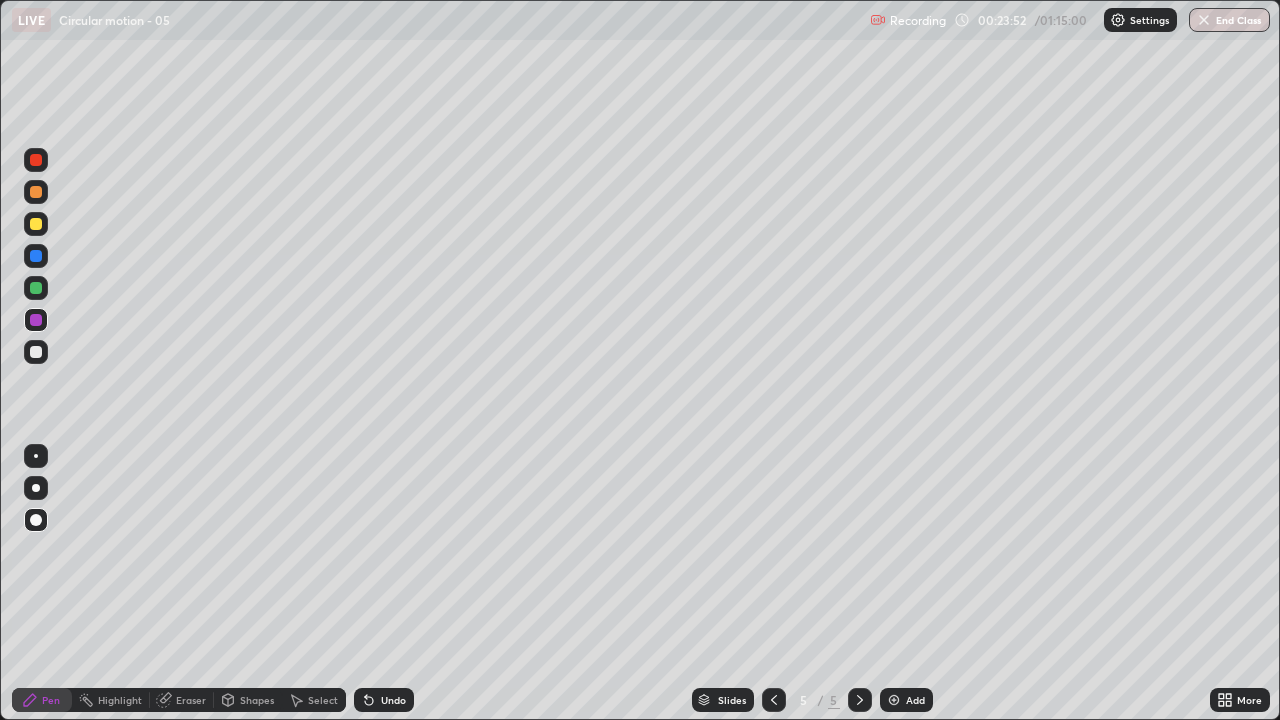click at bounding box center [36, 320] 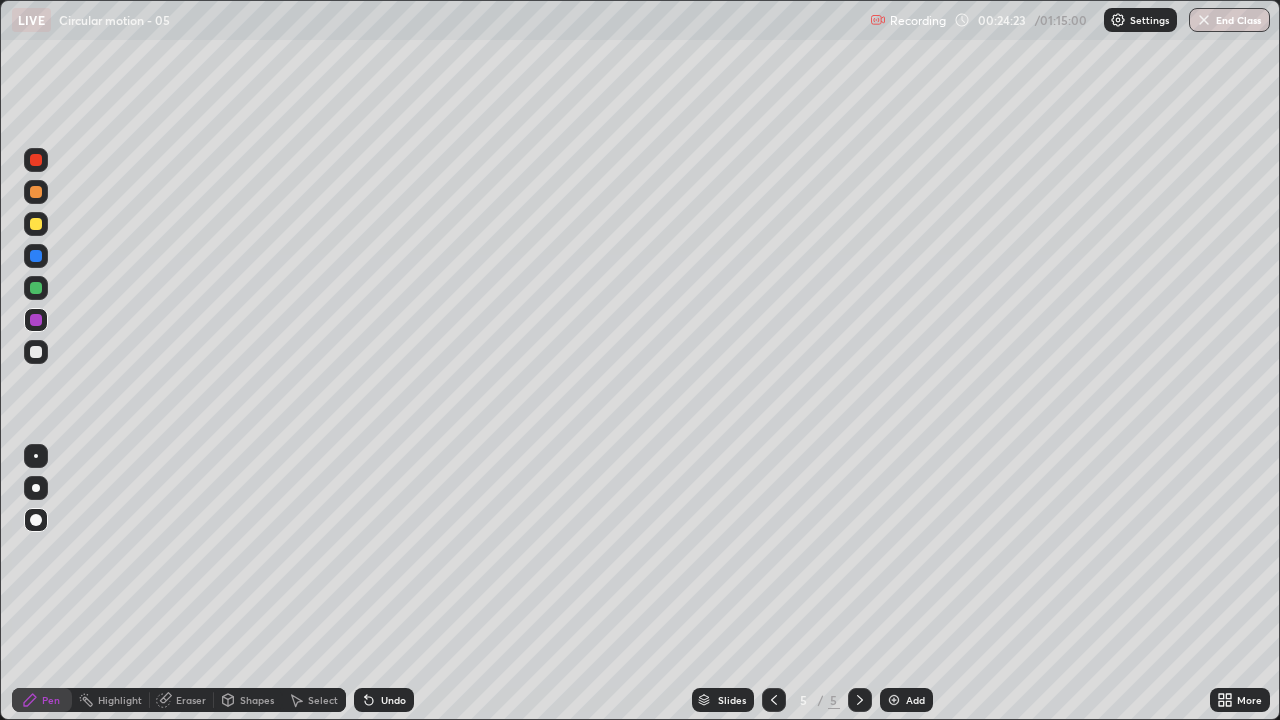 click on "Eraser" at bounding box center (182, 700) 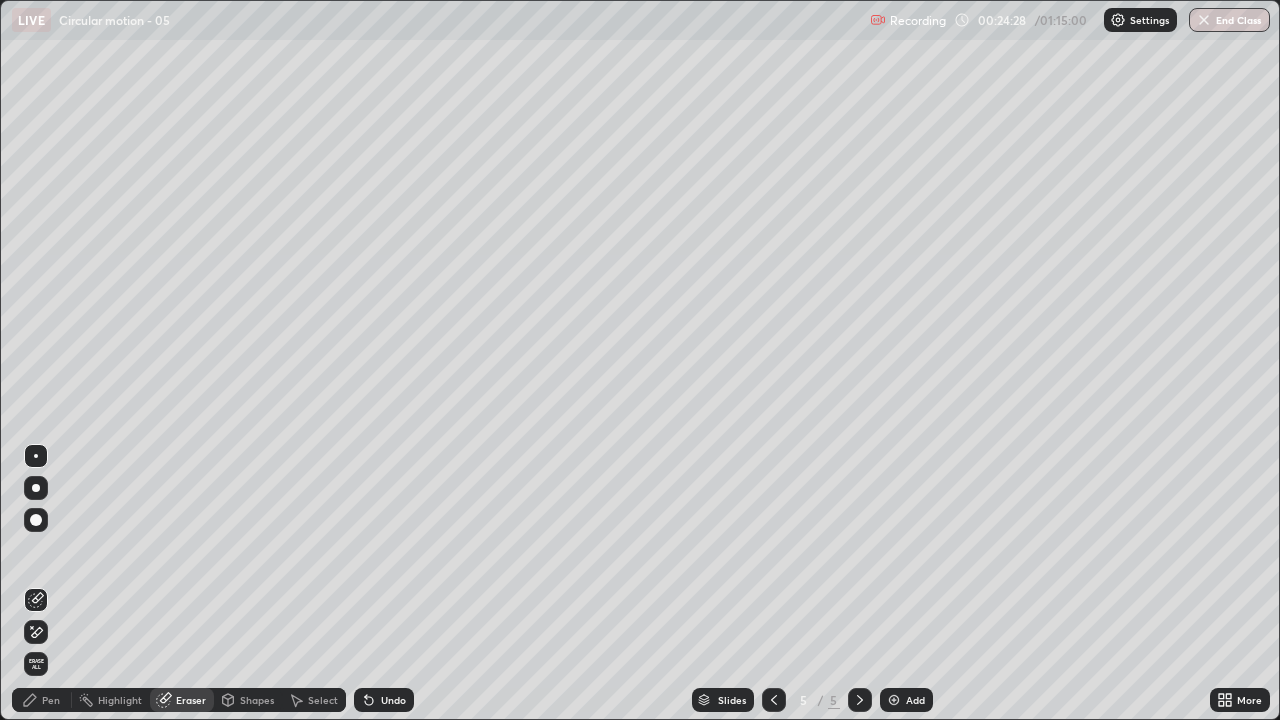 click on "Pen" at bounding box center [42, 700] 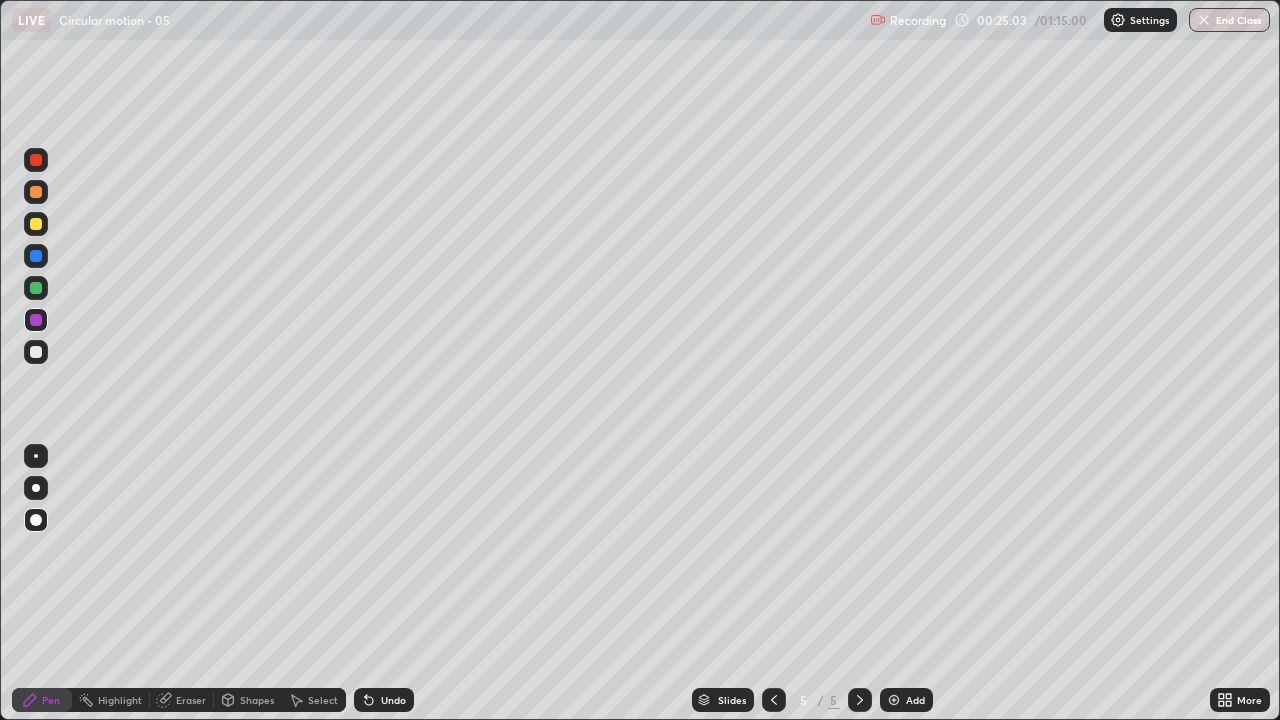 click on "Add" at bounding box center (915, 700) 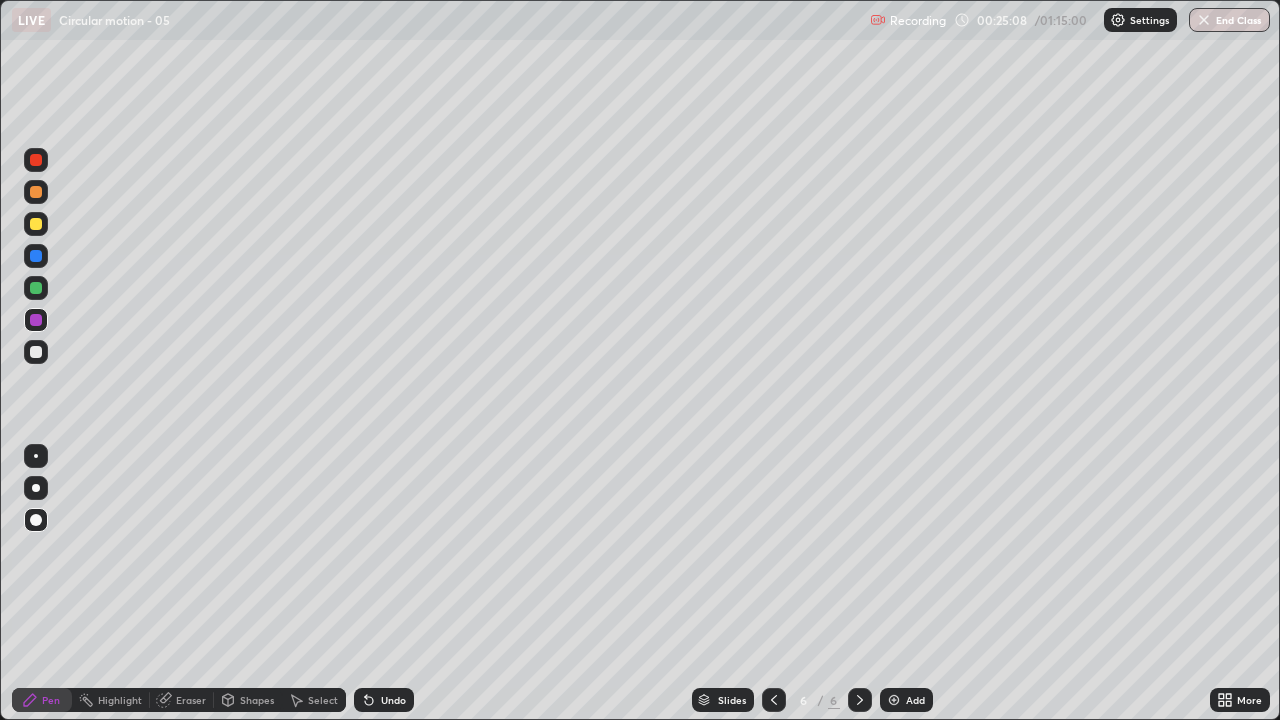 click 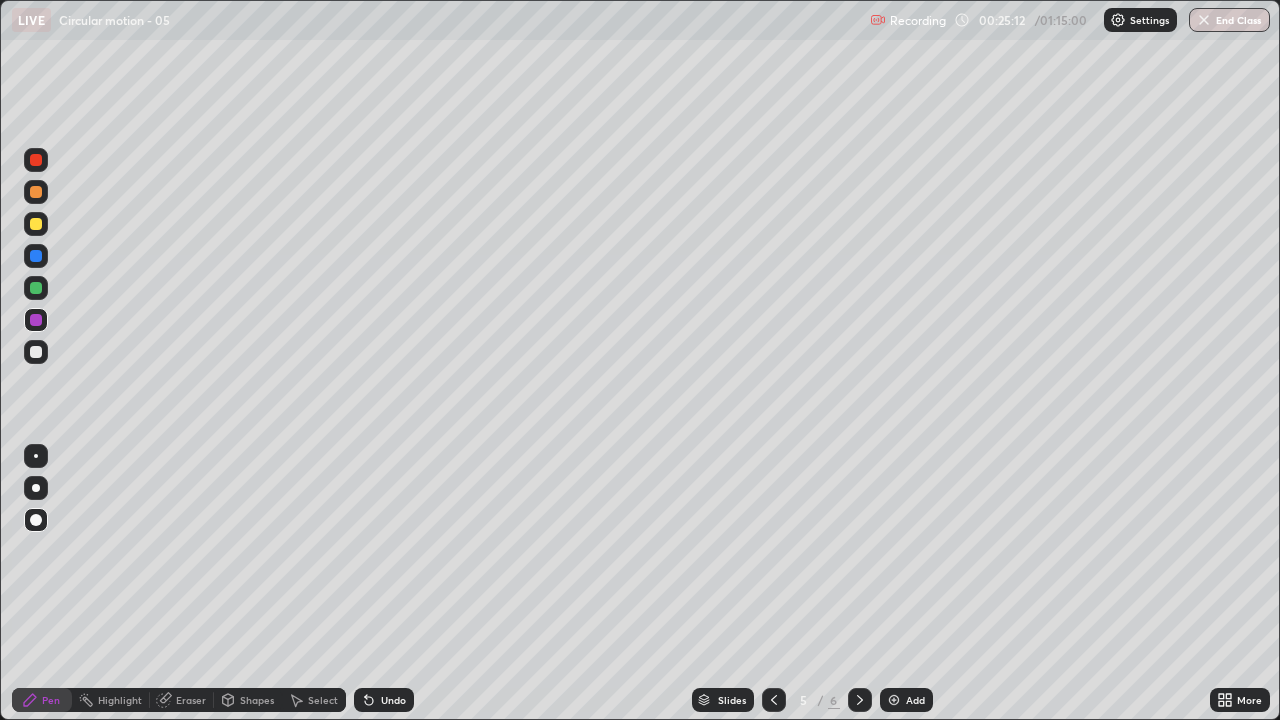 click 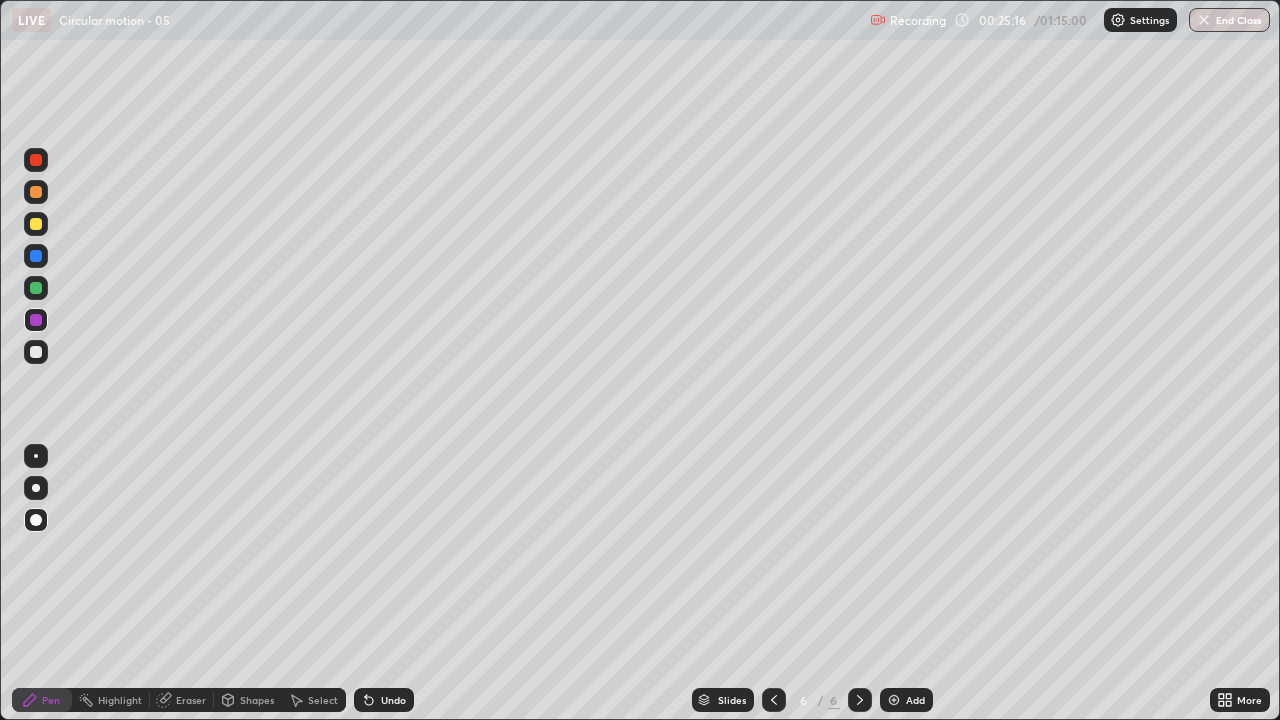 click at bounding box center [36, 160] 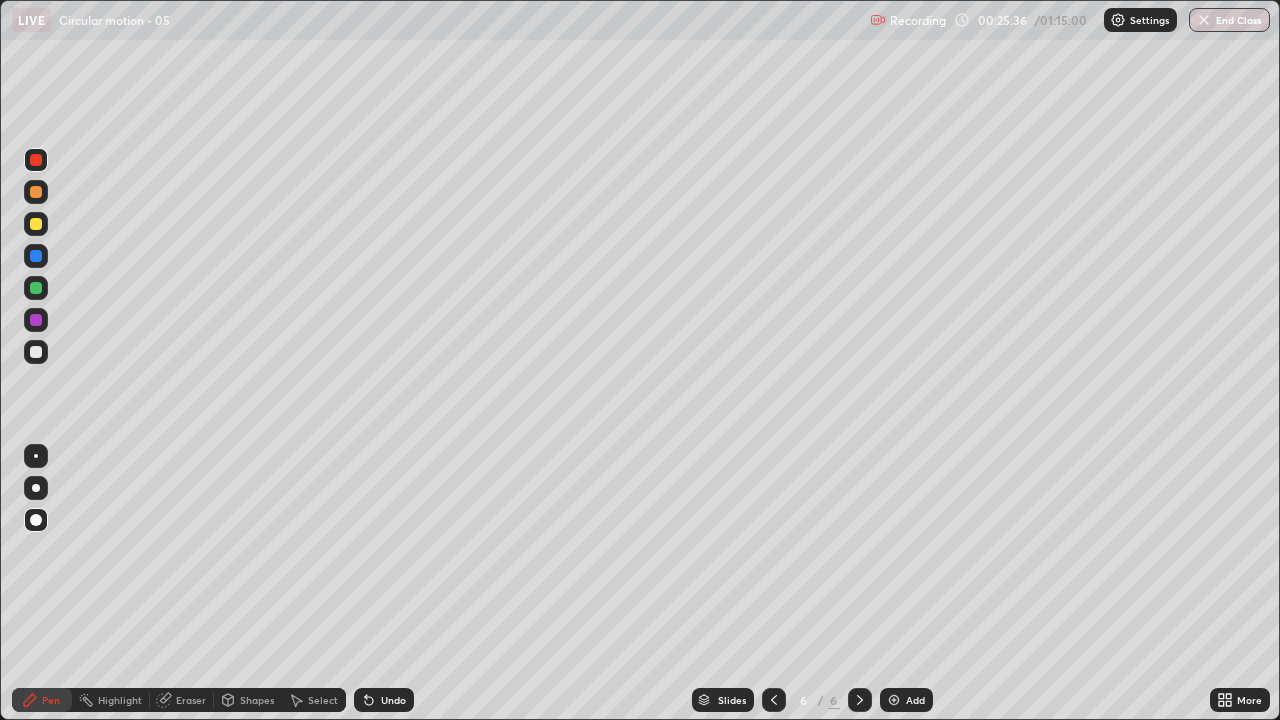 click on "Undo" at bounding box center (393, 700) 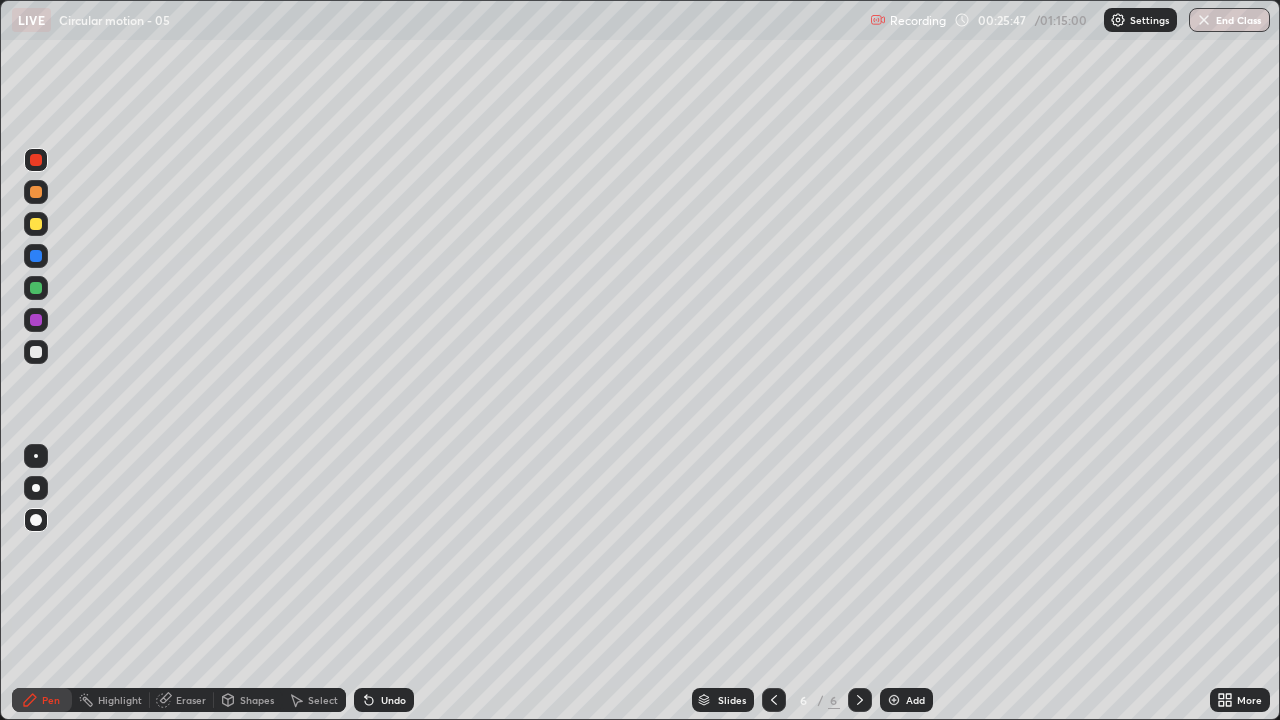 click on "Eraser" at bounding box center [191, 700] 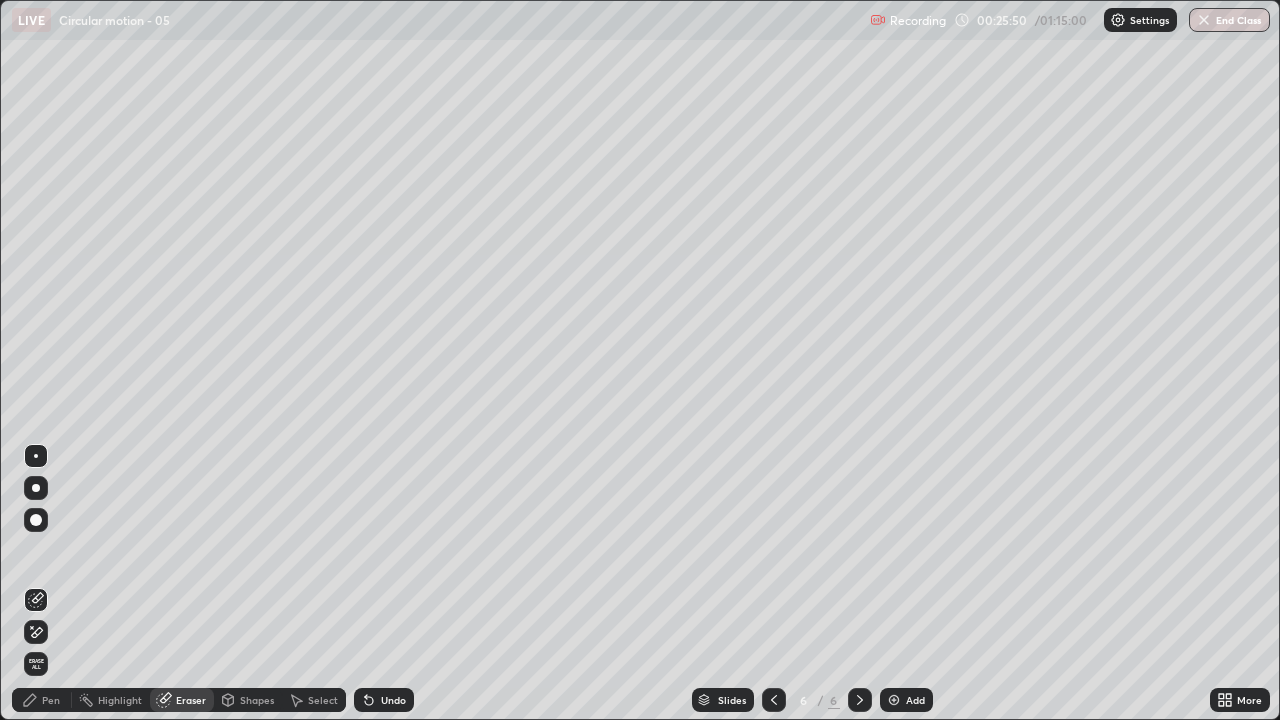 click on "Pen" at bounding box center [42, 700] 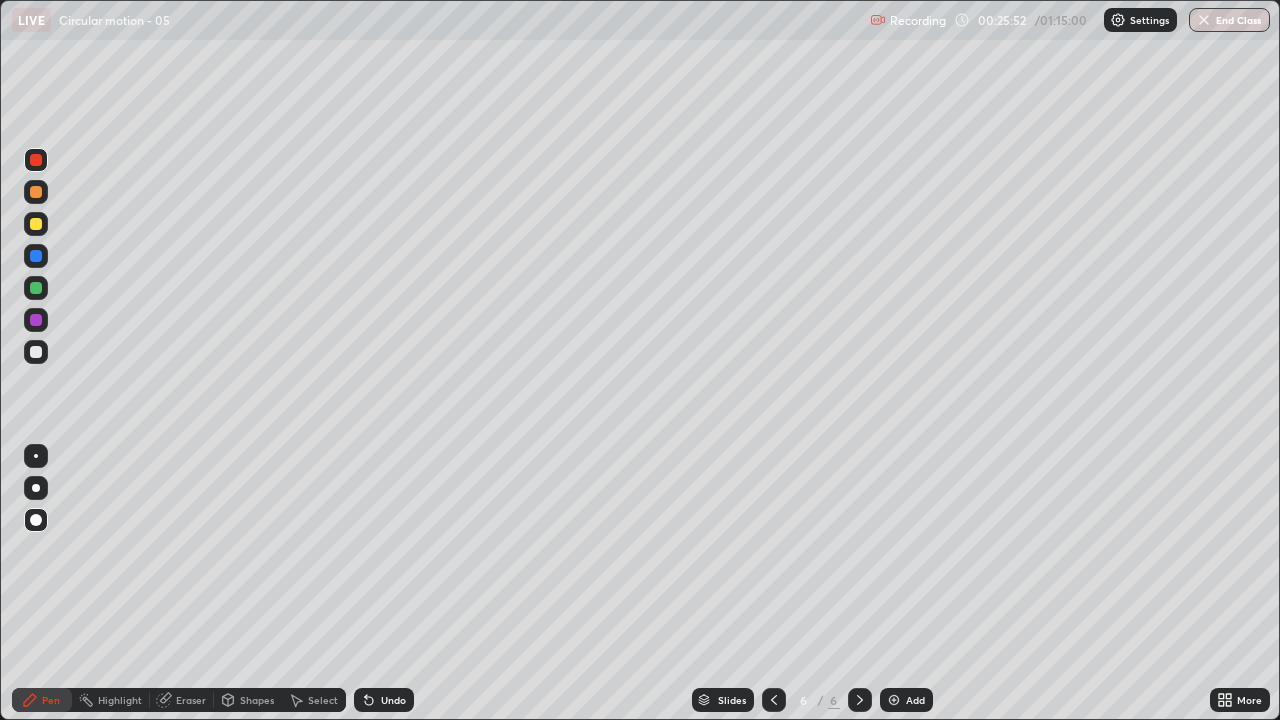 click at bounding box center [36, 160] 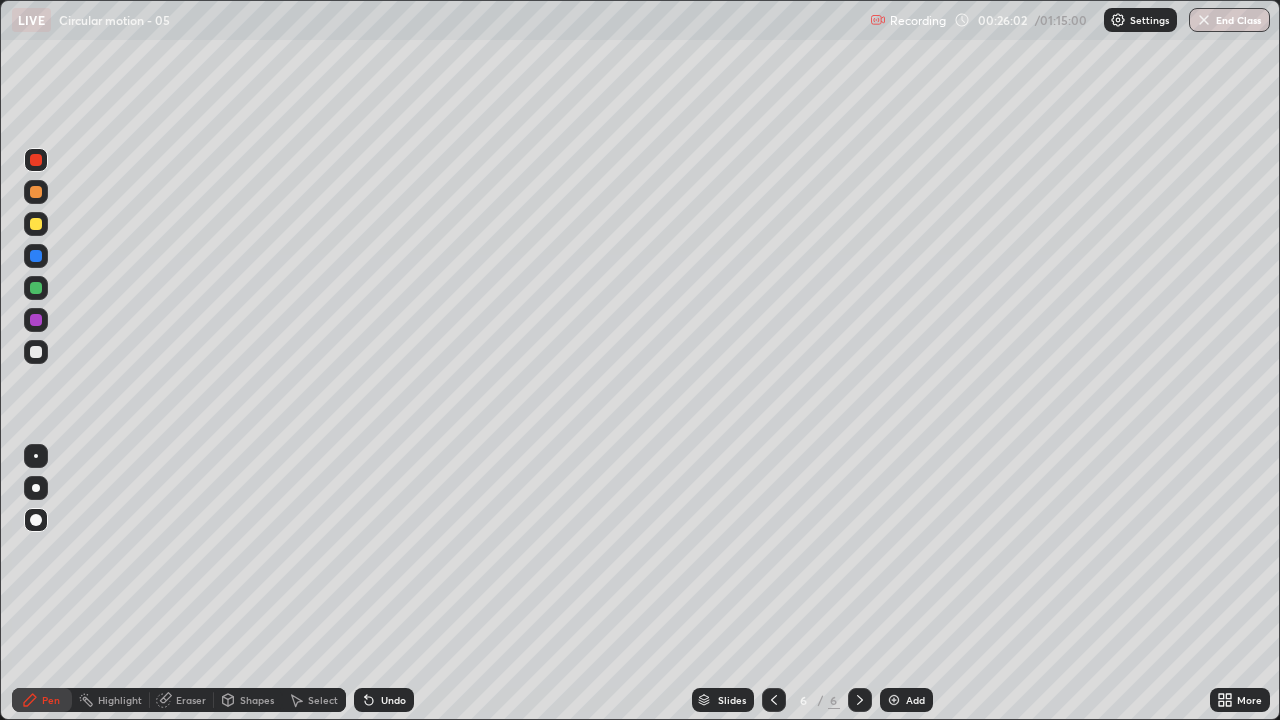 click on "Eraser" at bounding box center (191, 700) 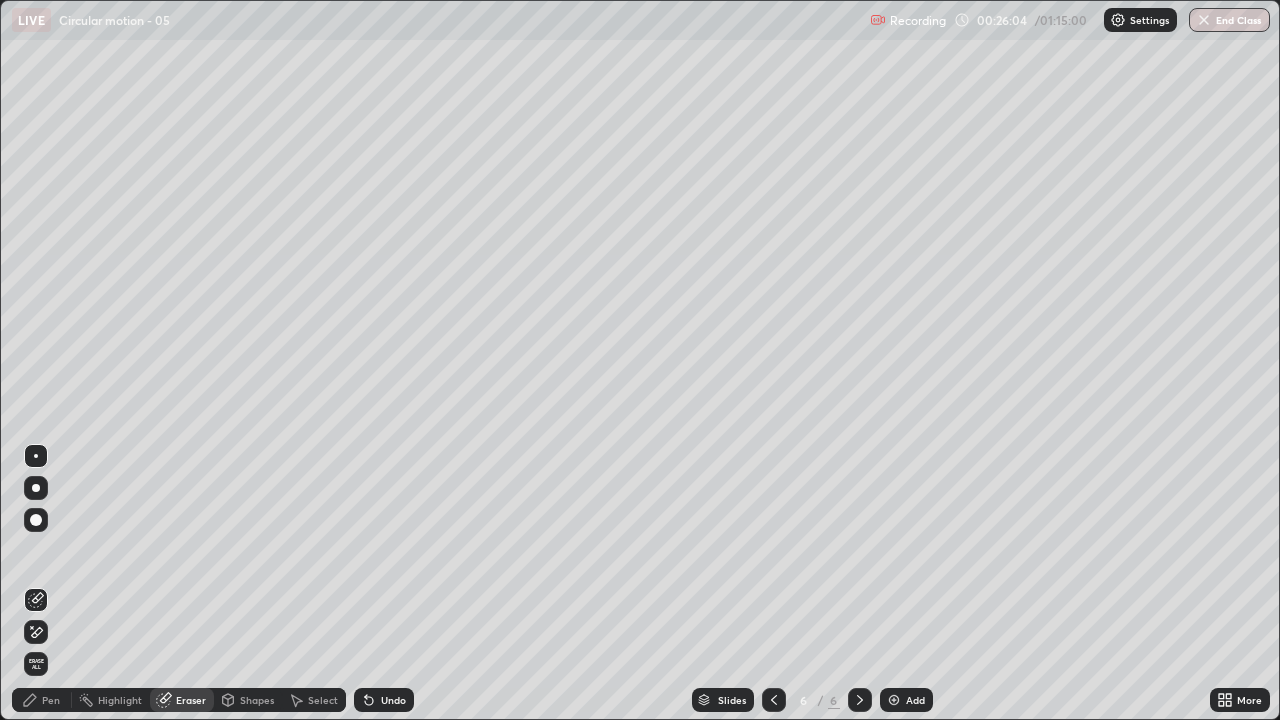 click 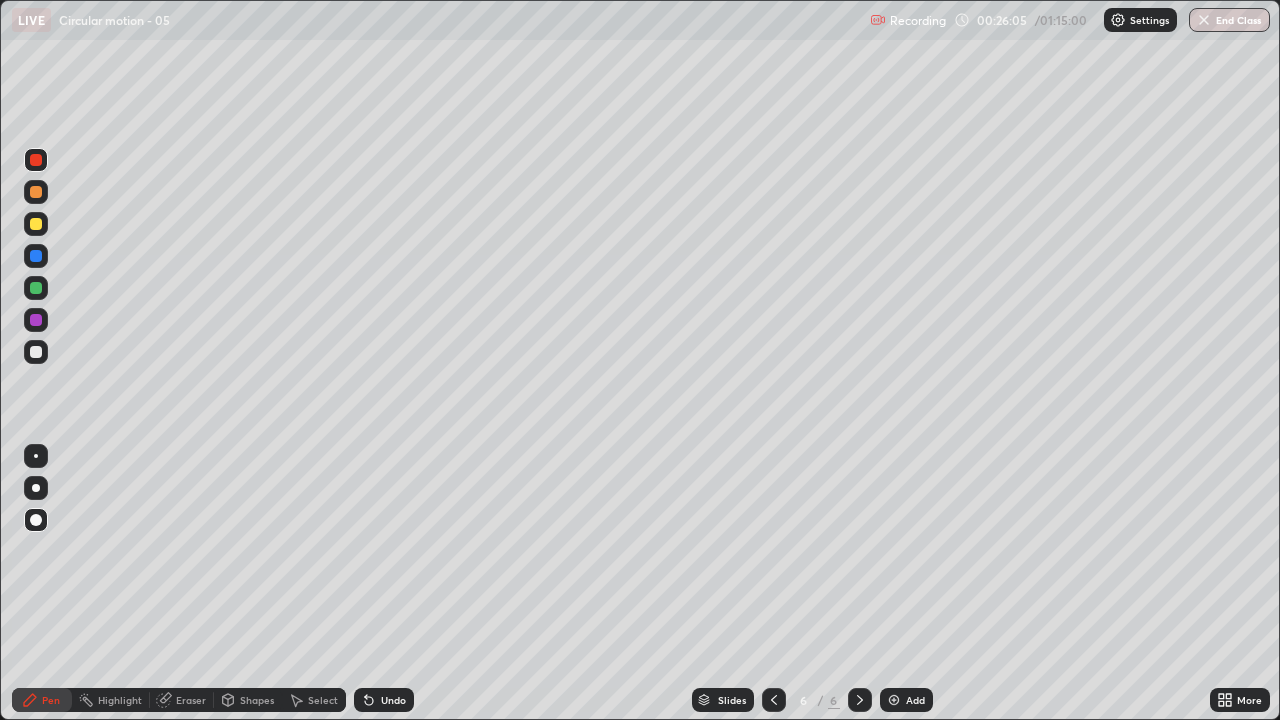 click at bounding box center [36, 160] 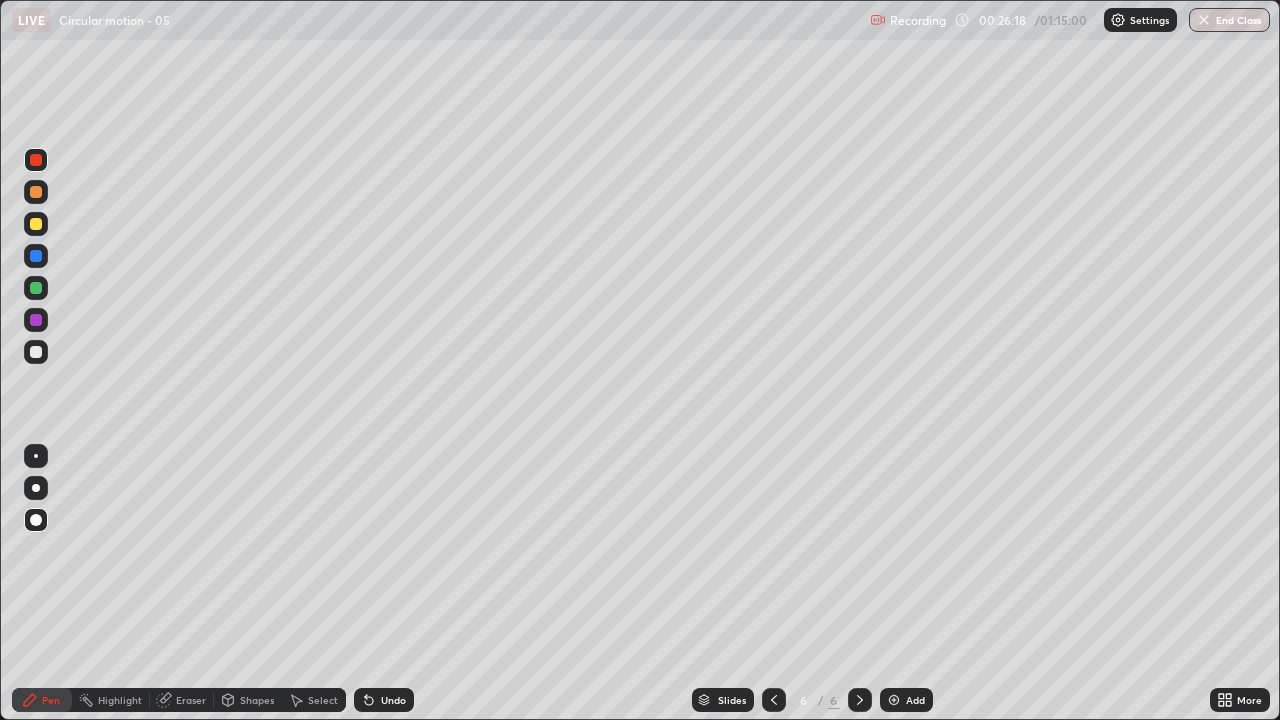 click at bounding box center (774, 700) 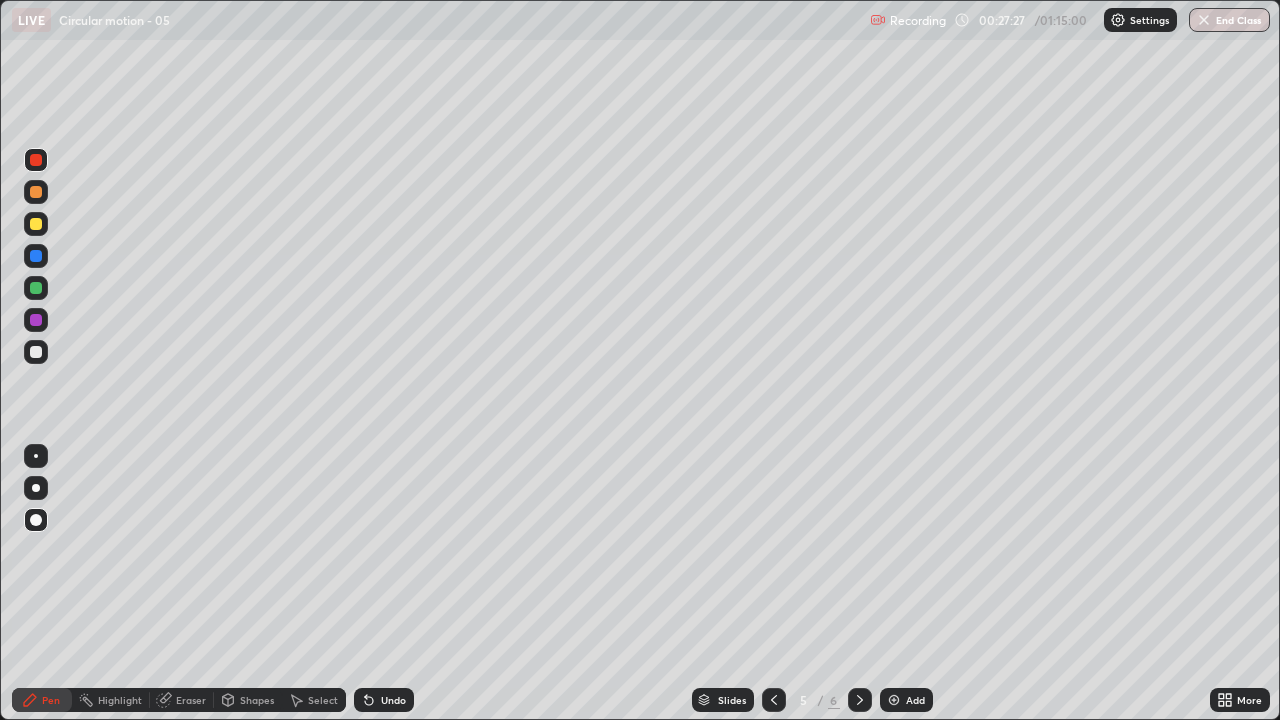 click 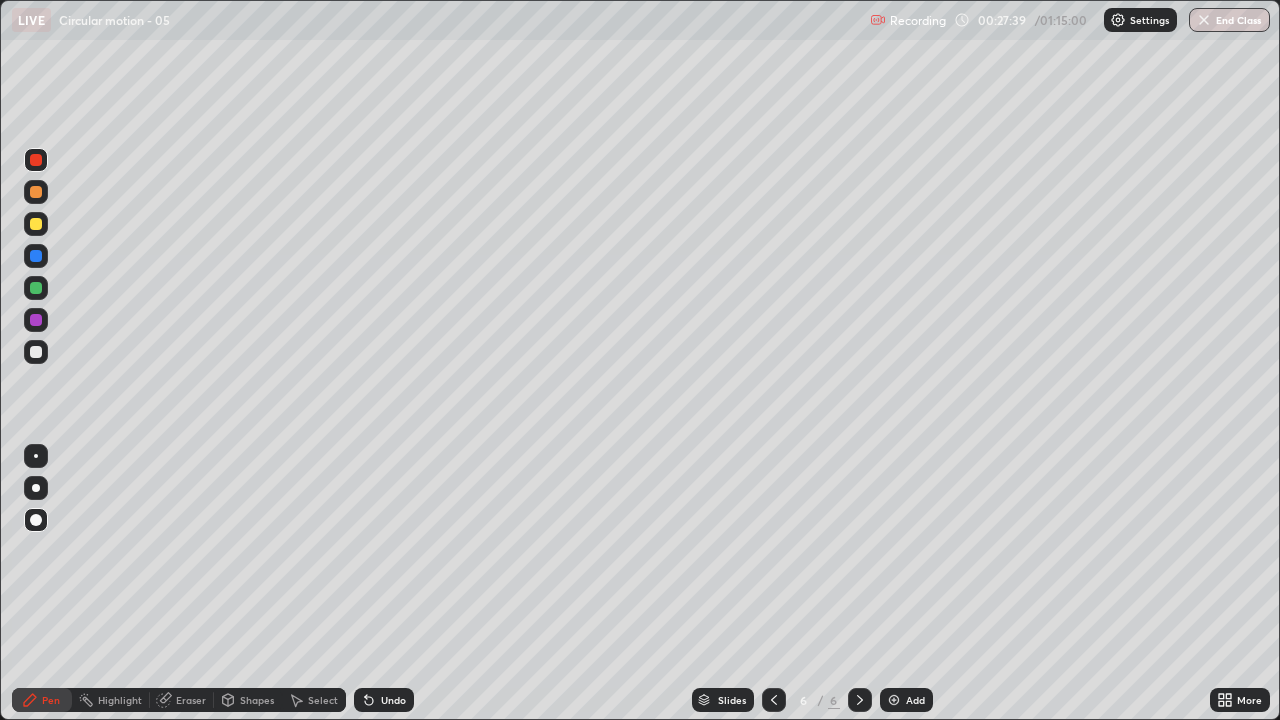 click 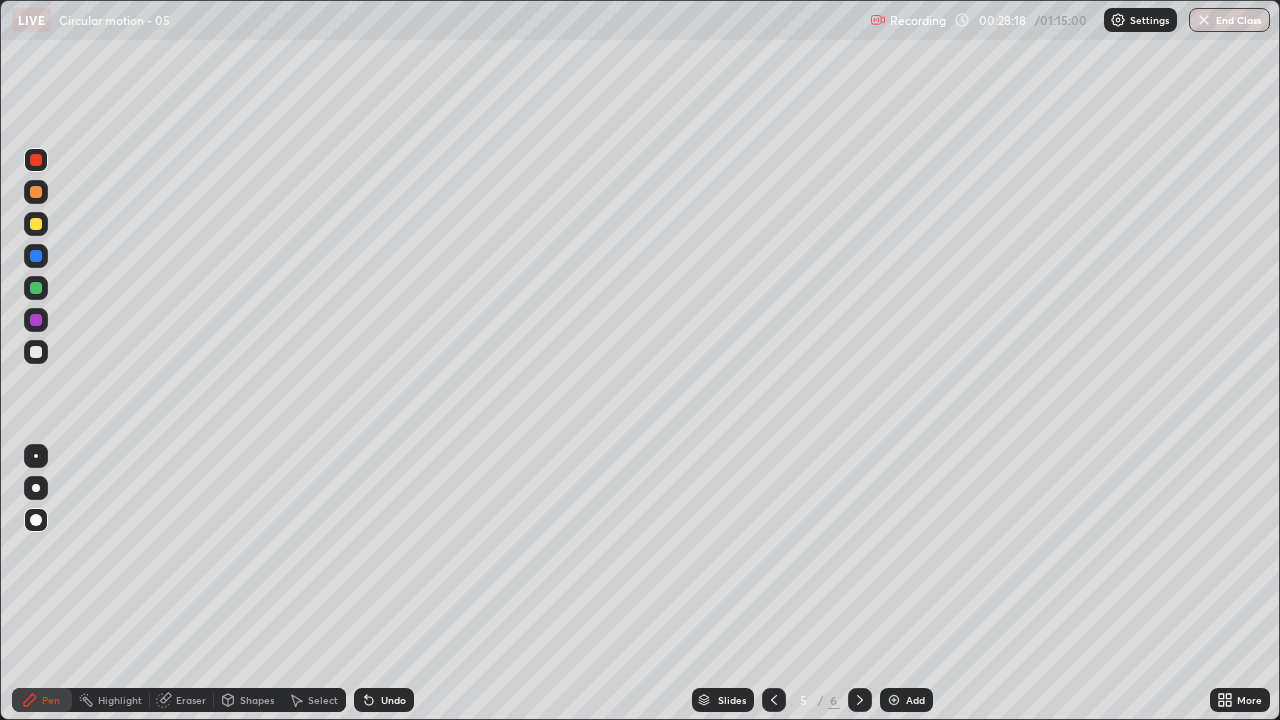 click on "Eraser" at bounding box center (191, 700) 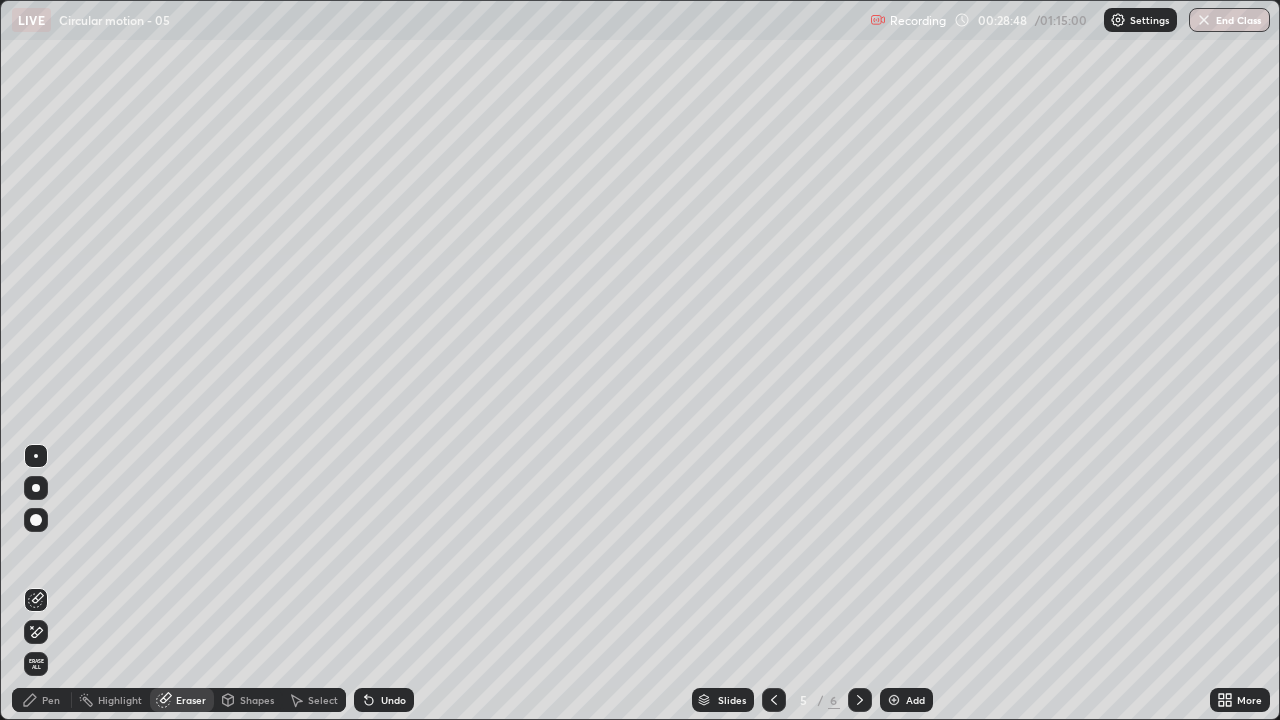 click at bounding box center (860, 700) 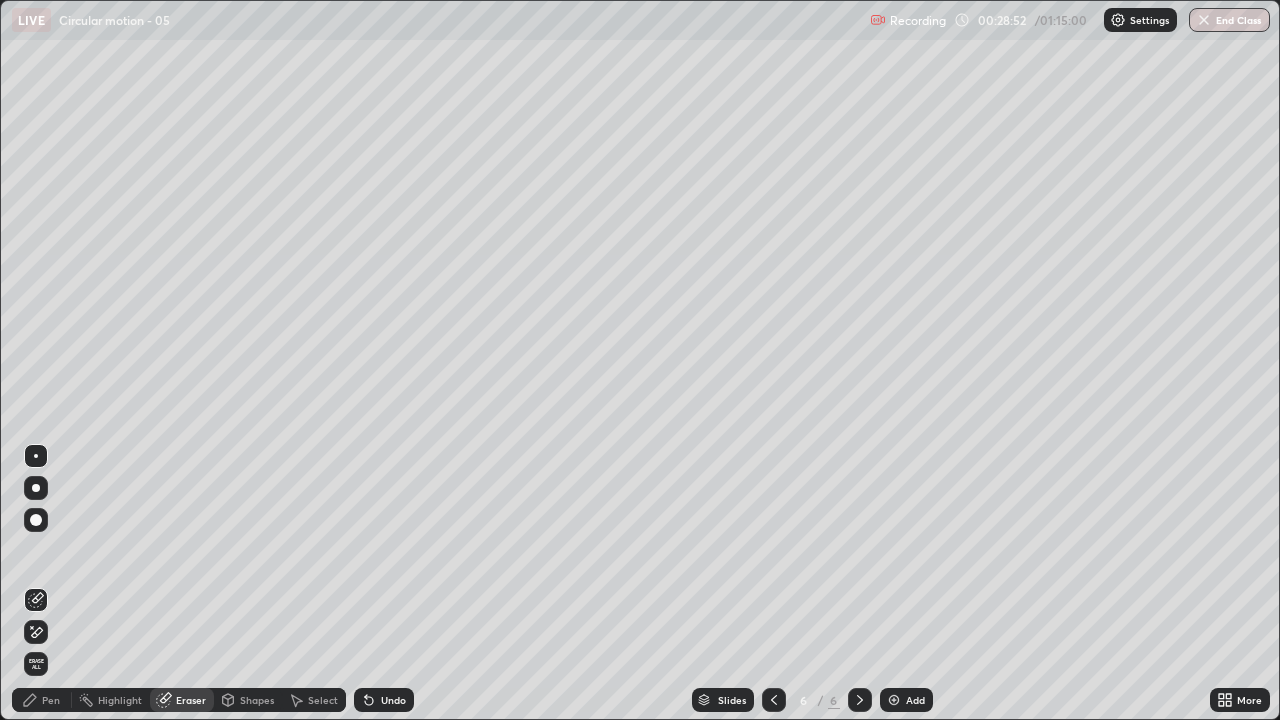 click at bounding box center [894, 700] 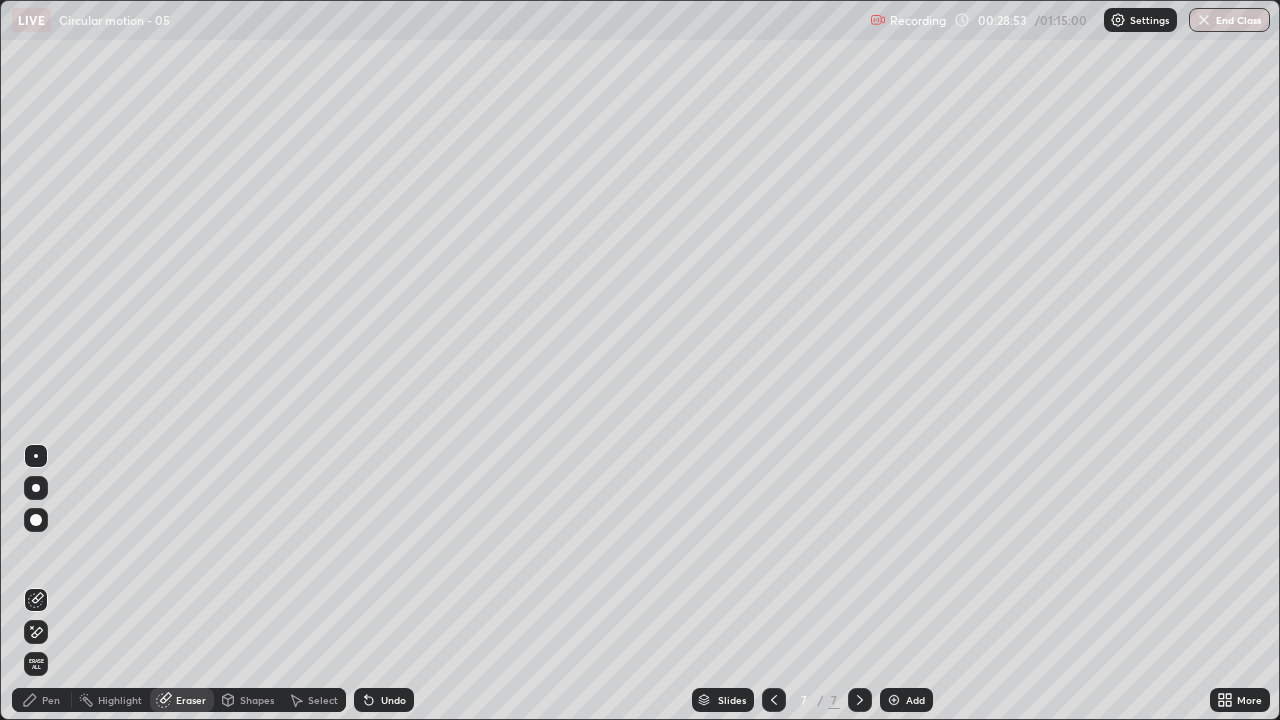 click 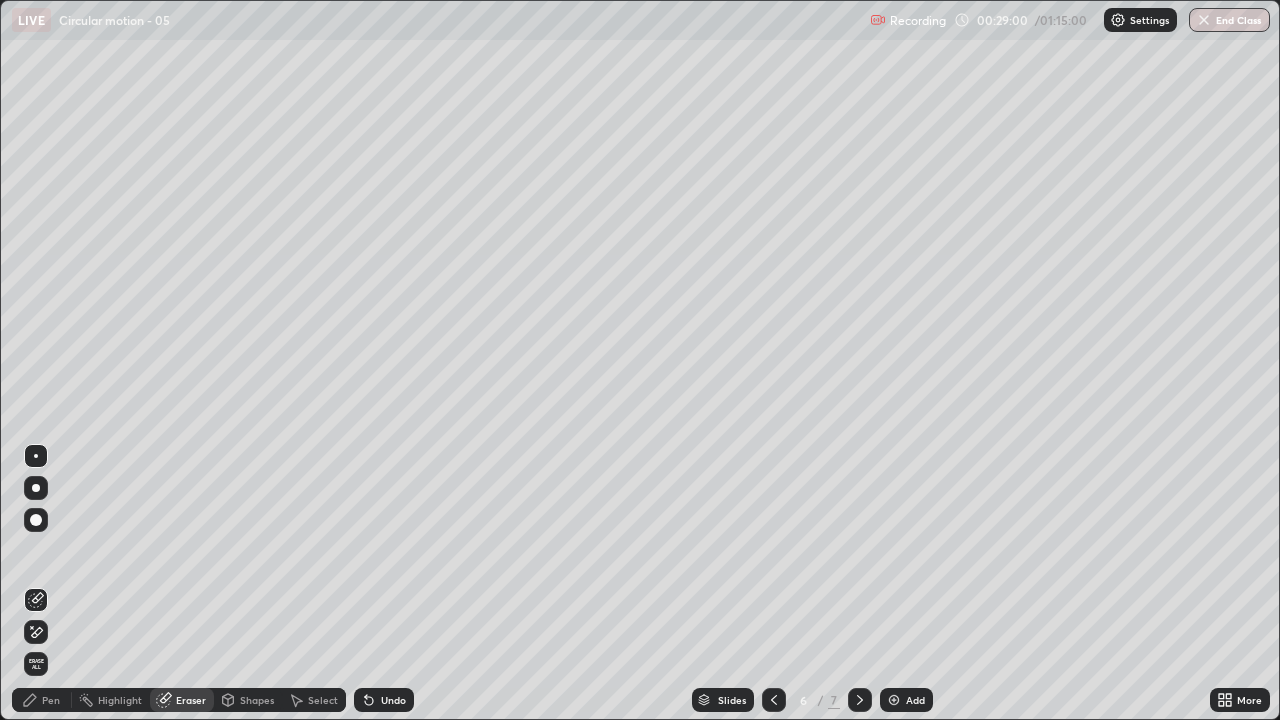 click on "Pen" at bounding box center (51, 700) 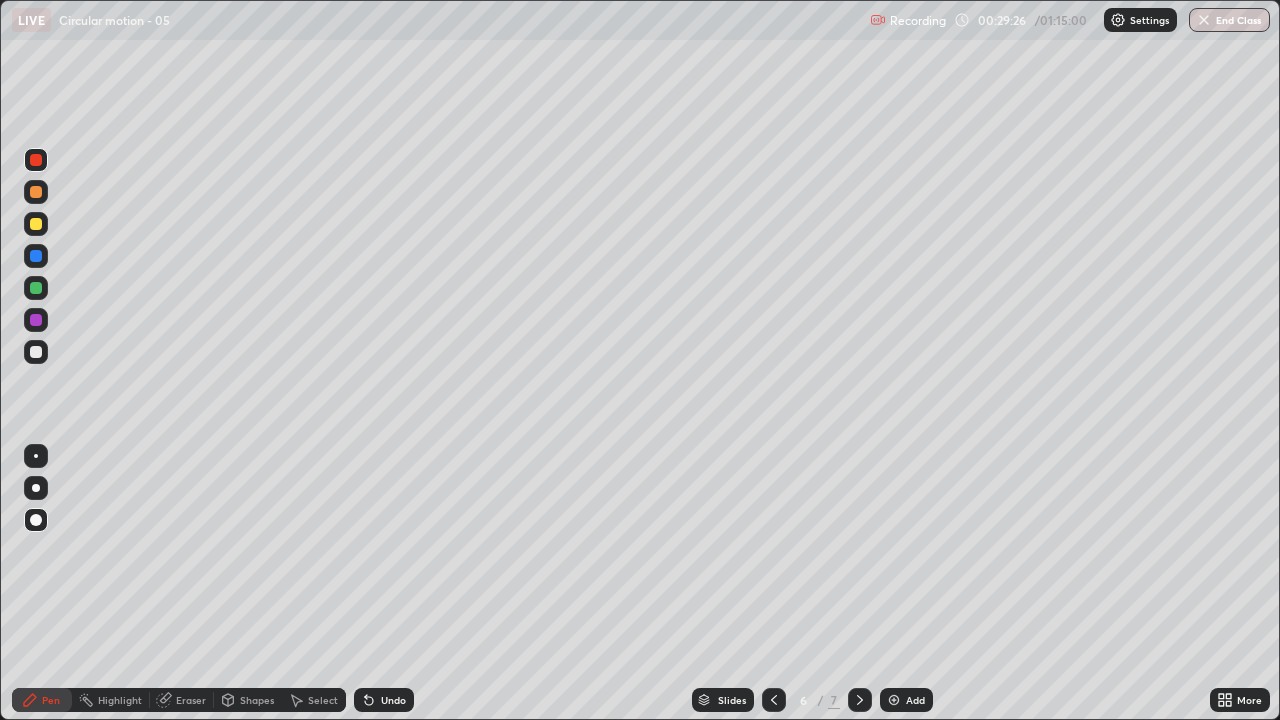 click on "Undo" at bounding box center [393, 700] 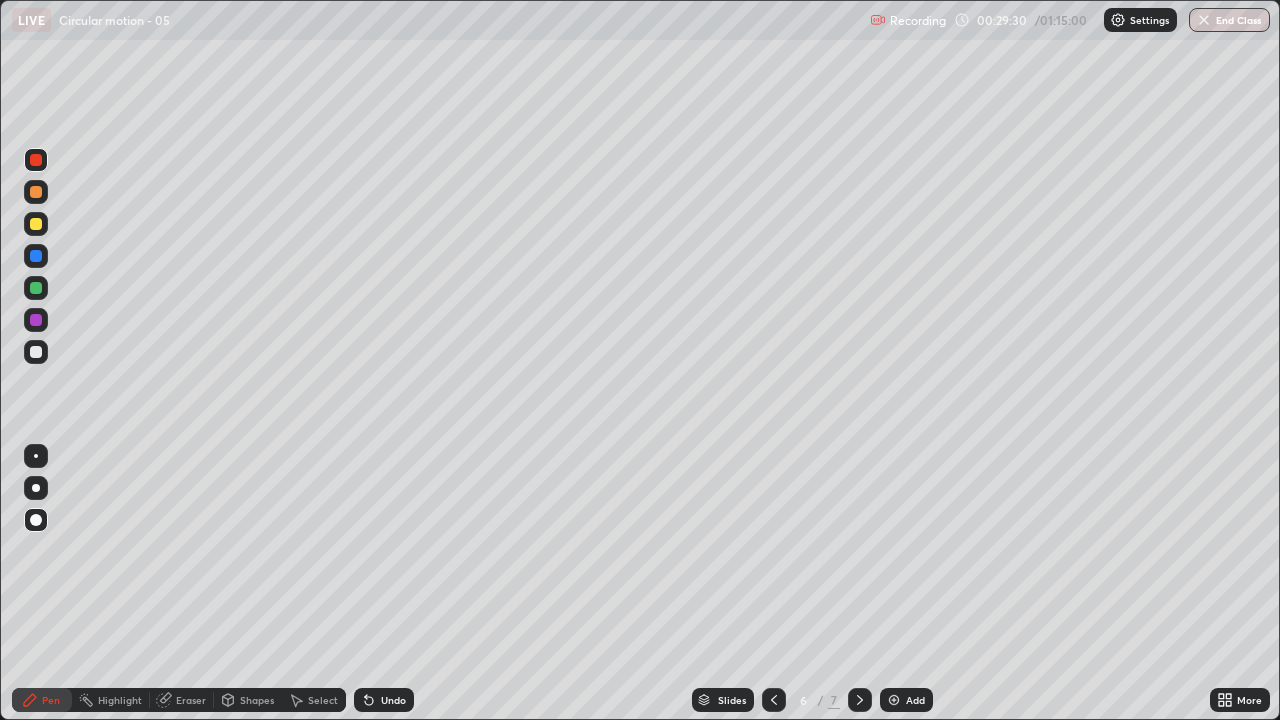 click at bounding box center (36, 352) 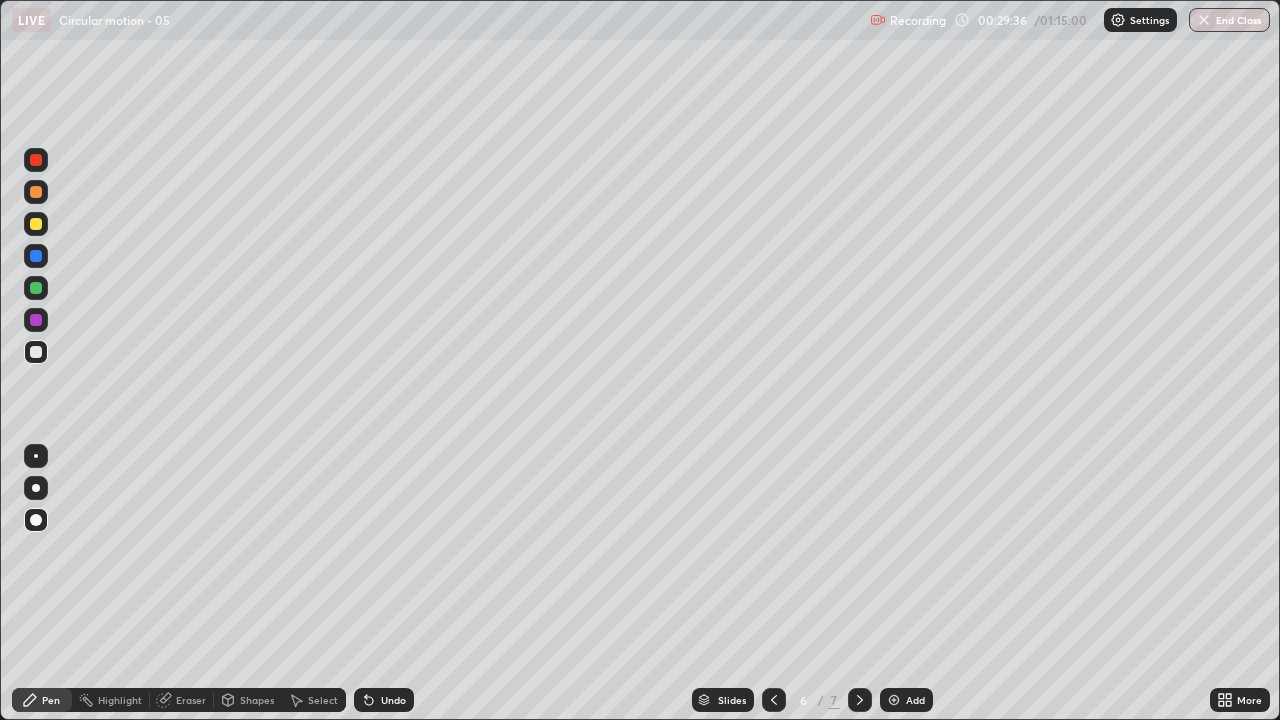 click on "Undo" at bounding box center (393, 700) 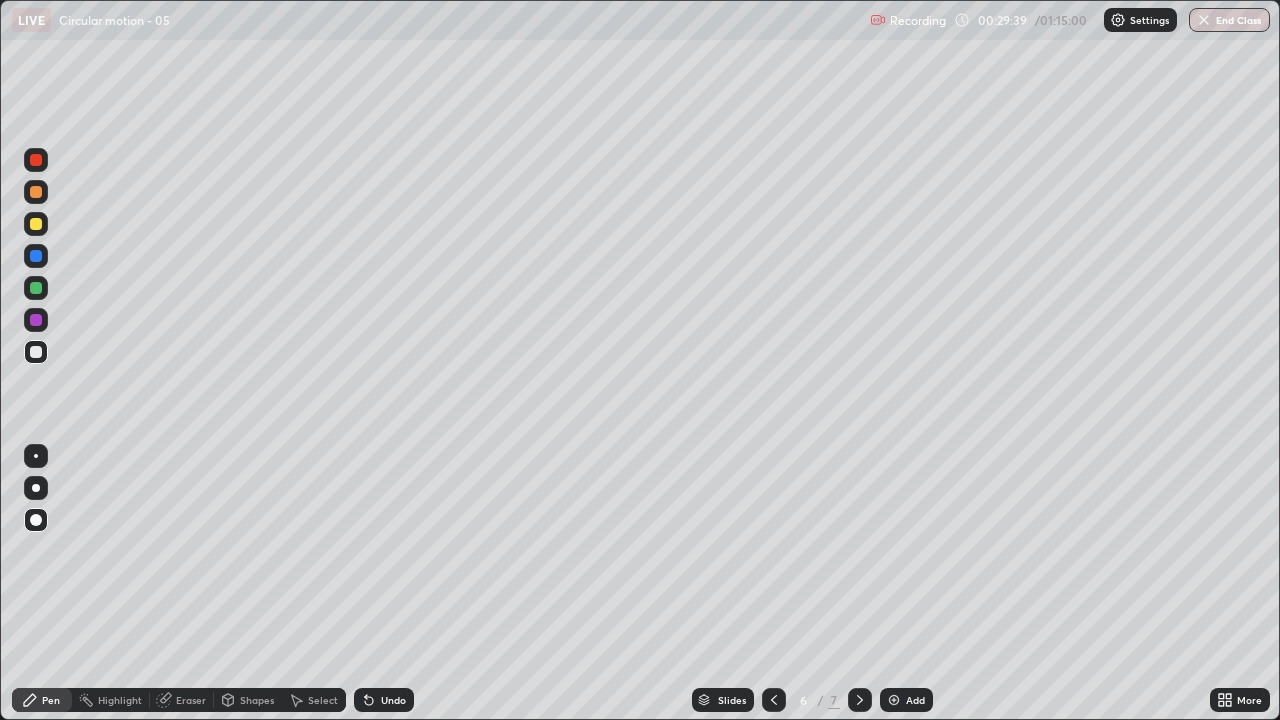 click on "Undo" at bounding box center [393, 700] 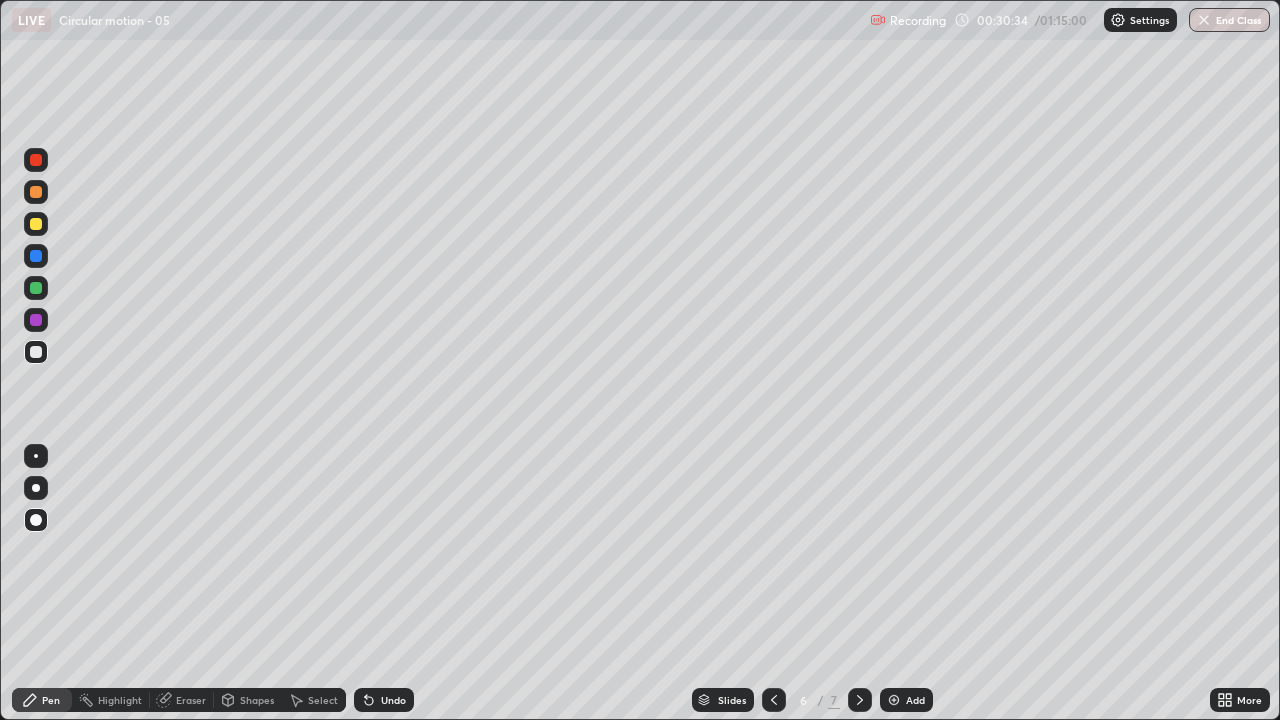 click on "Undo" at bounding box center [393, 700] 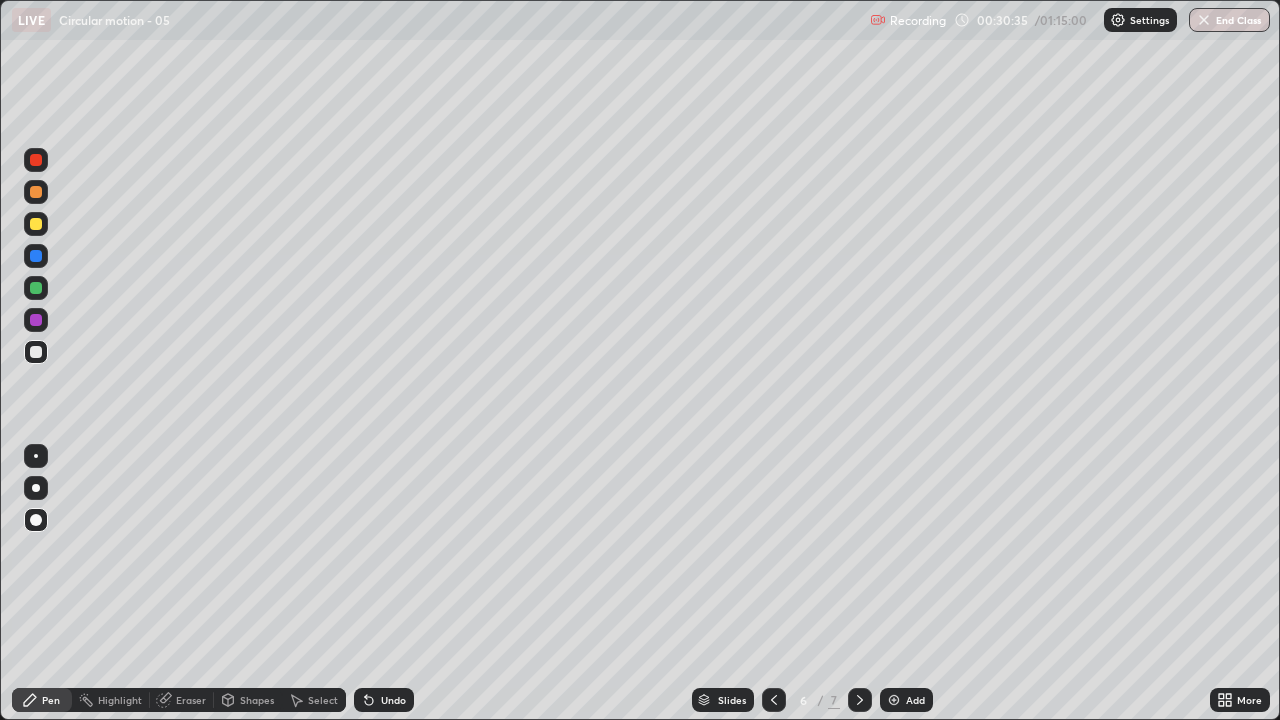 click on "Undo" at bounding box center [393, 700] 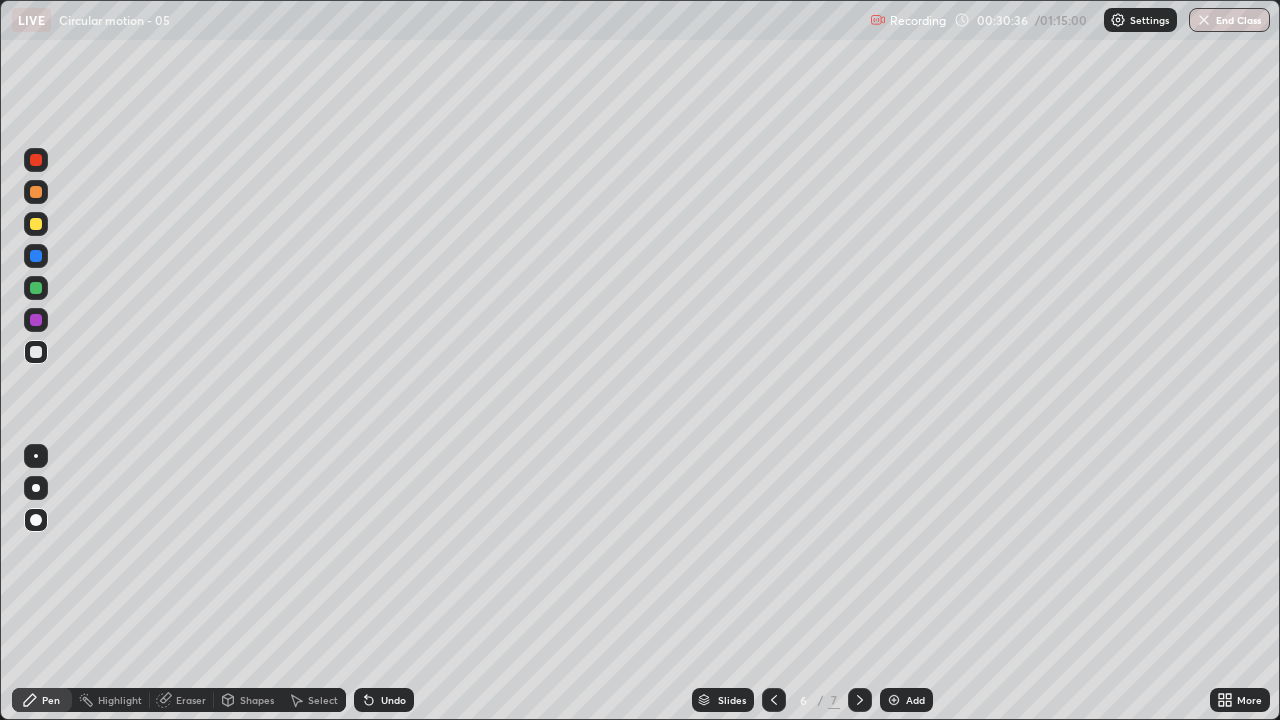 click on "Undo" at bounding box center (384, 700) 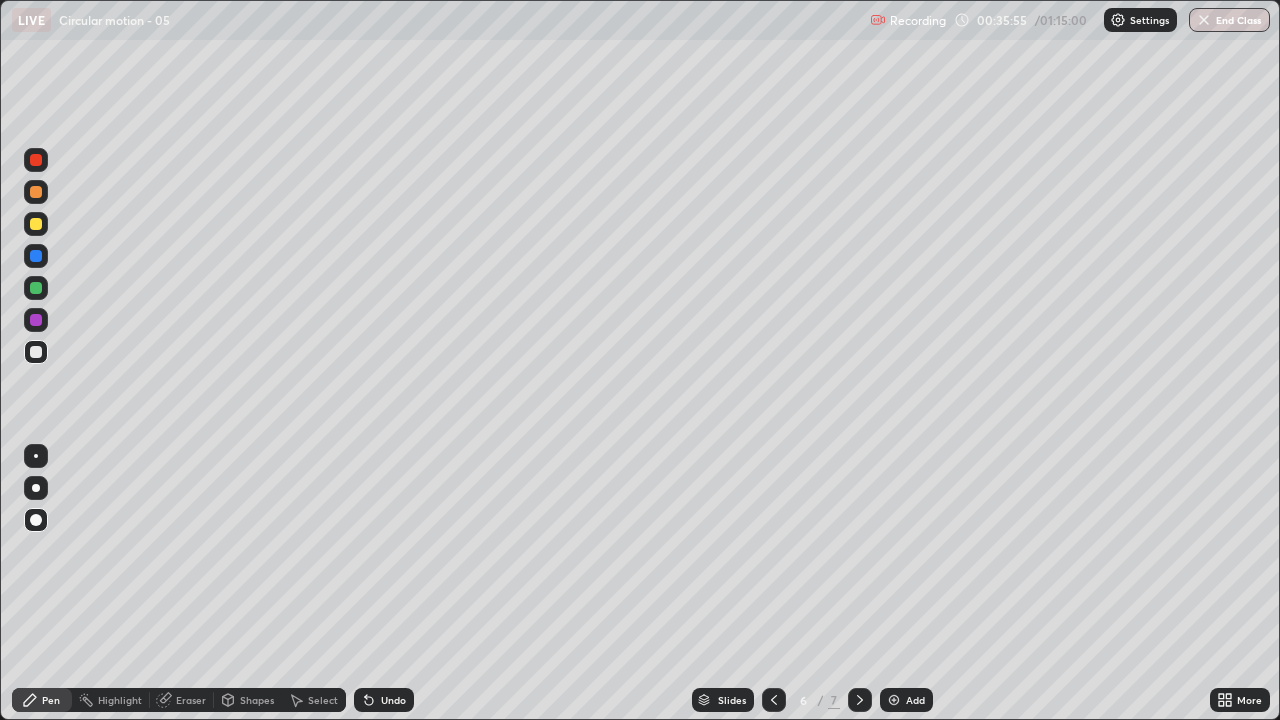 click 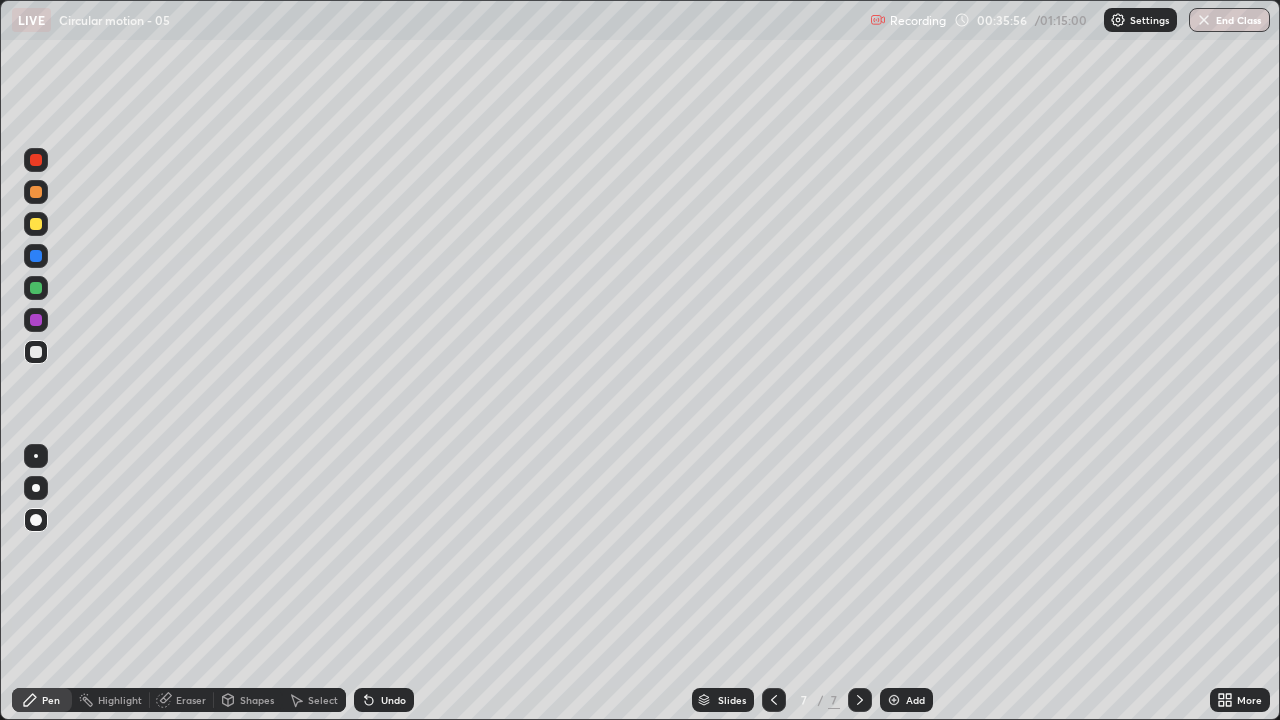 click at bounding box center [36, 352] 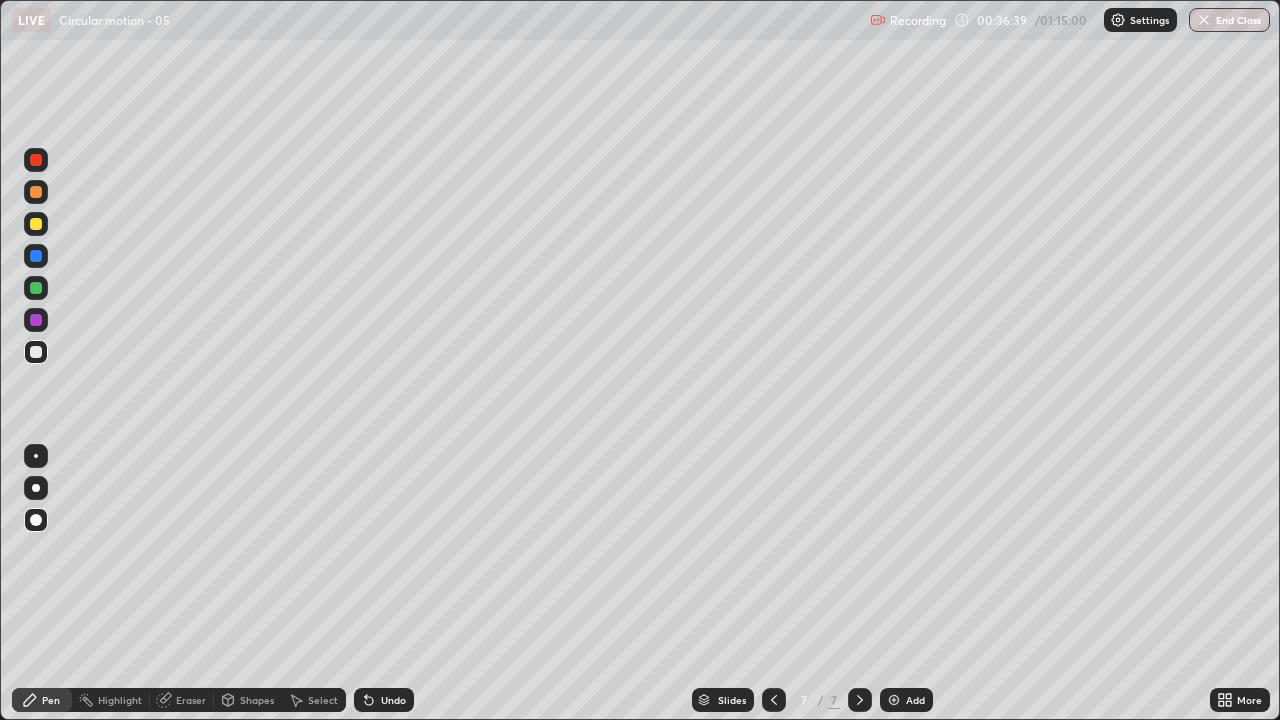 click at bounding box center [36, 320] 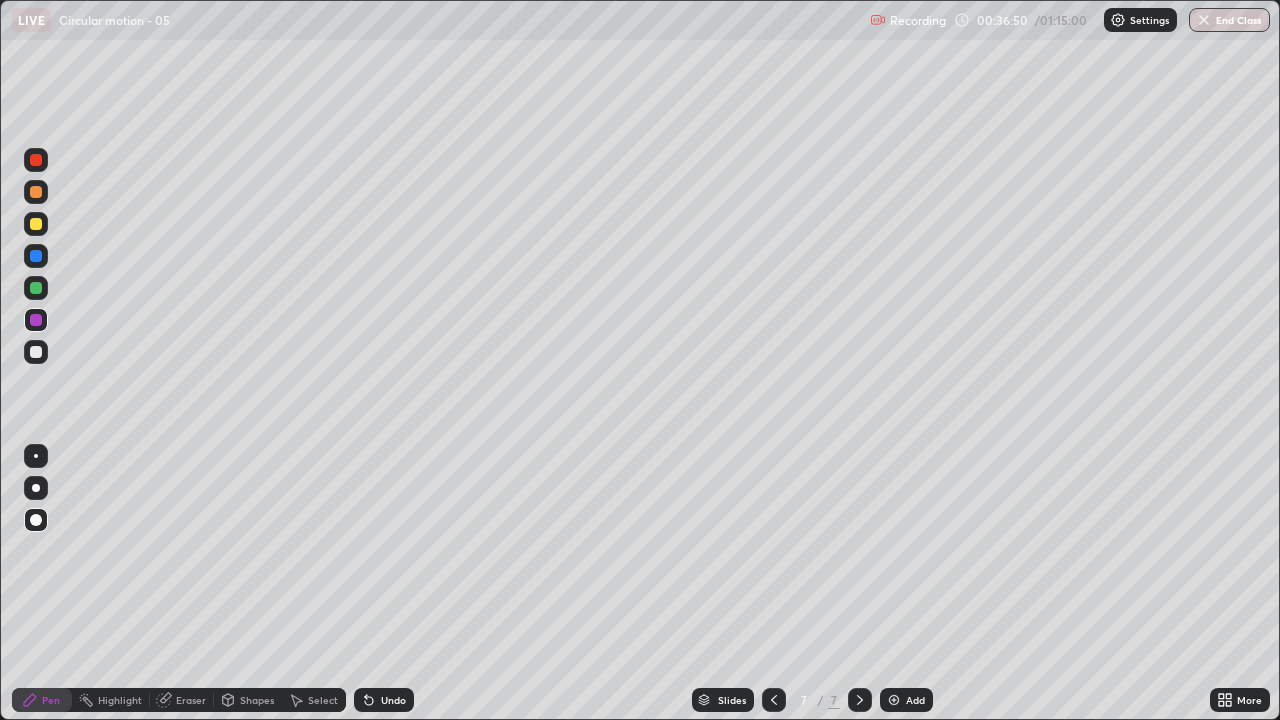 click at bounding box center (36, 352) 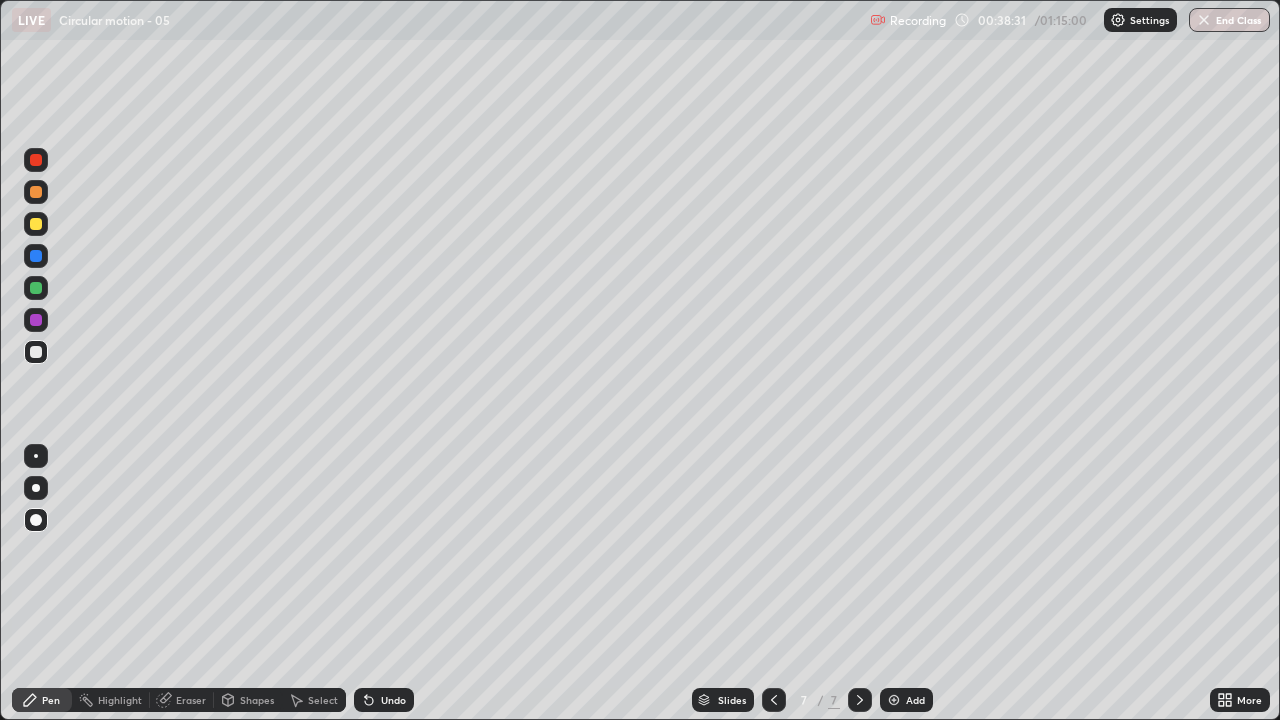 click at bounding box center (36, 288) 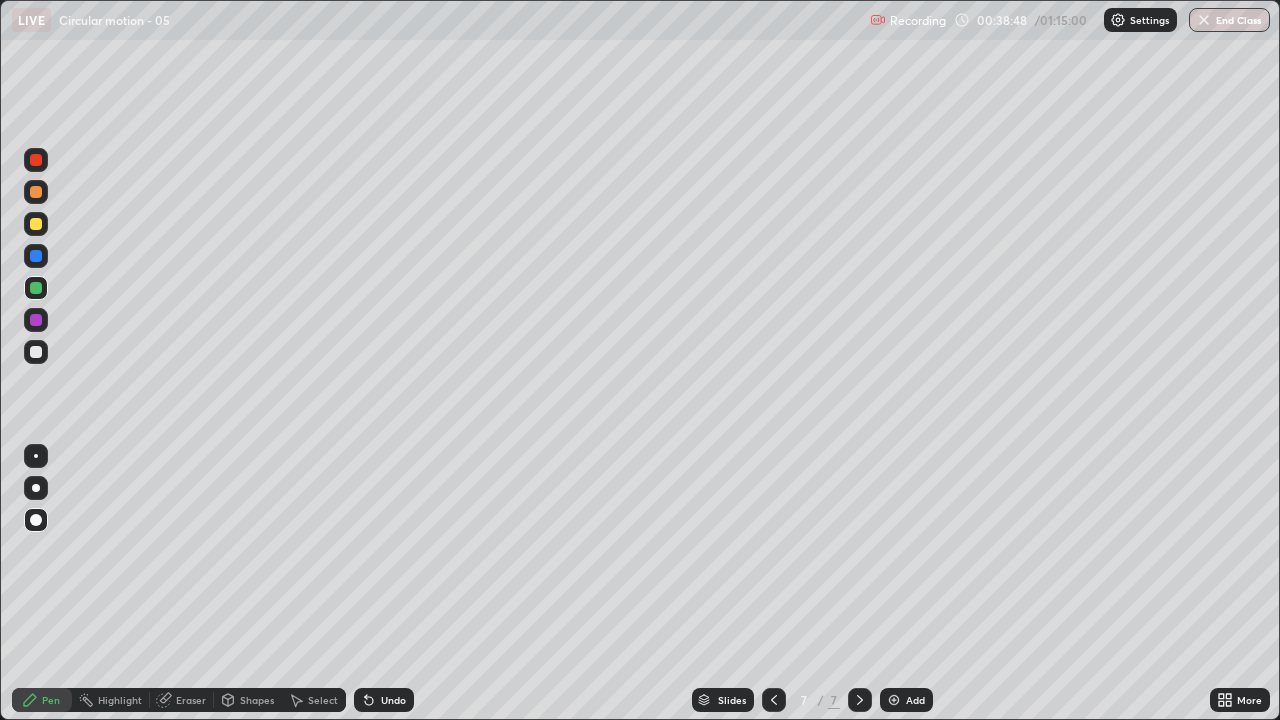 click on "Eraser" at bounding box center (191, 700) 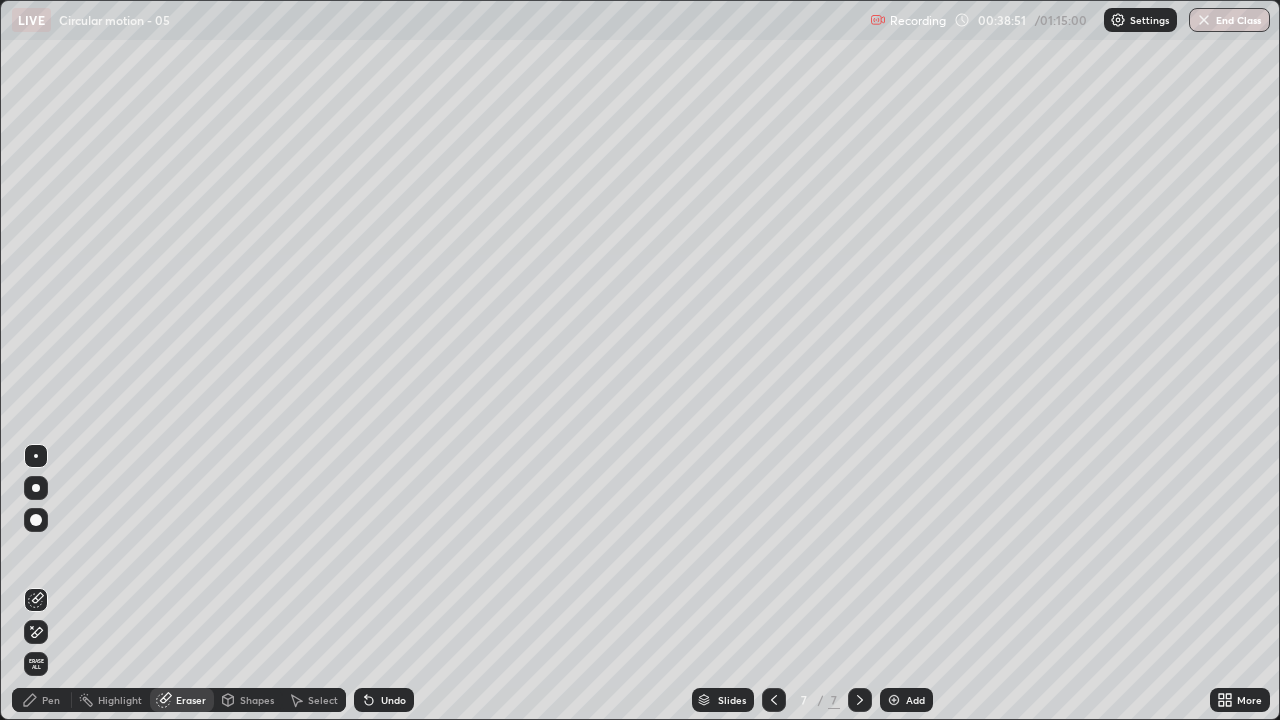 click on "Add" at bounding box center [915, 700] 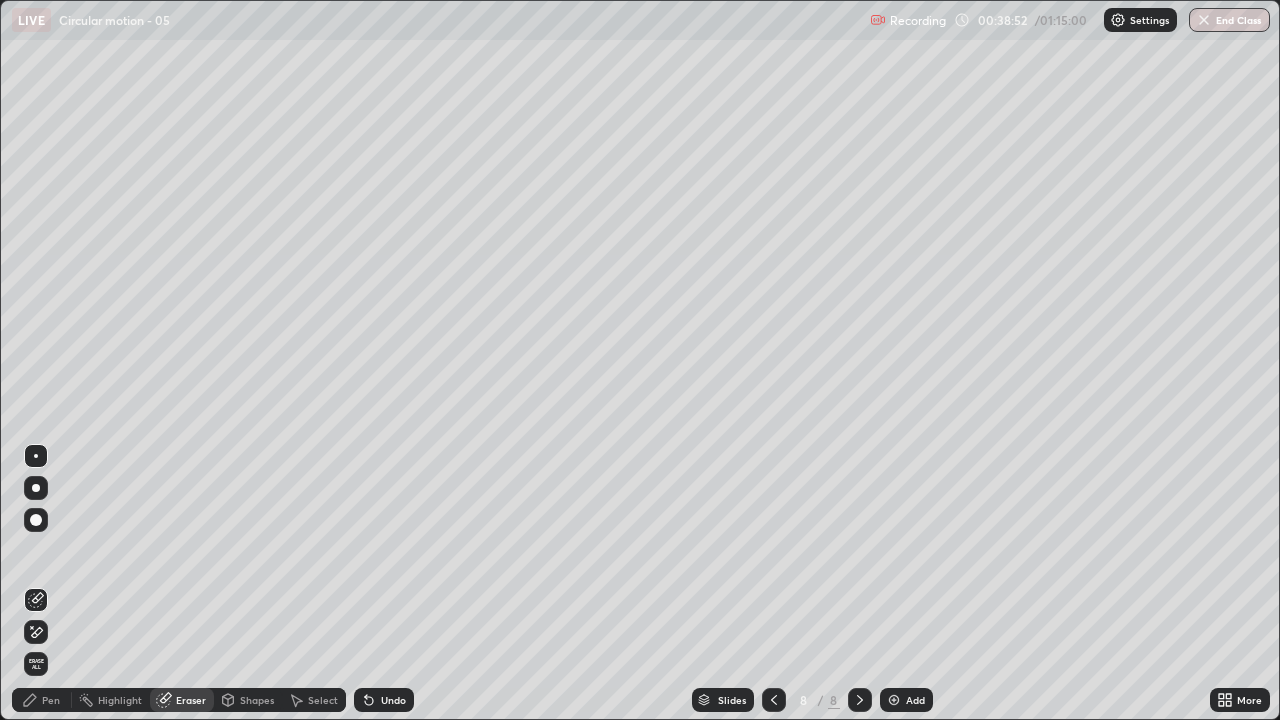 click on "Pen" at bounding box center [42, 700] 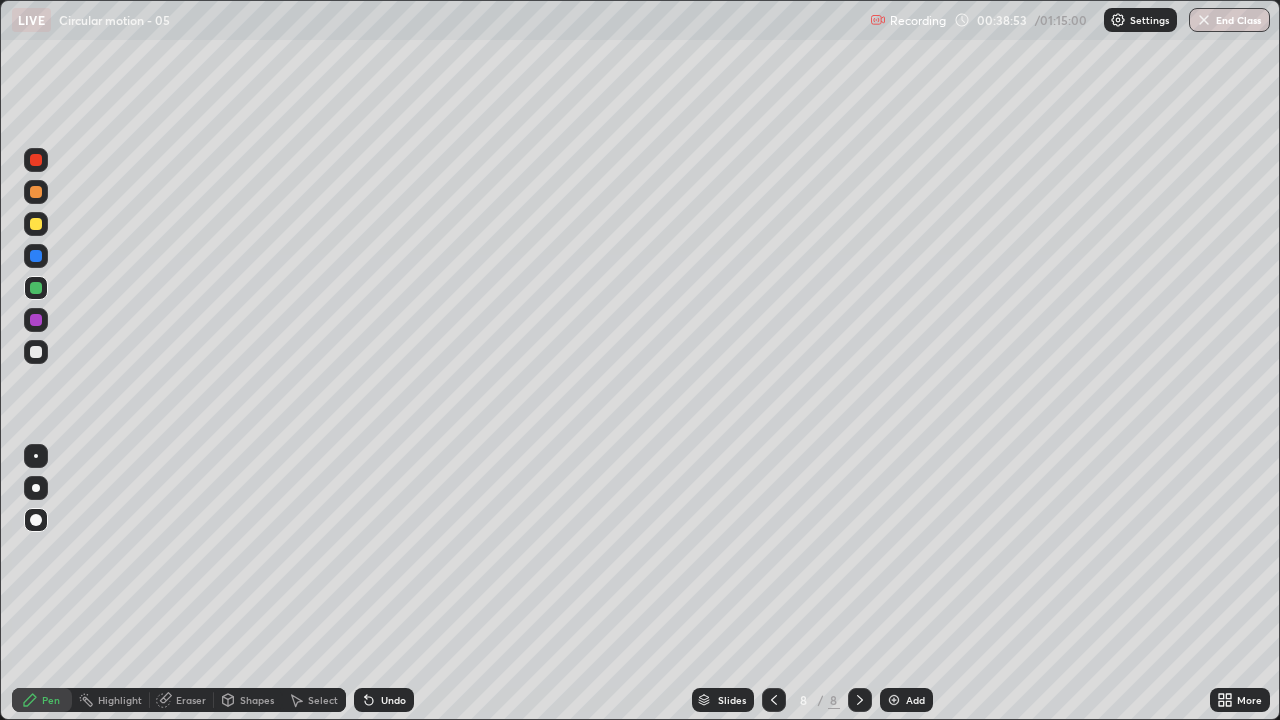 click at bounding box center [36, 352] 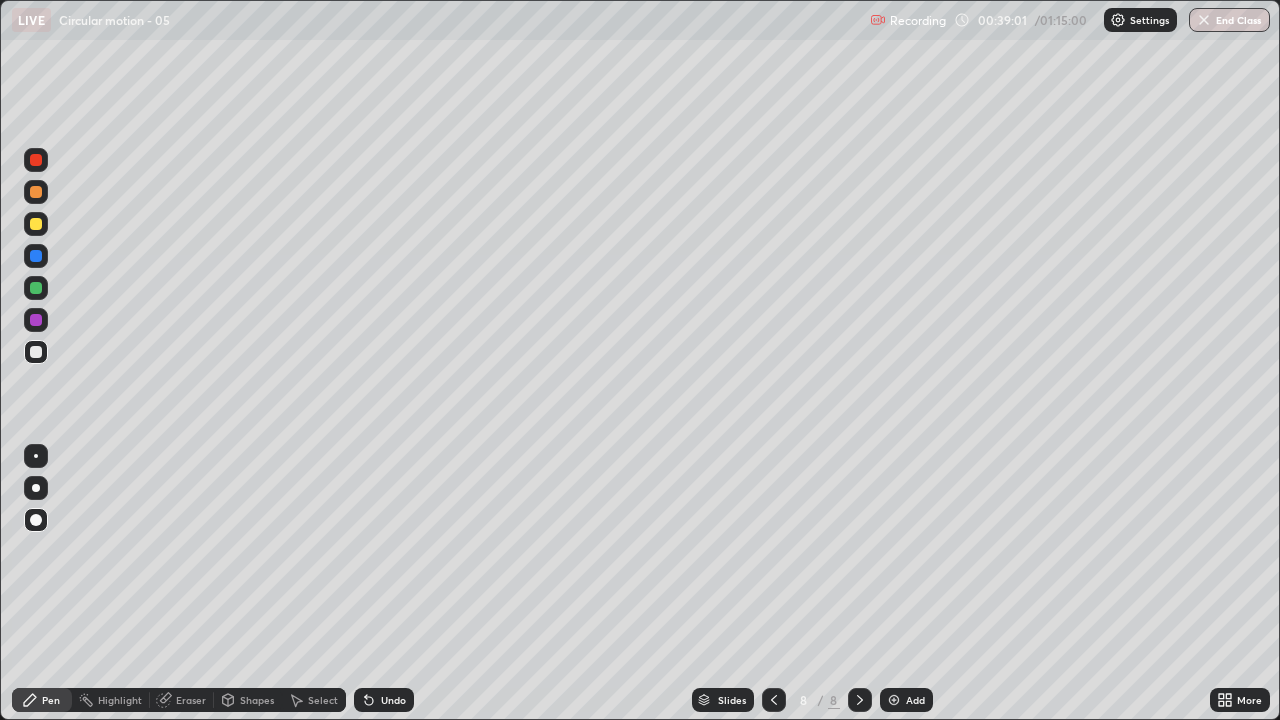 click on "Shapes" at bounding box center [257, 700] 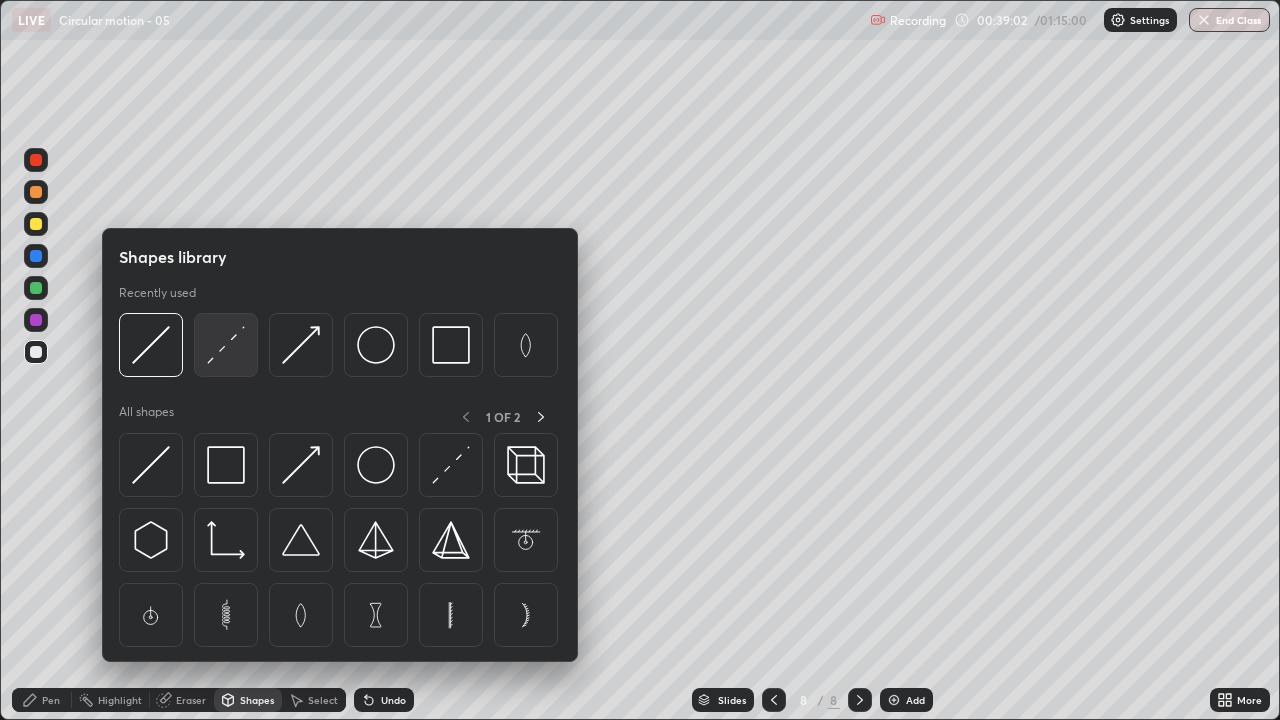 click at bounding box center (226, 345) 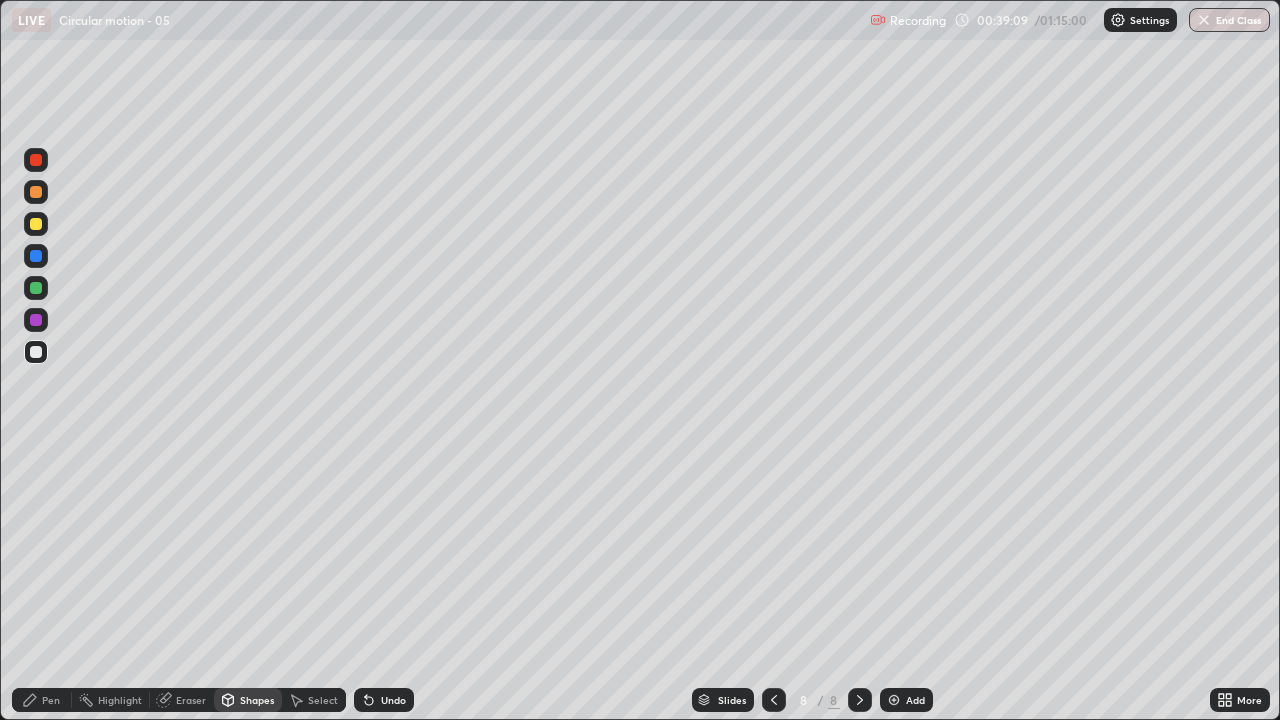 click 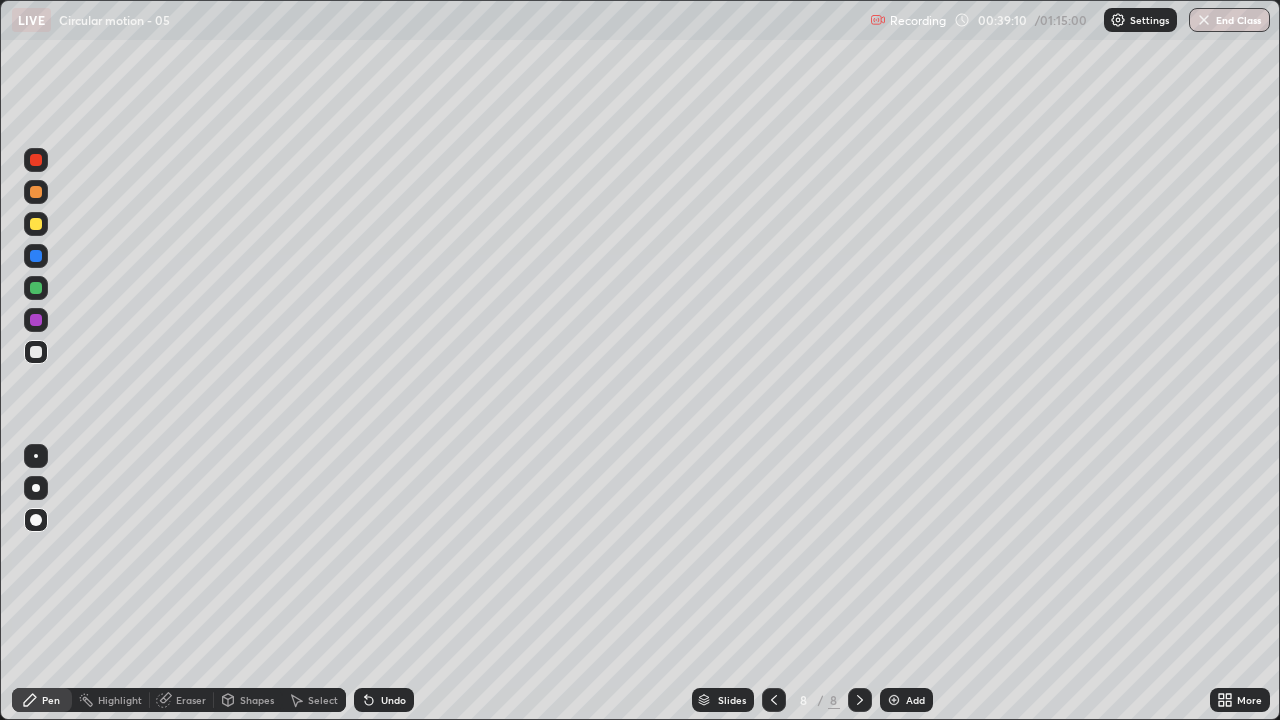 click at bounding box center (36, 352) 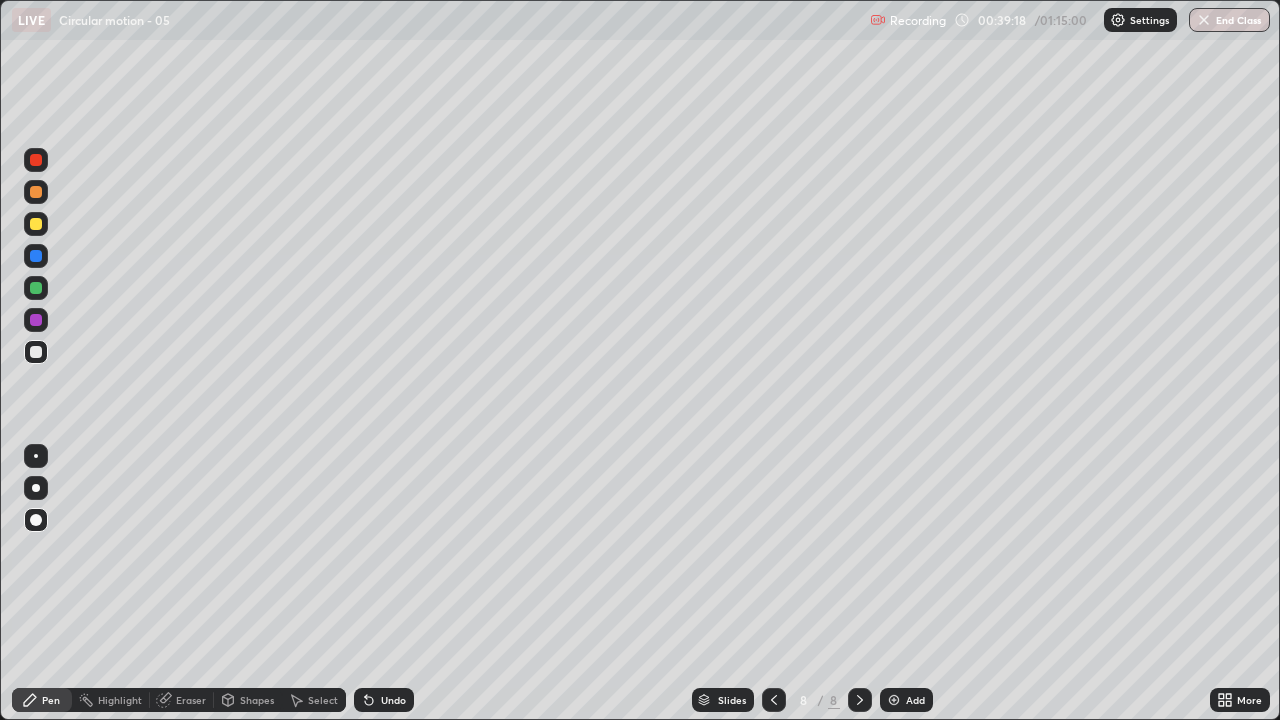 click at bounding box center [36, 288] 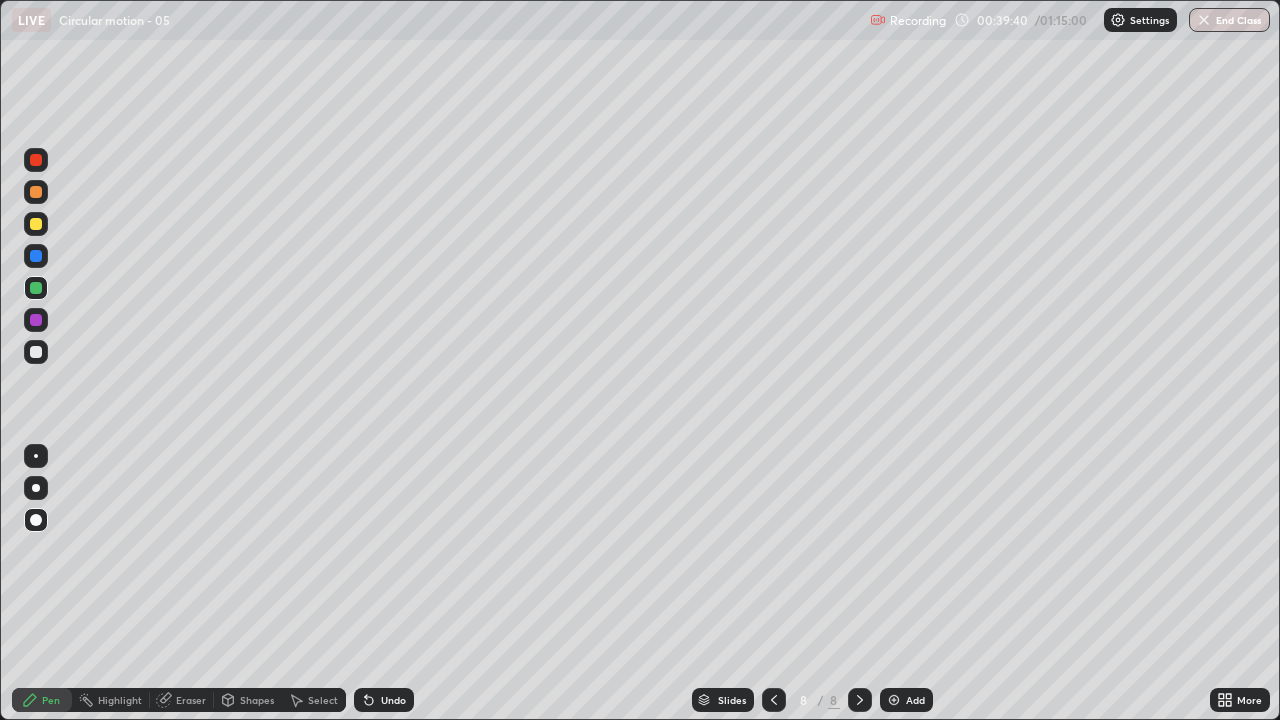 click 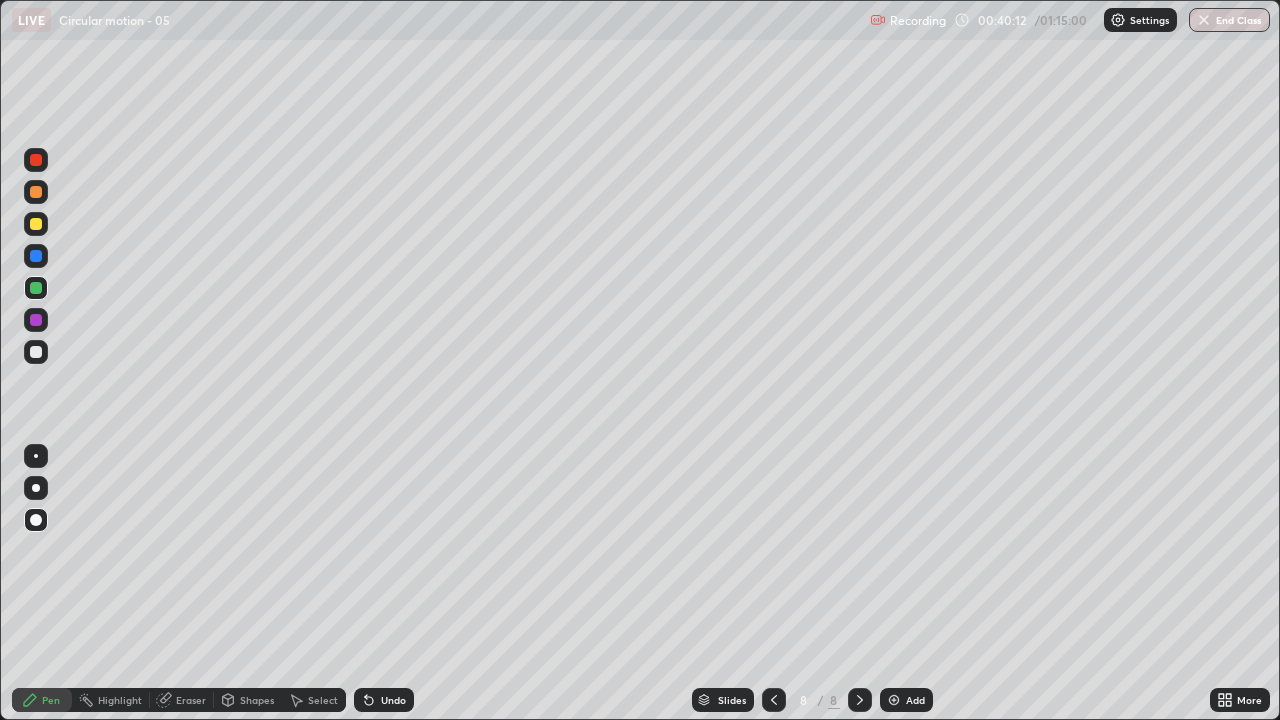 click at bounding box center (36, 224) 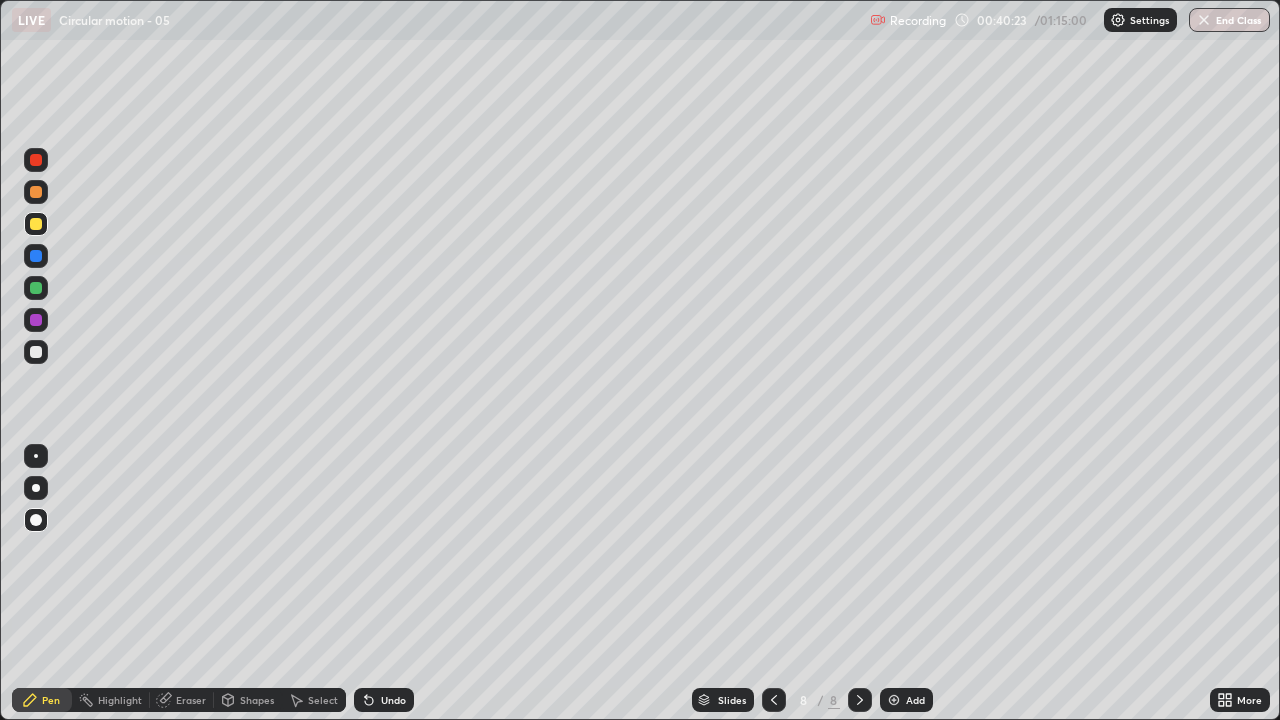 click on "Eraser" at bounding box center (182, 700) 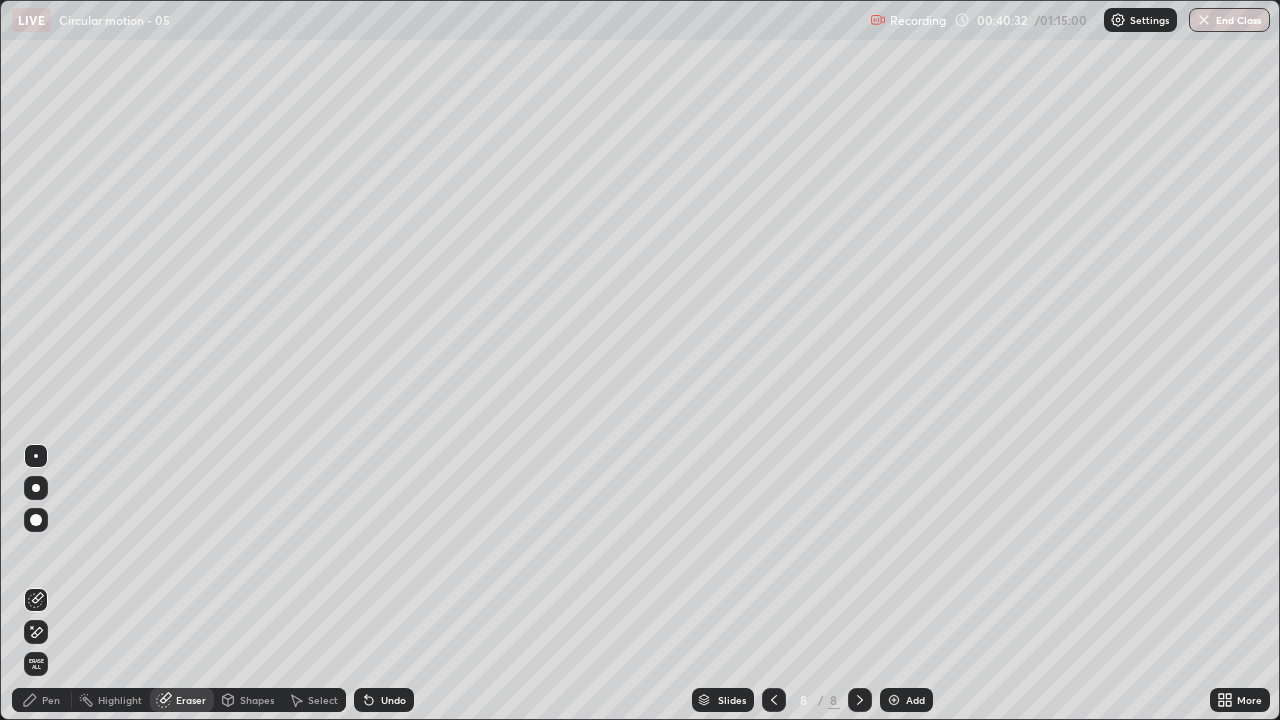 click on "Pen" at bounding box center (42, 700) 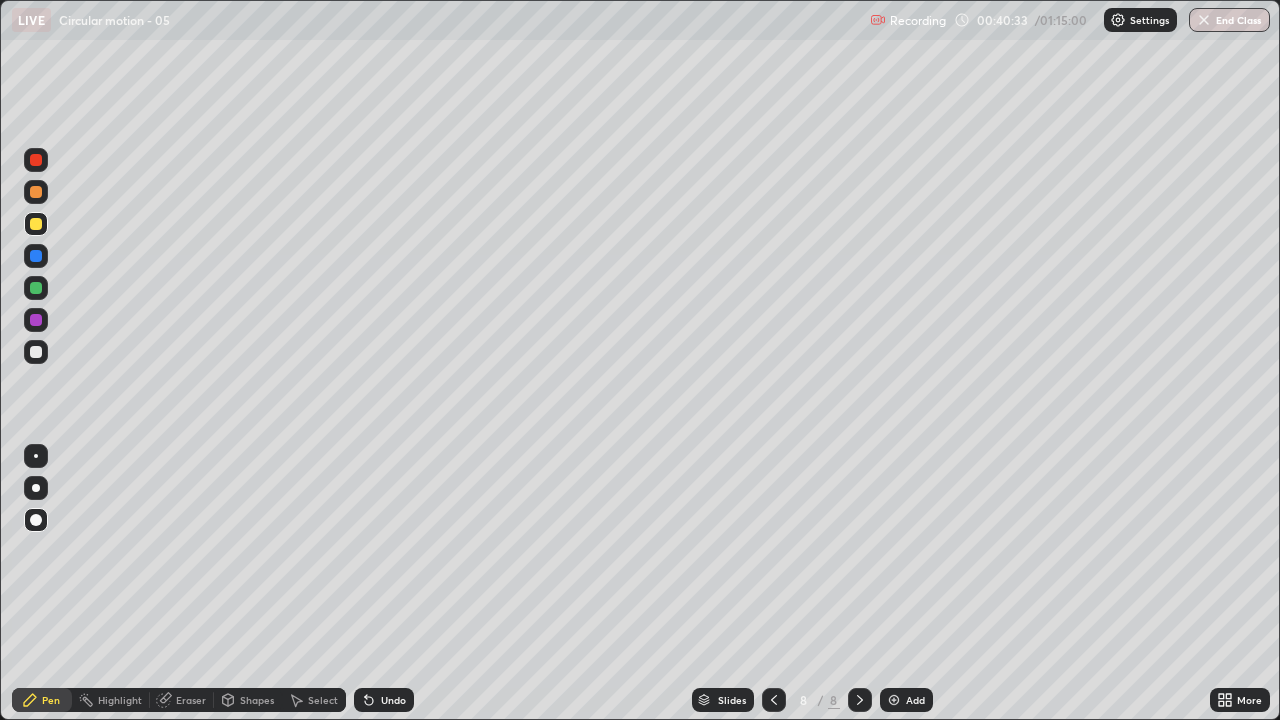 click at bounding box center (36, 288) 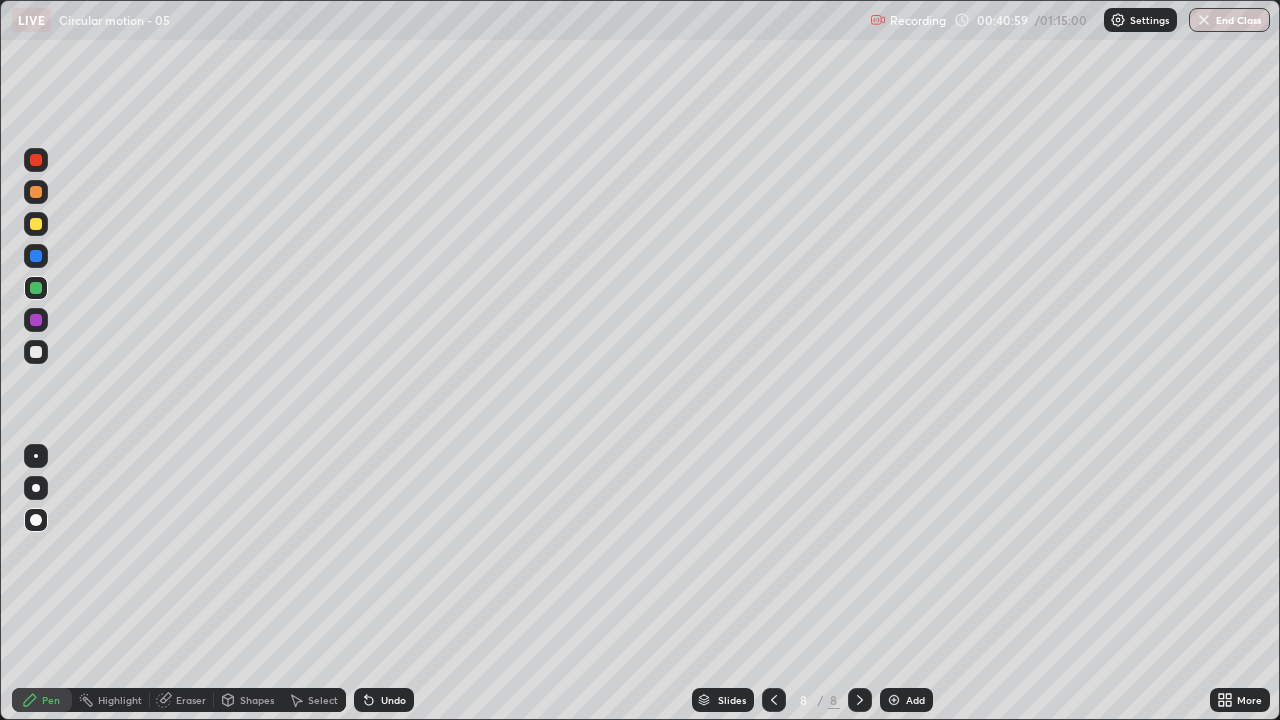 click at bounding box center (36, 256) 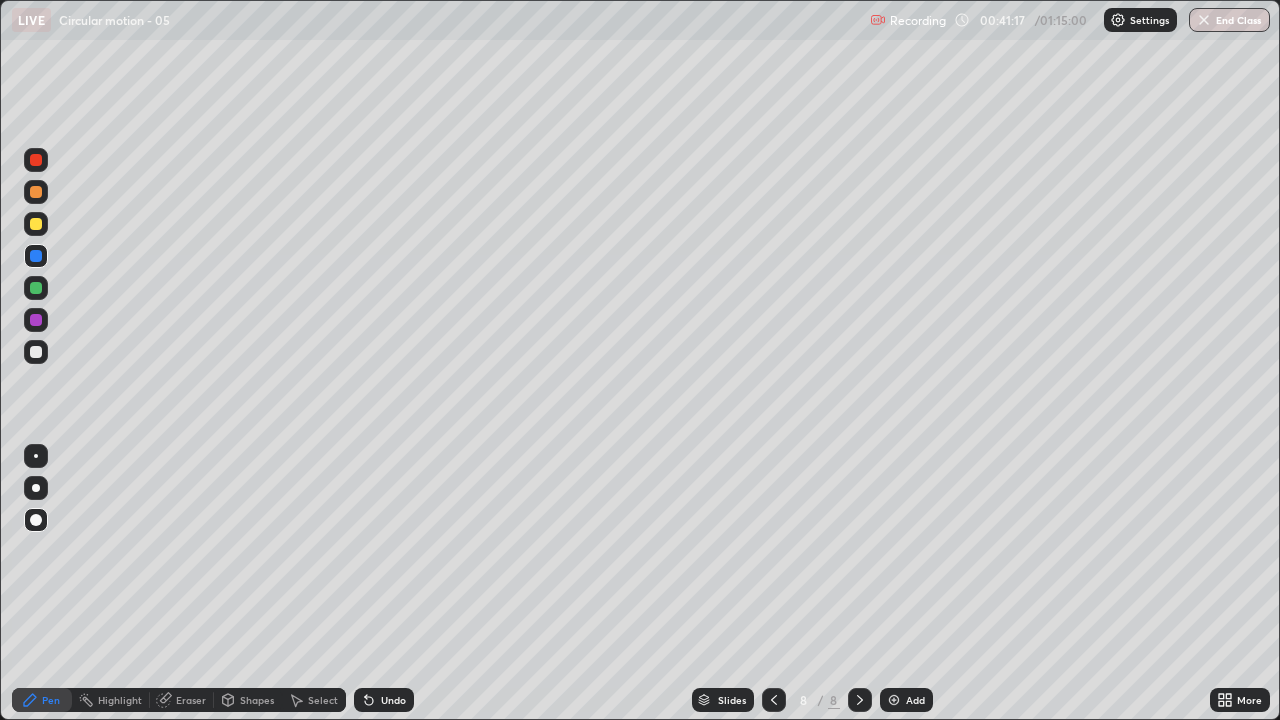 click at bounding box center (36, 320) 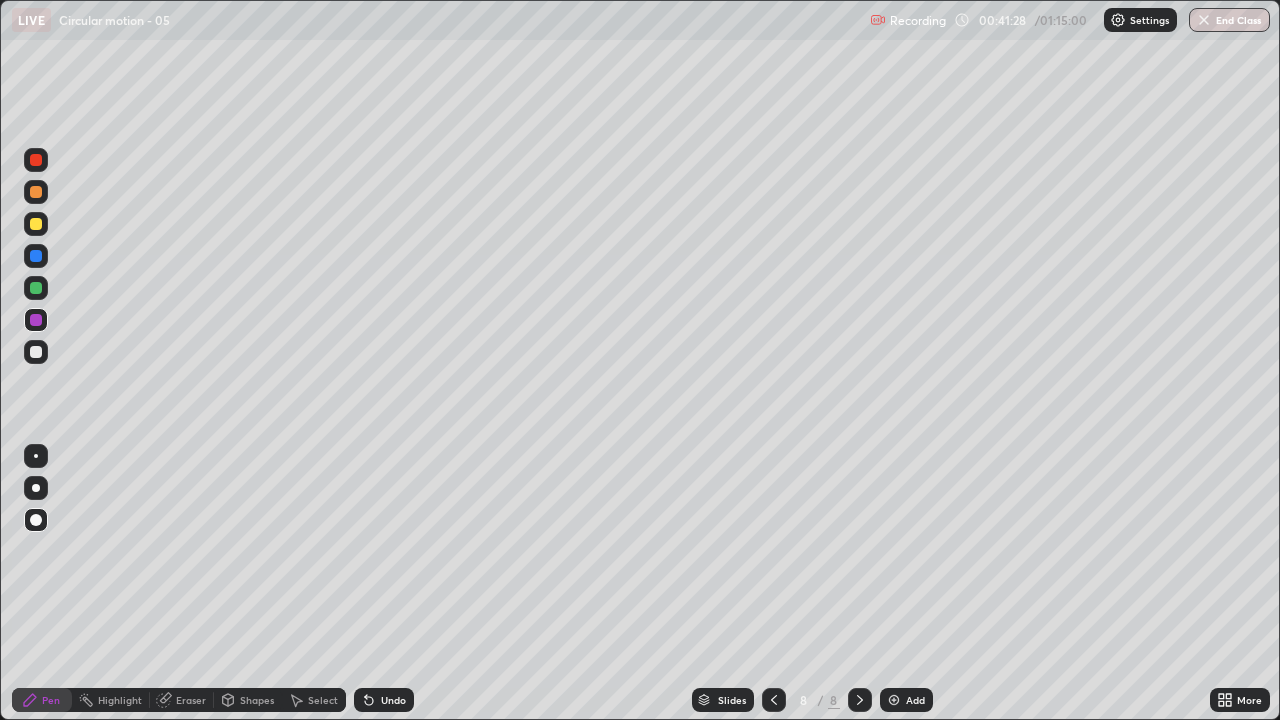 click on "Eraser" at bounding box center [191, 700] 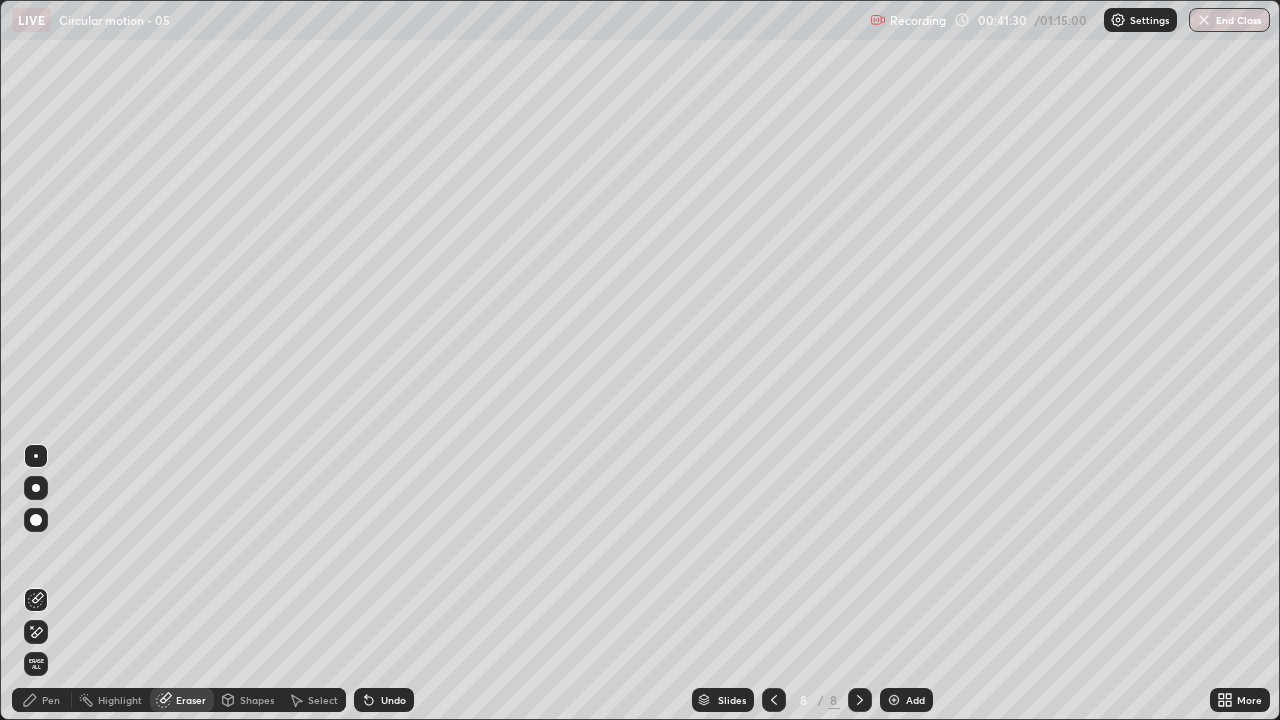 click 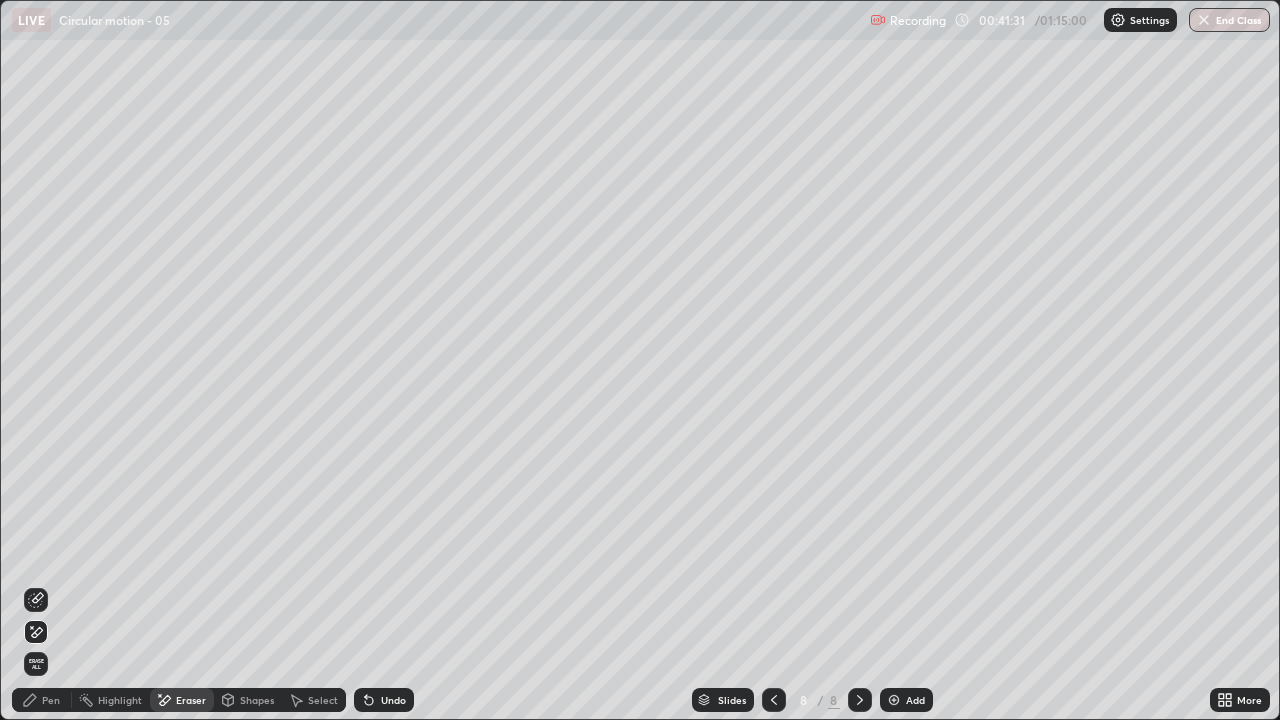 click 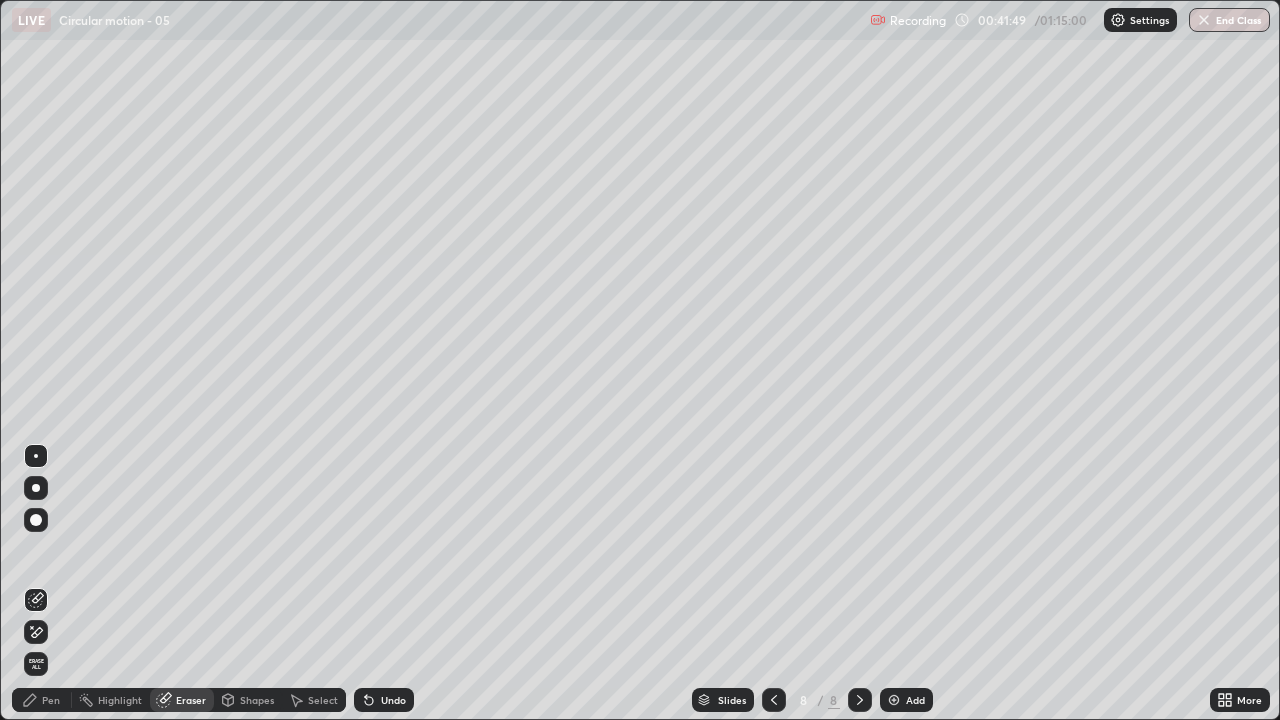 click on "Pen" at bounding box center [51, 700] 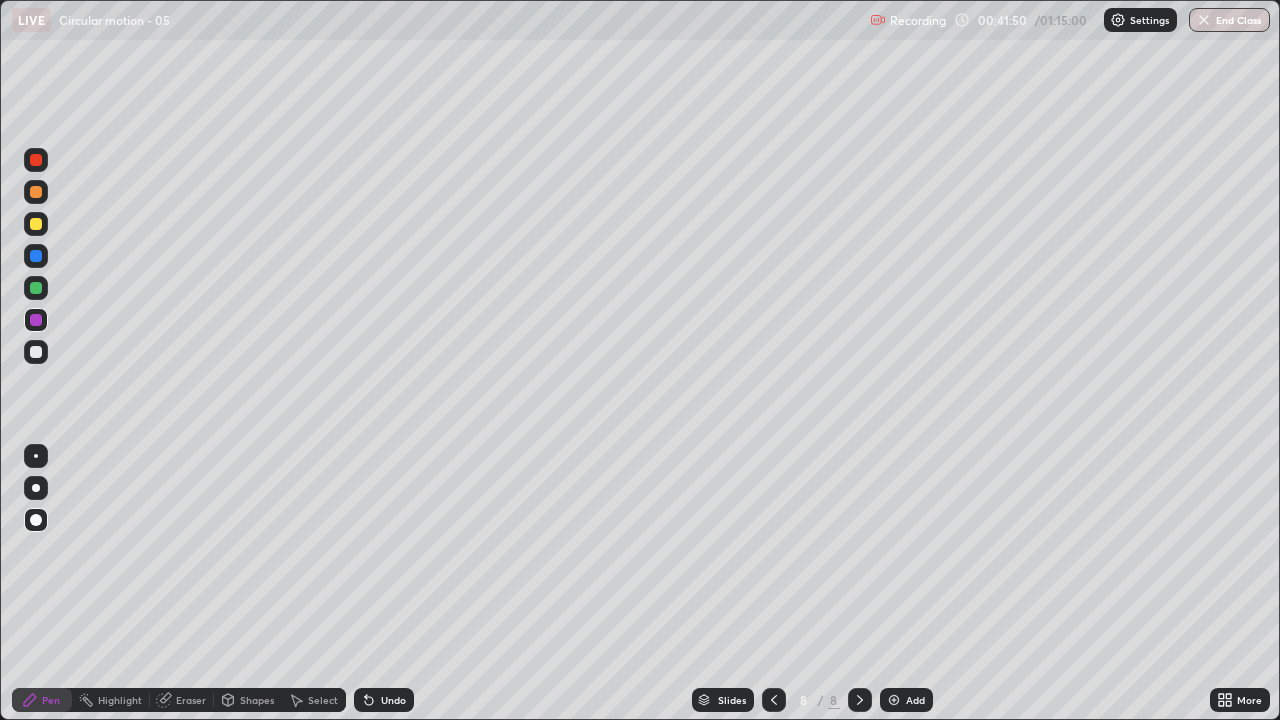 click at bounding box center [36, 352] 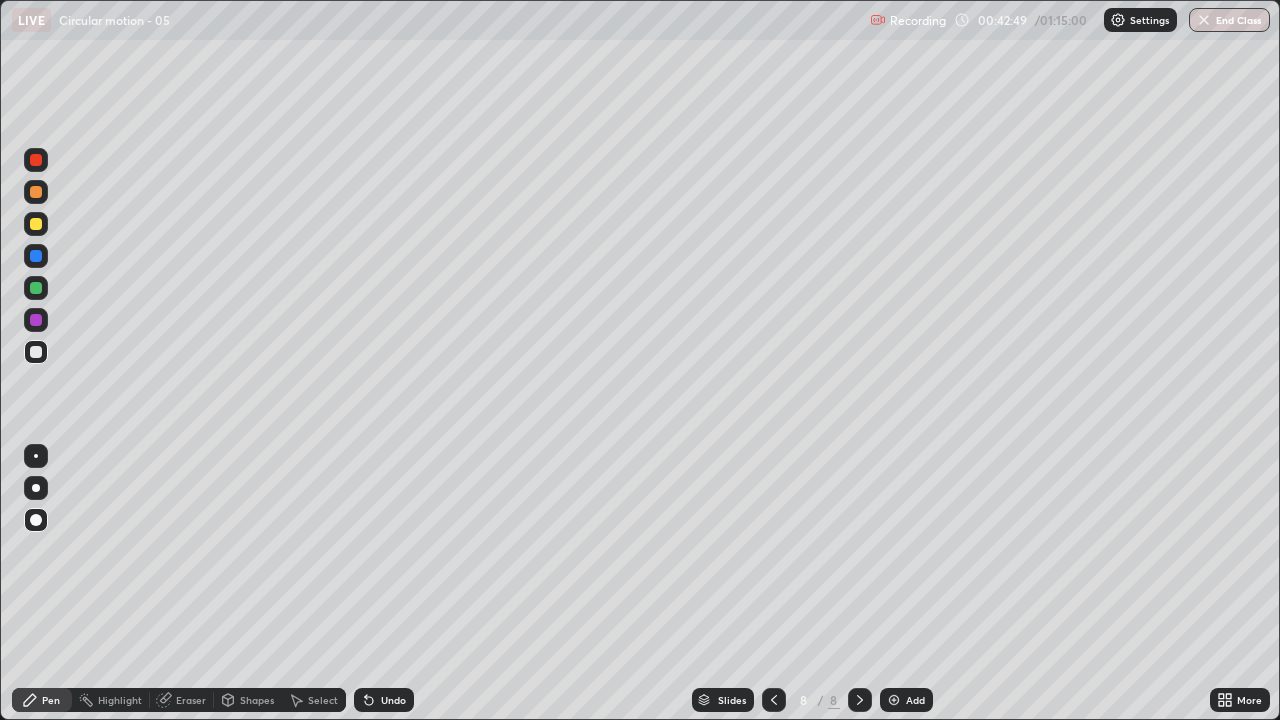 click 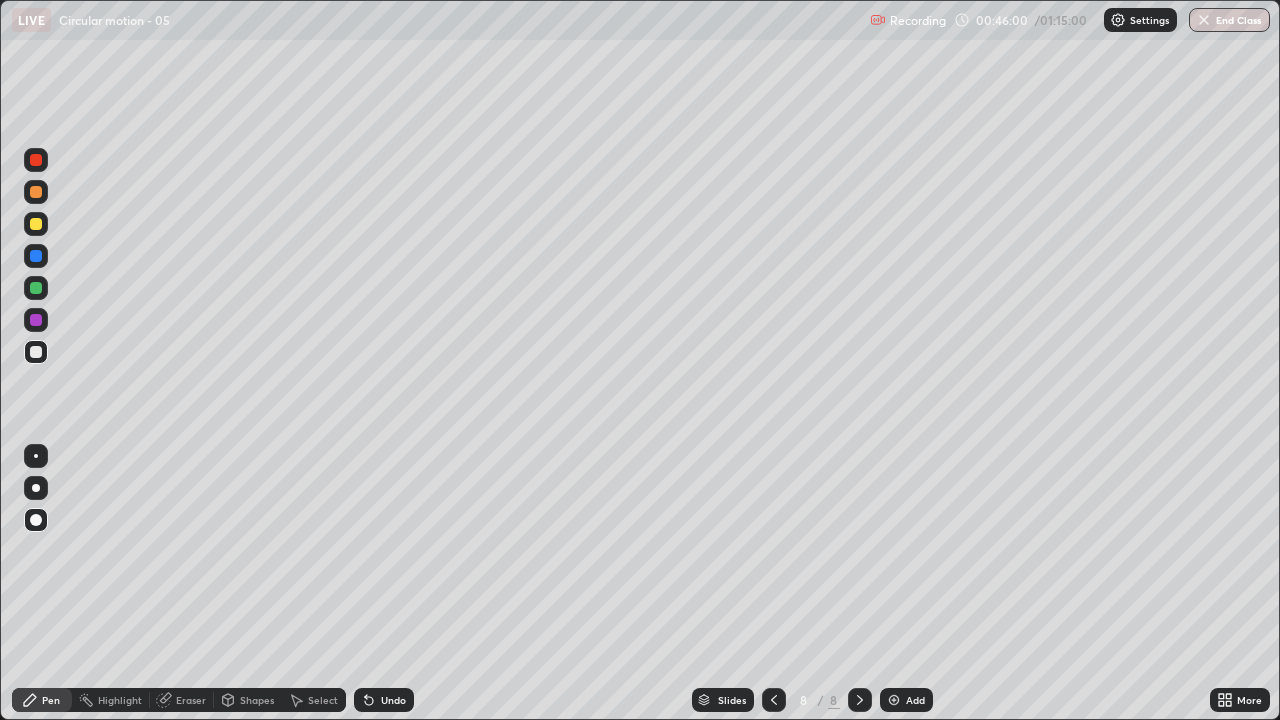 click 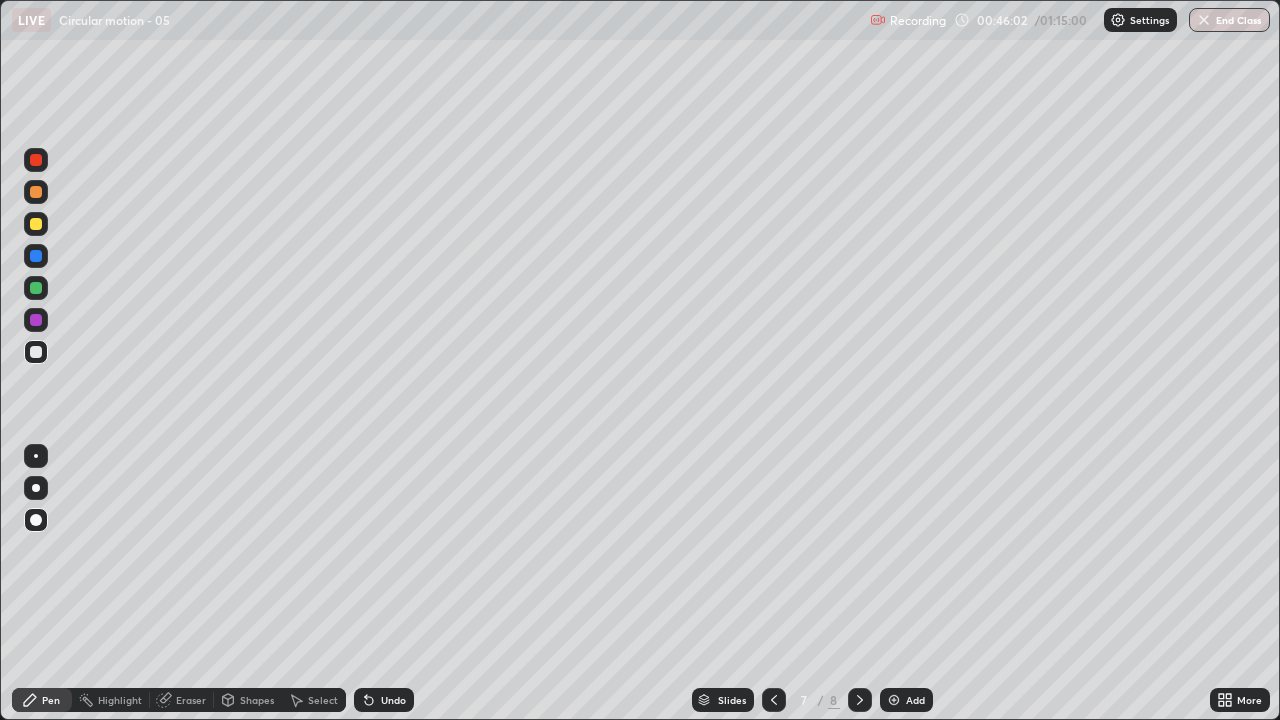 click on "Eraser" at bounding box center (182, 700) 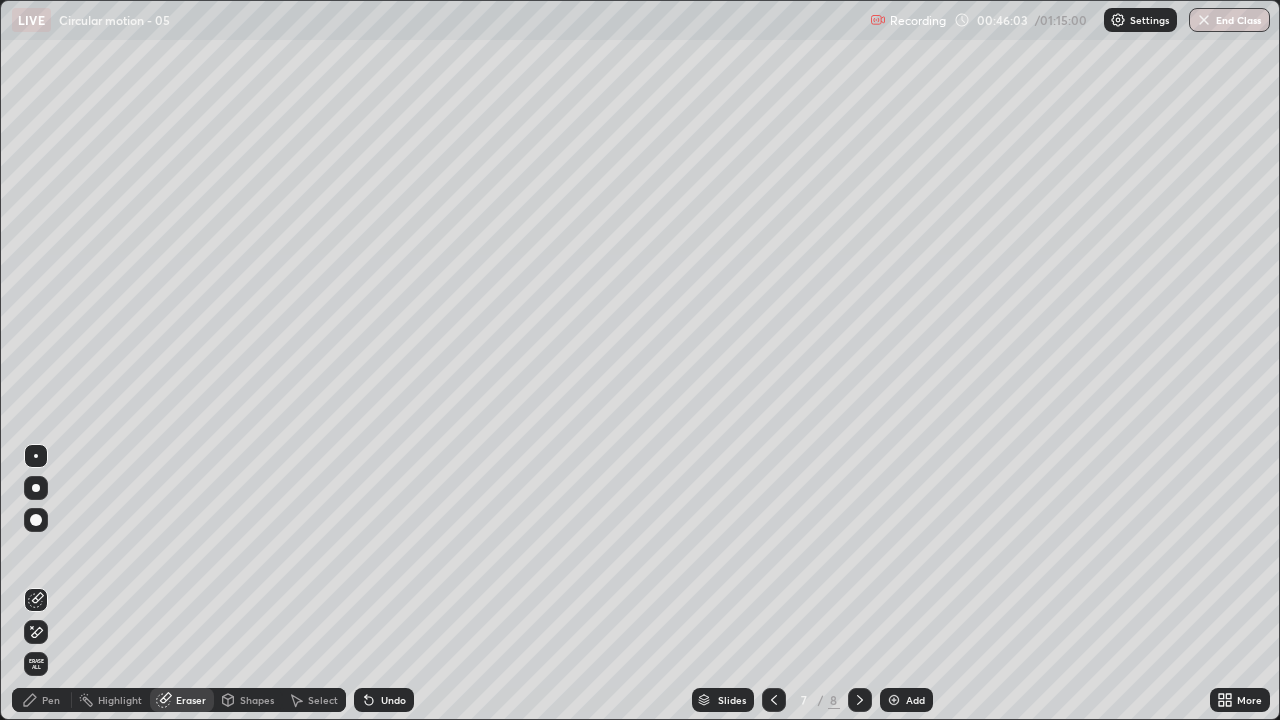 click 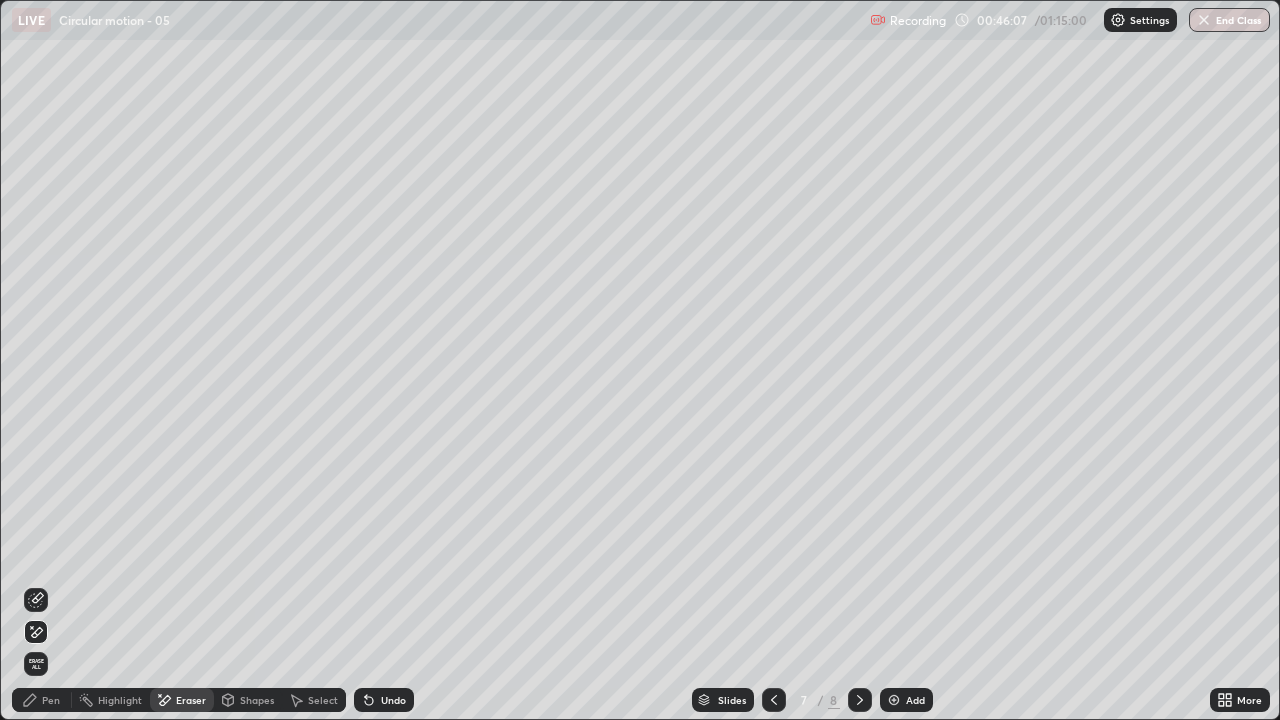 click on "Pen" at bounding box center [42, 700] 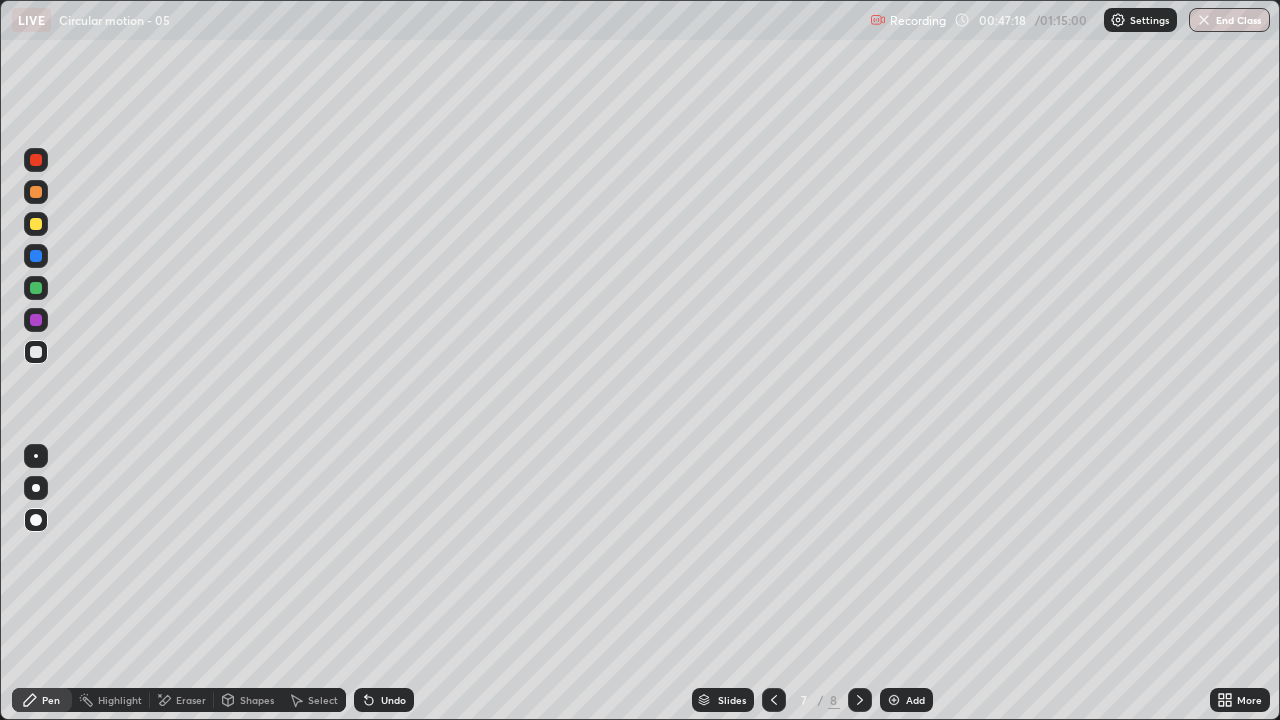 click 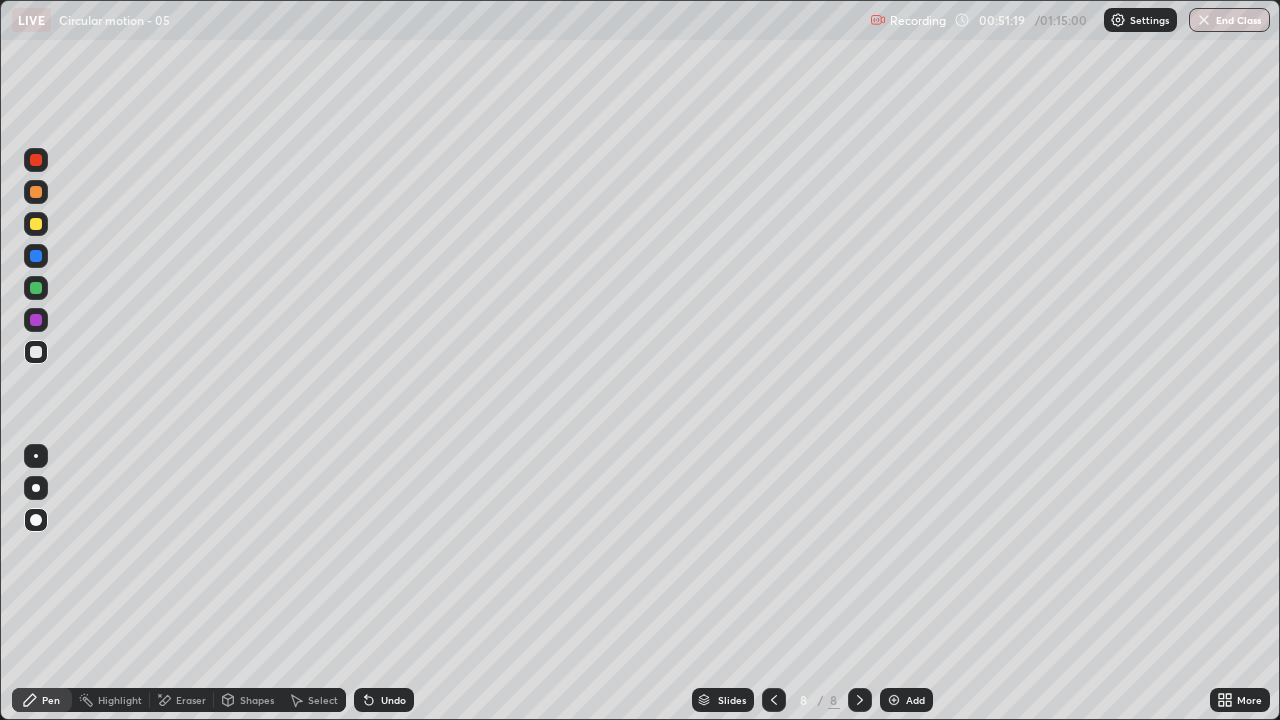 click on "Undo" at bounding box center [393, 700] 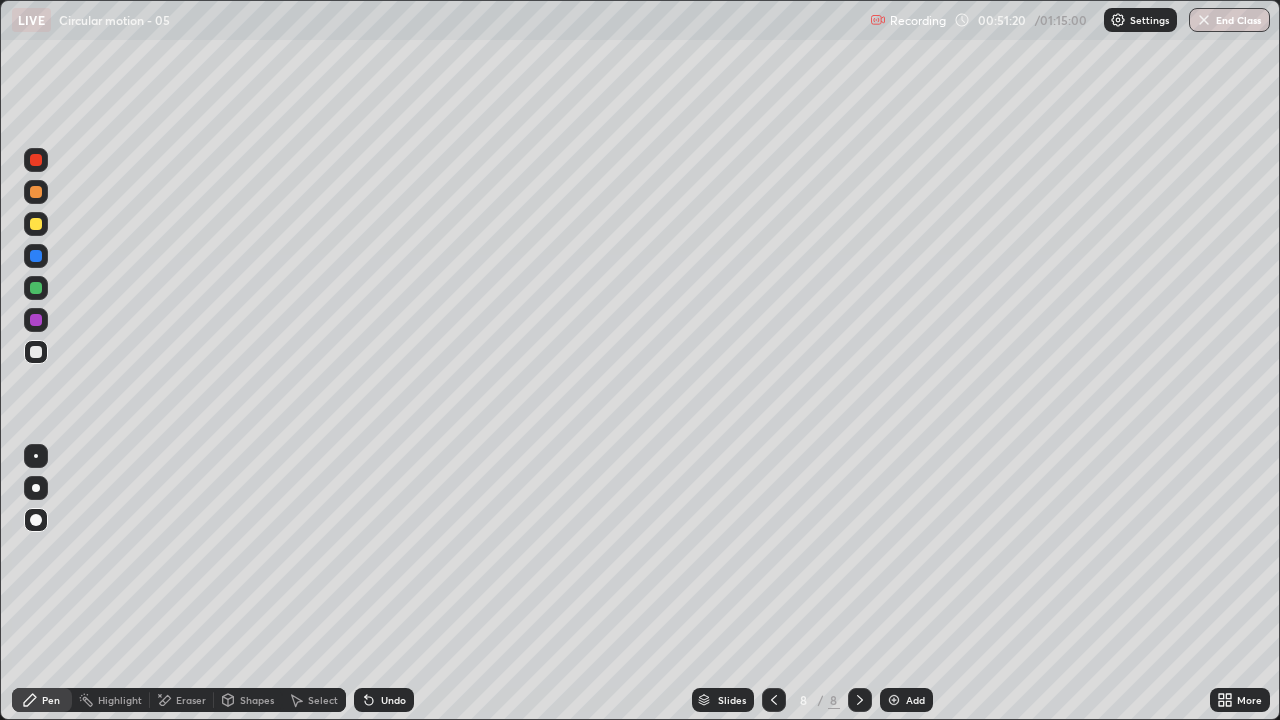 click on "Undo" at bounding box center (384, 700) 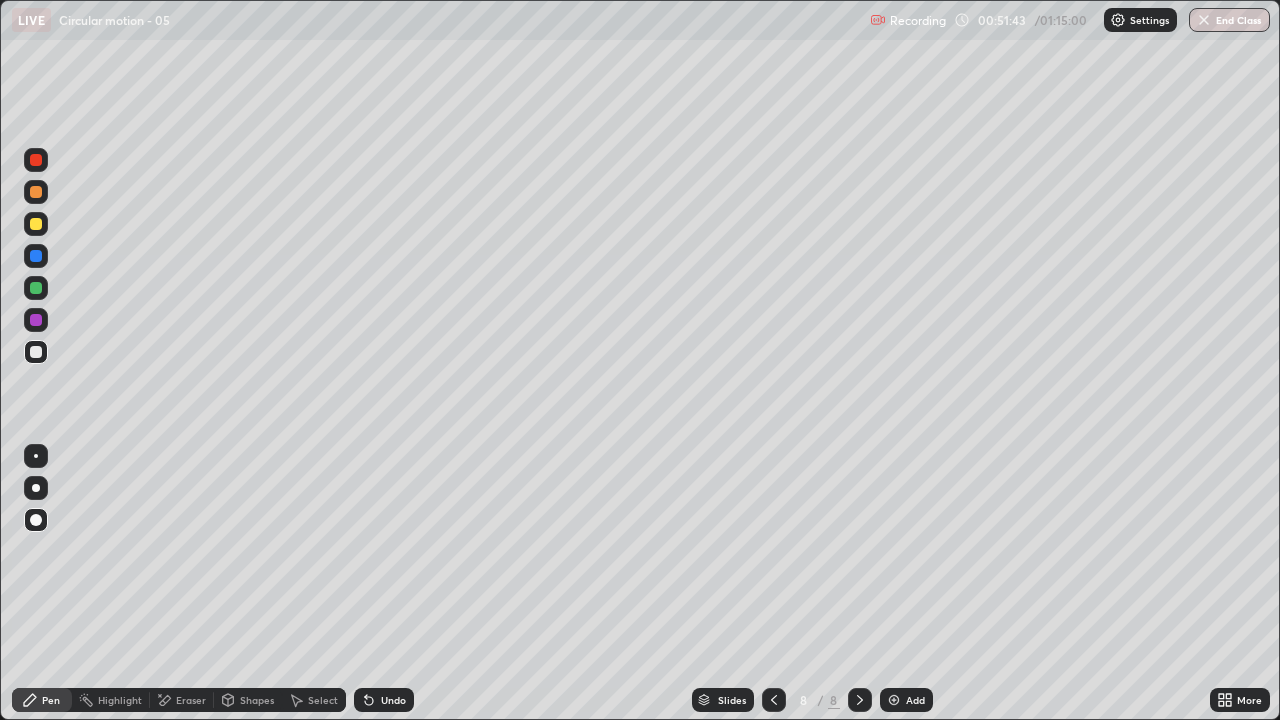 click 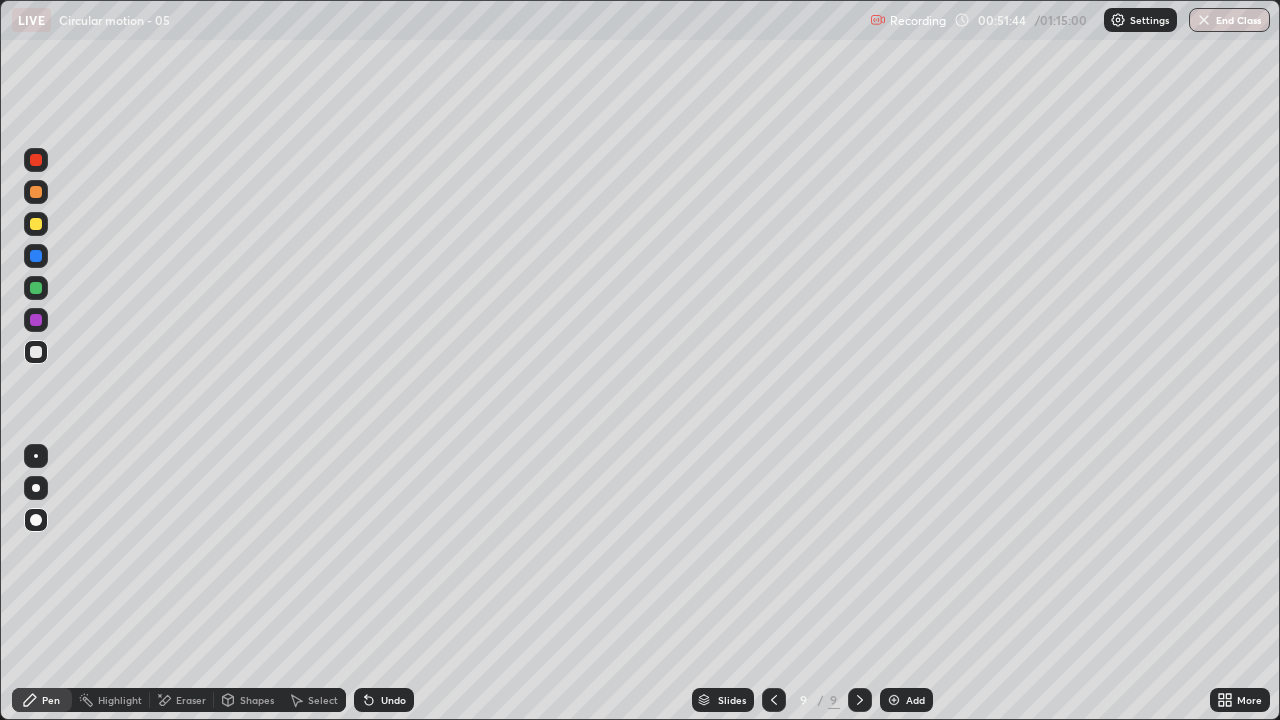 click at bounding box center [36, 352] 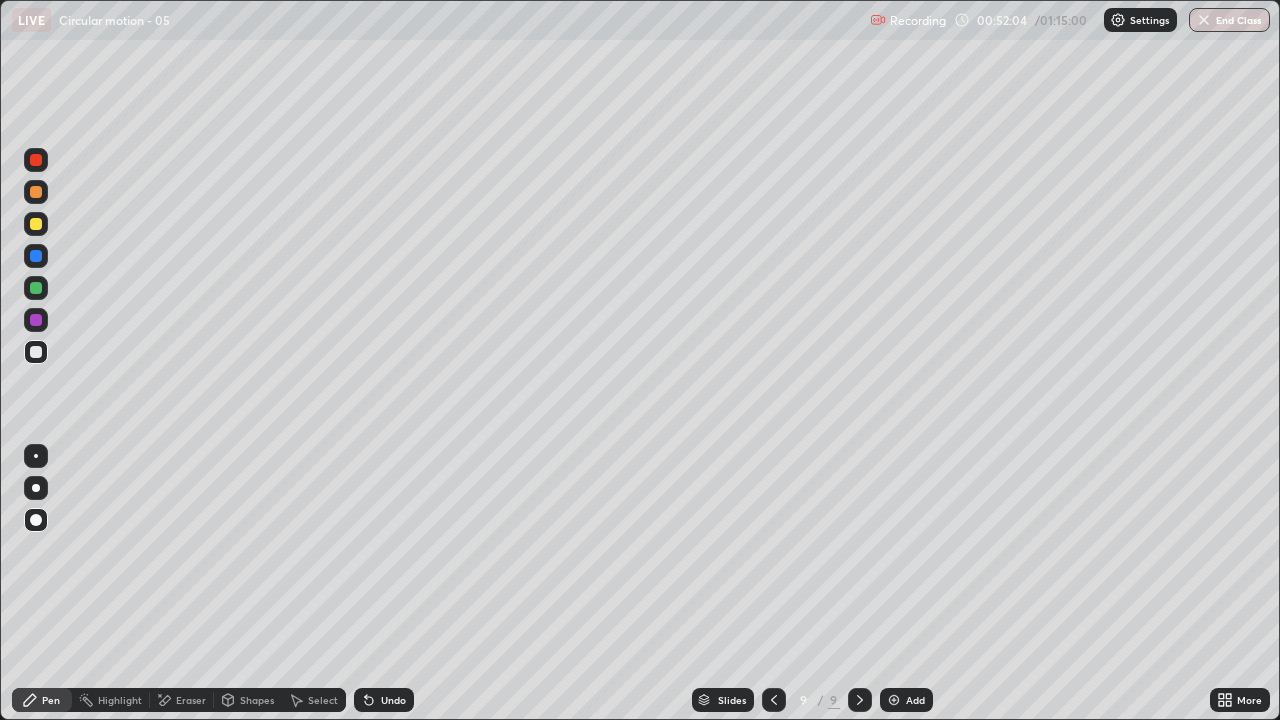 click on "Undo" at bounding box center (393, 700) 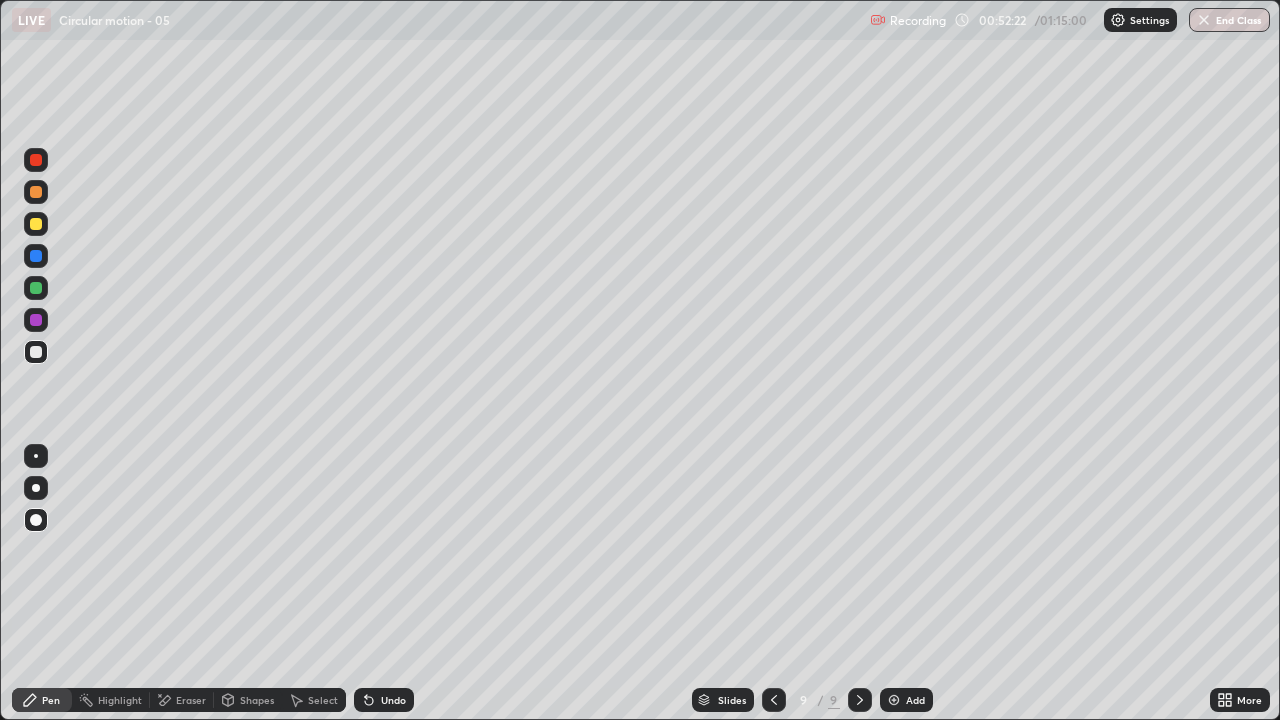 click on "Undo" at bounding box center (393, 700) 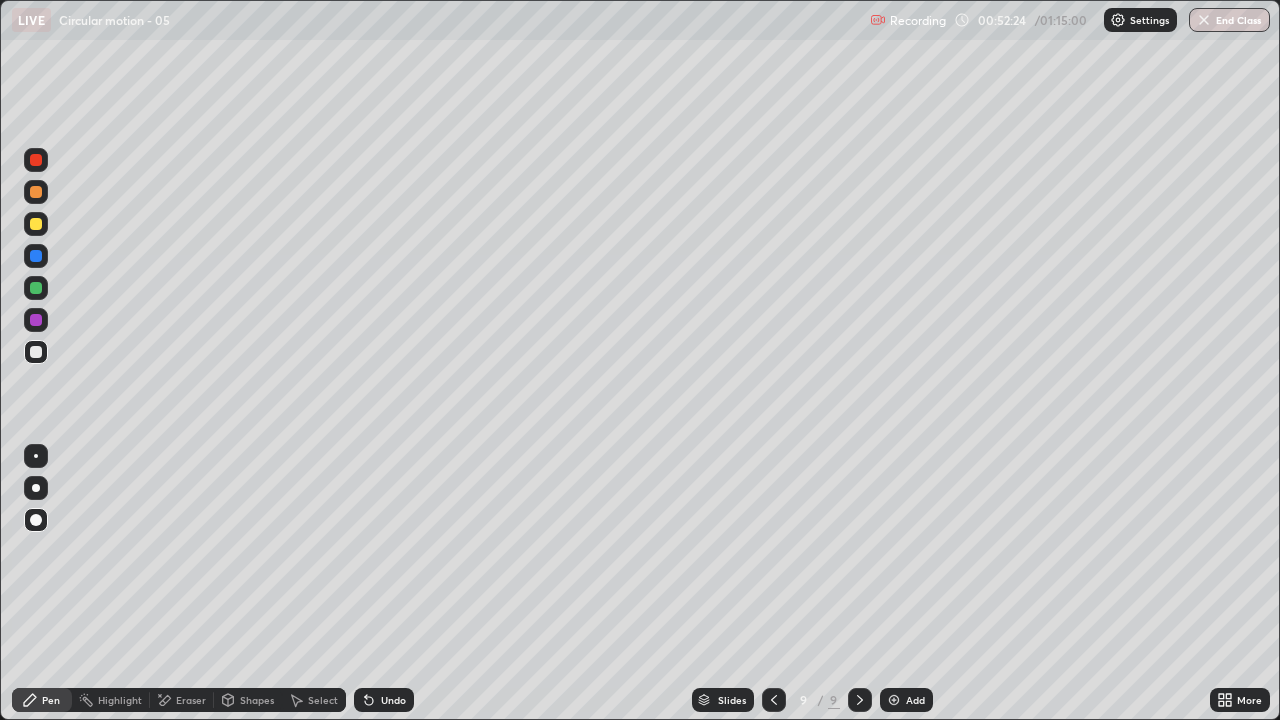 click on "Eraser" at bounding box center (182, 700) 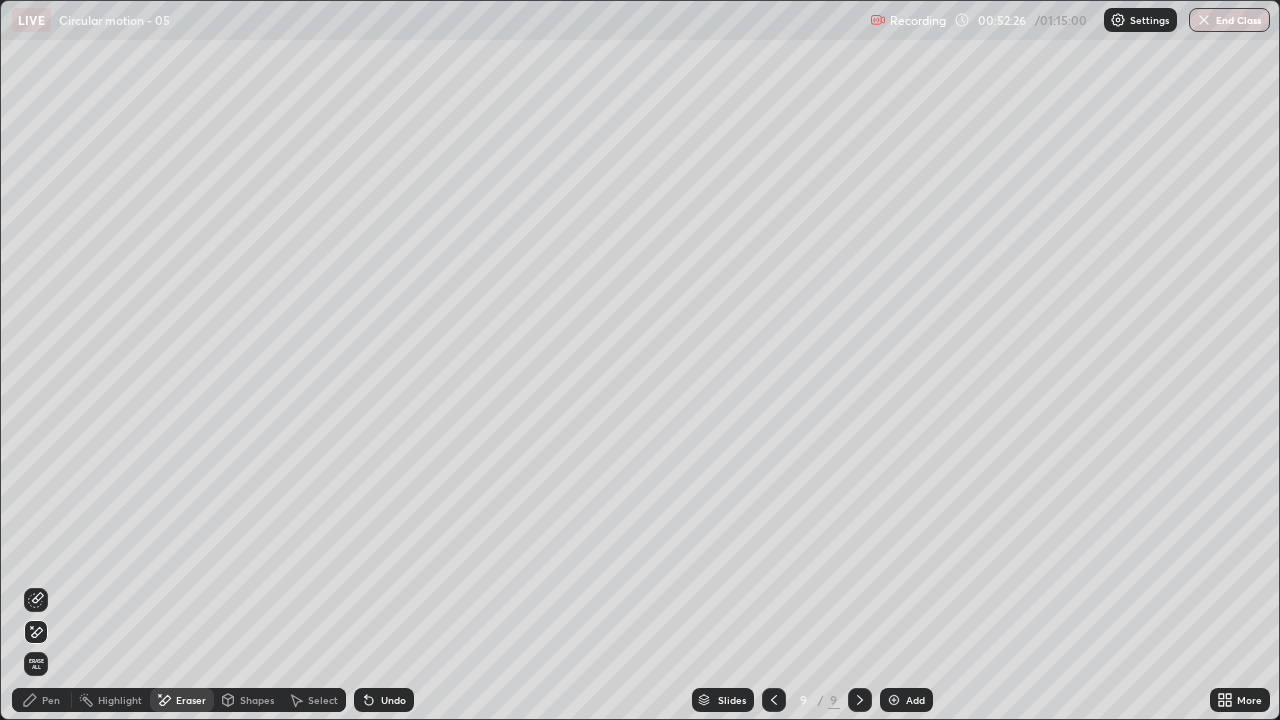 click on "Undo" at bounding box center (384, 700) 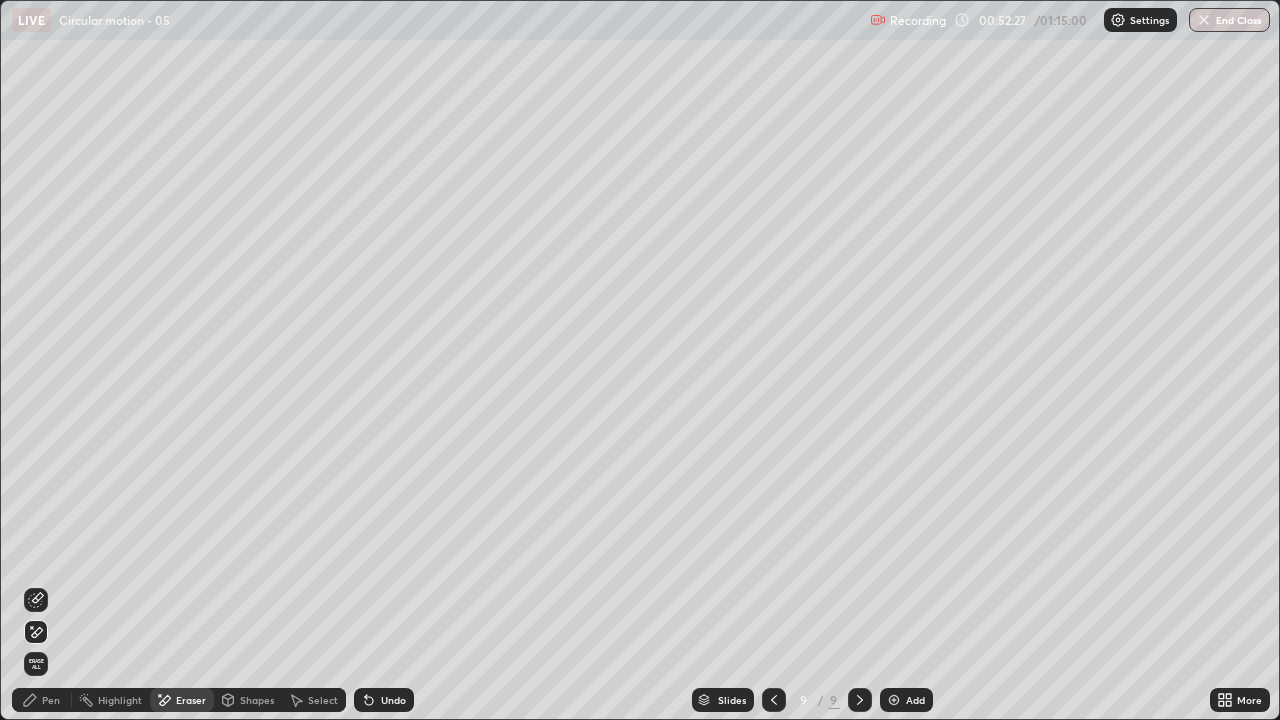 click 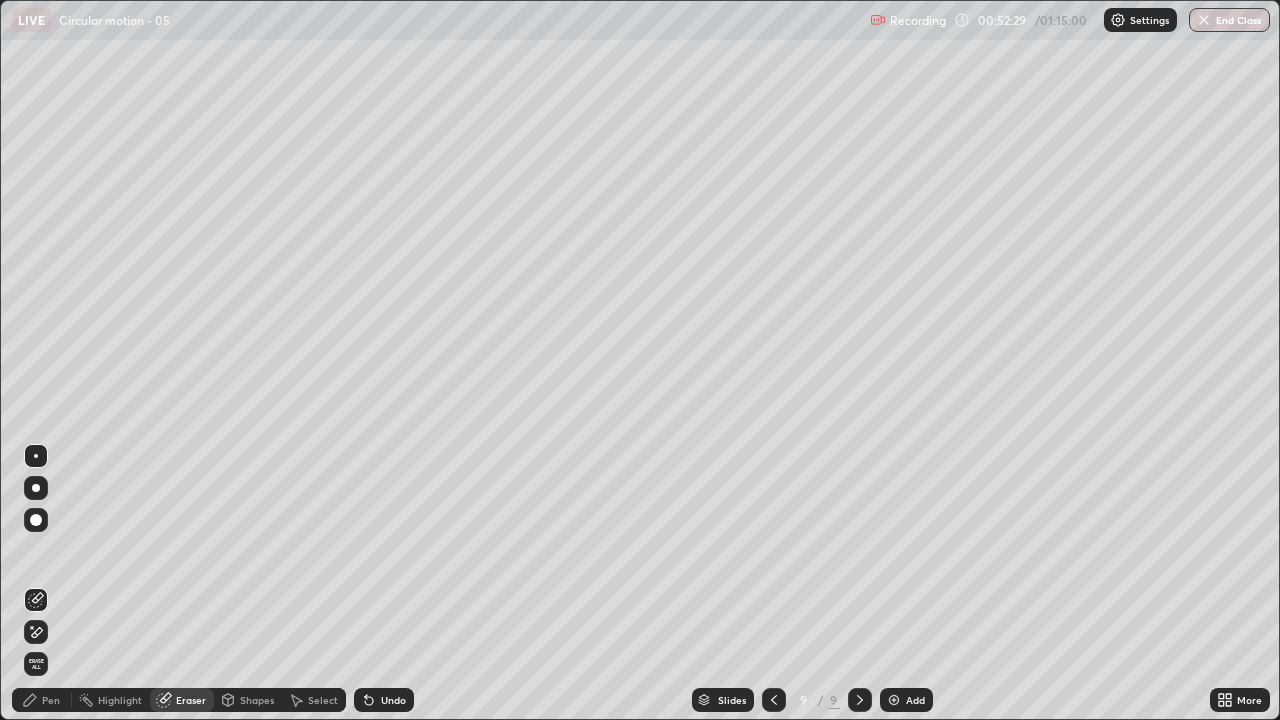 click on "Pen" at bounding box center [42, 700] 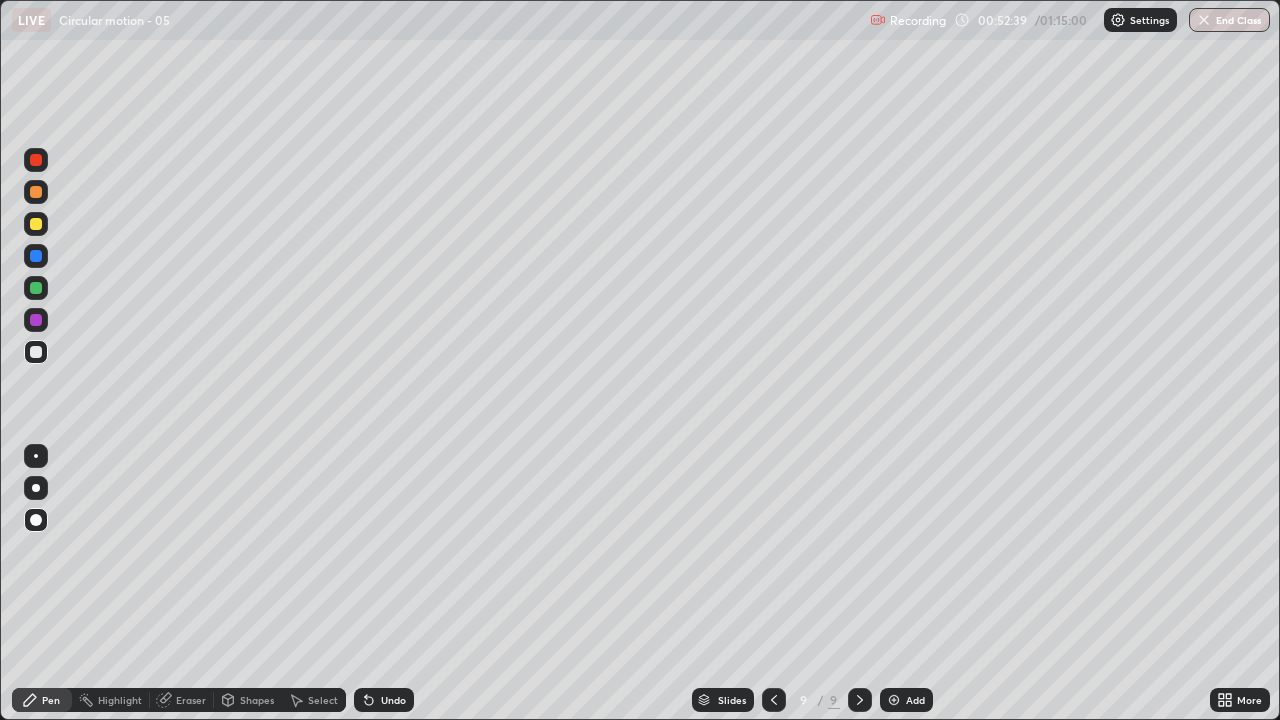click on "Undo" at bounding box center (393, 700) 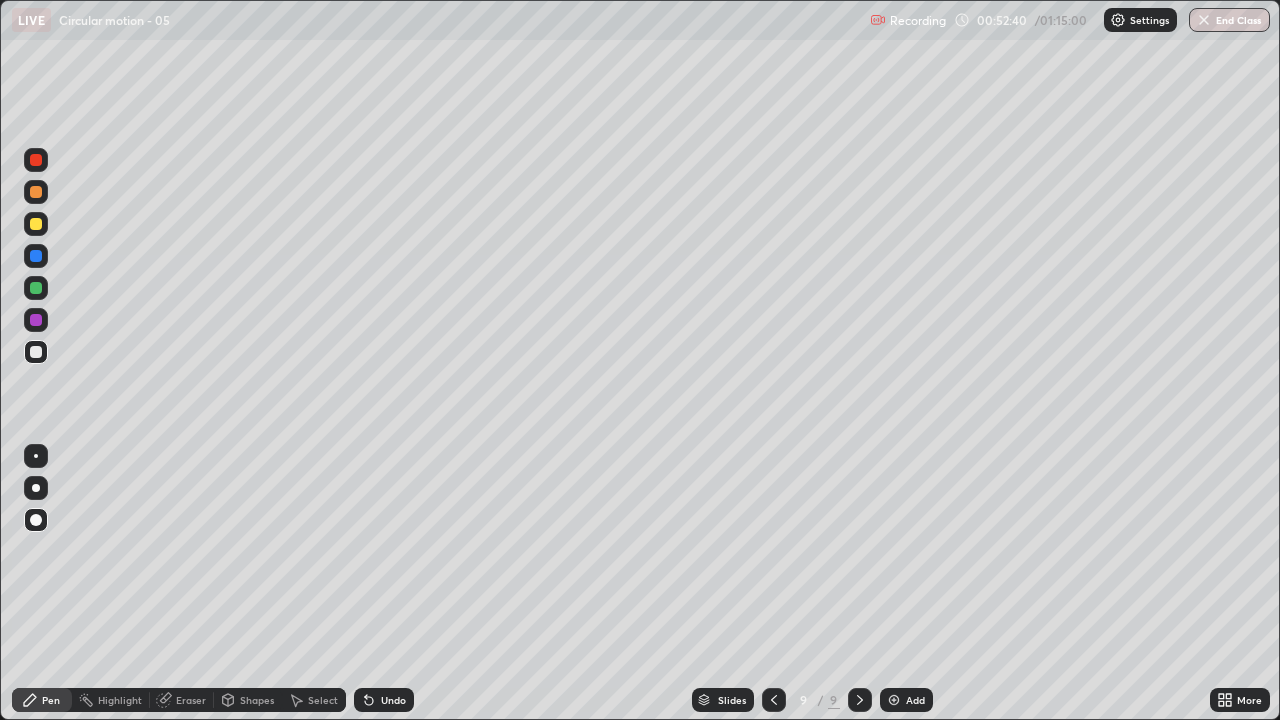 click on "Undo" at bounding box center (393, 700) 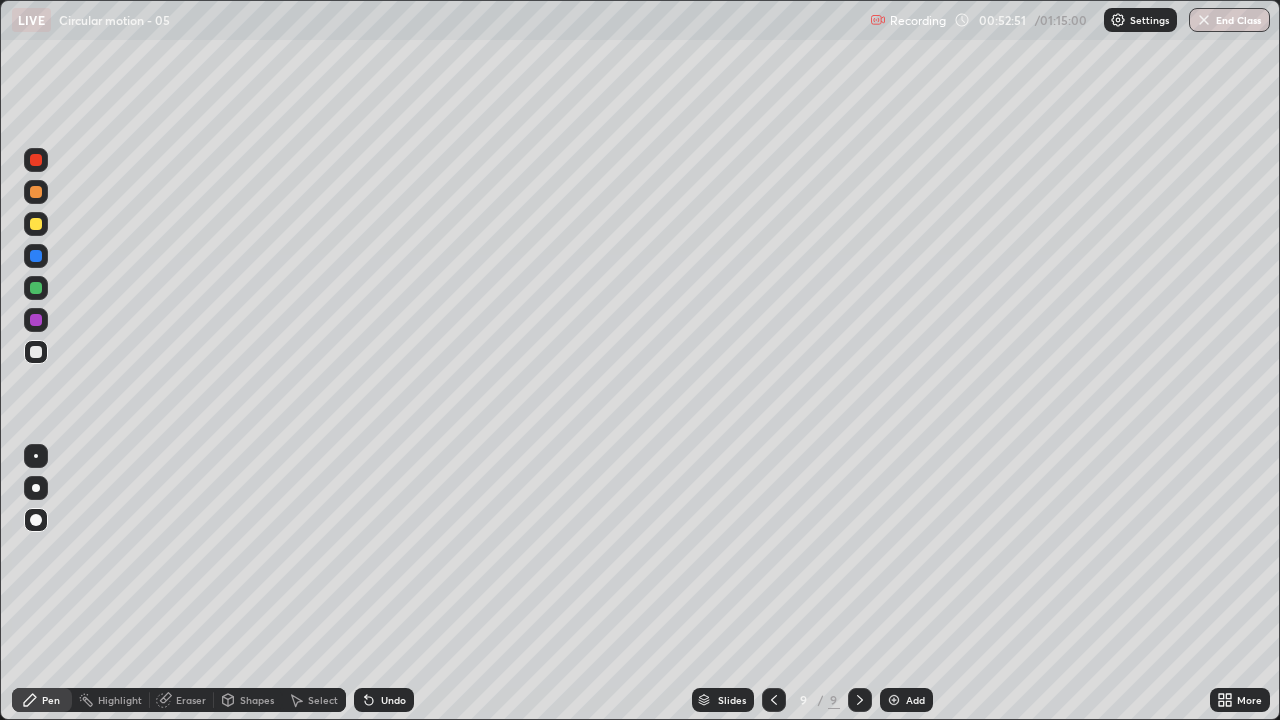 click at bounding box center (36, 224) 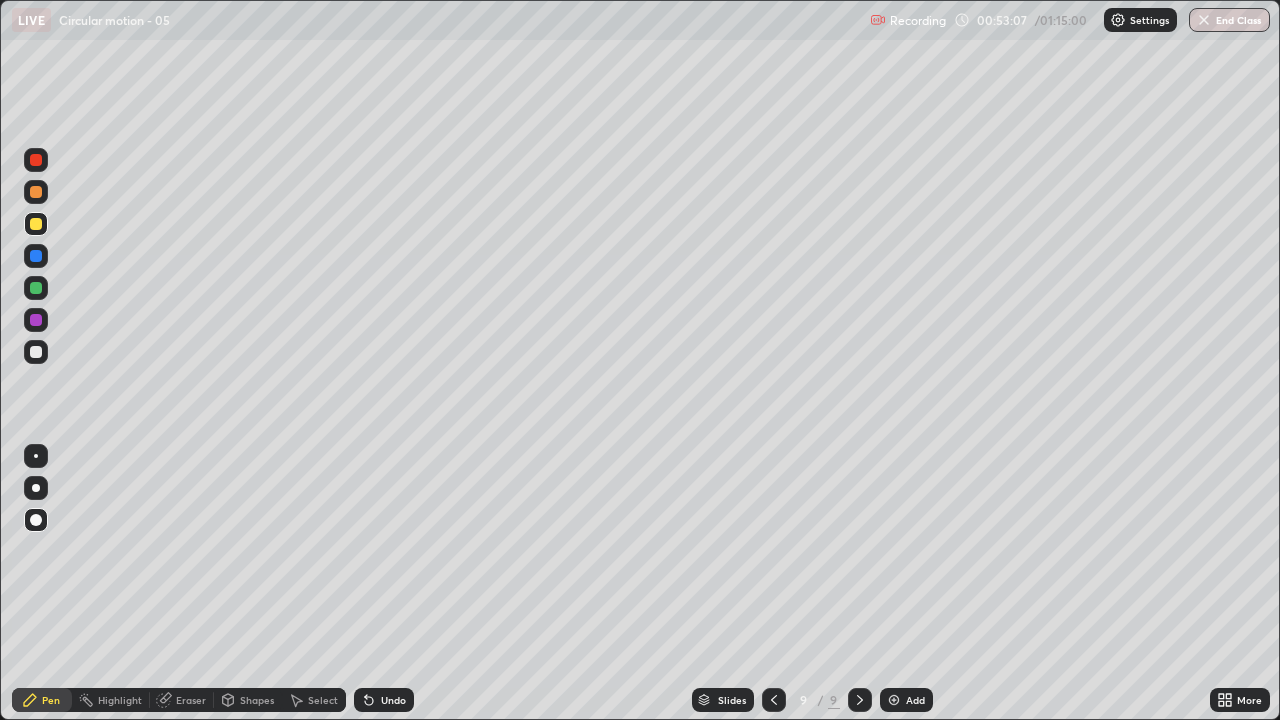 click on "Undo" at bounding box center [393, 700] 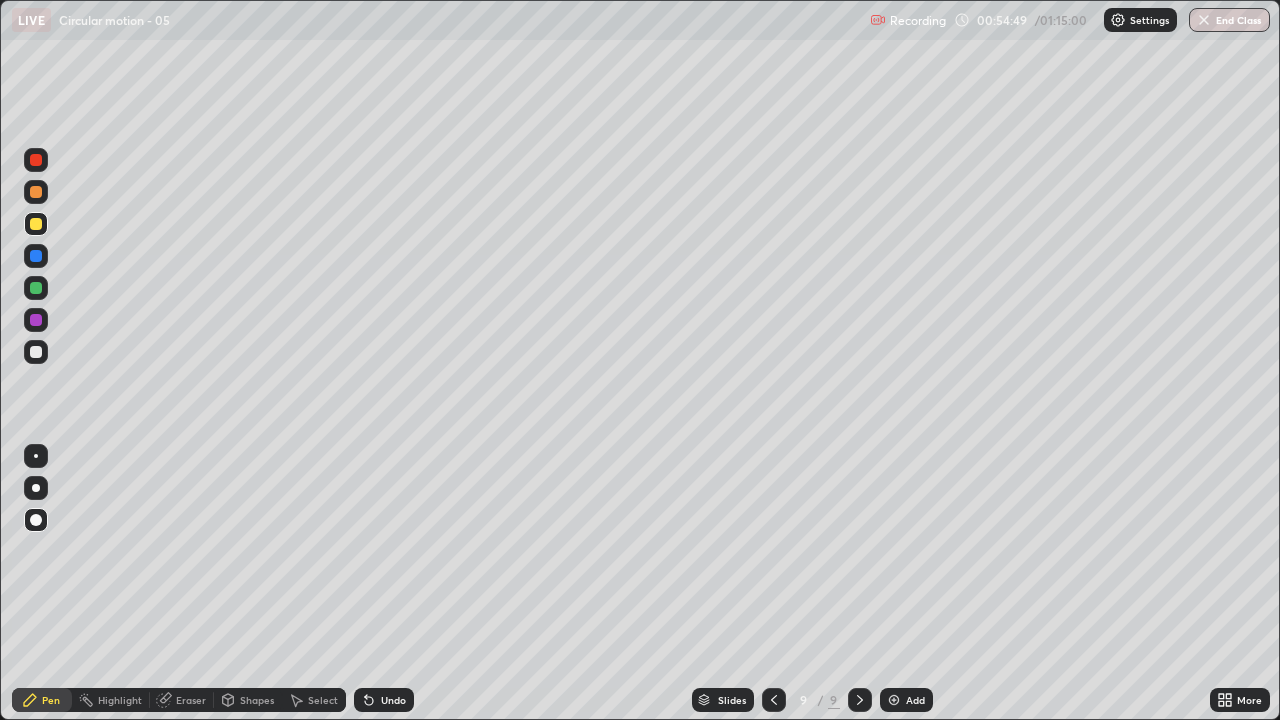 click at bounding box center (36, 288) 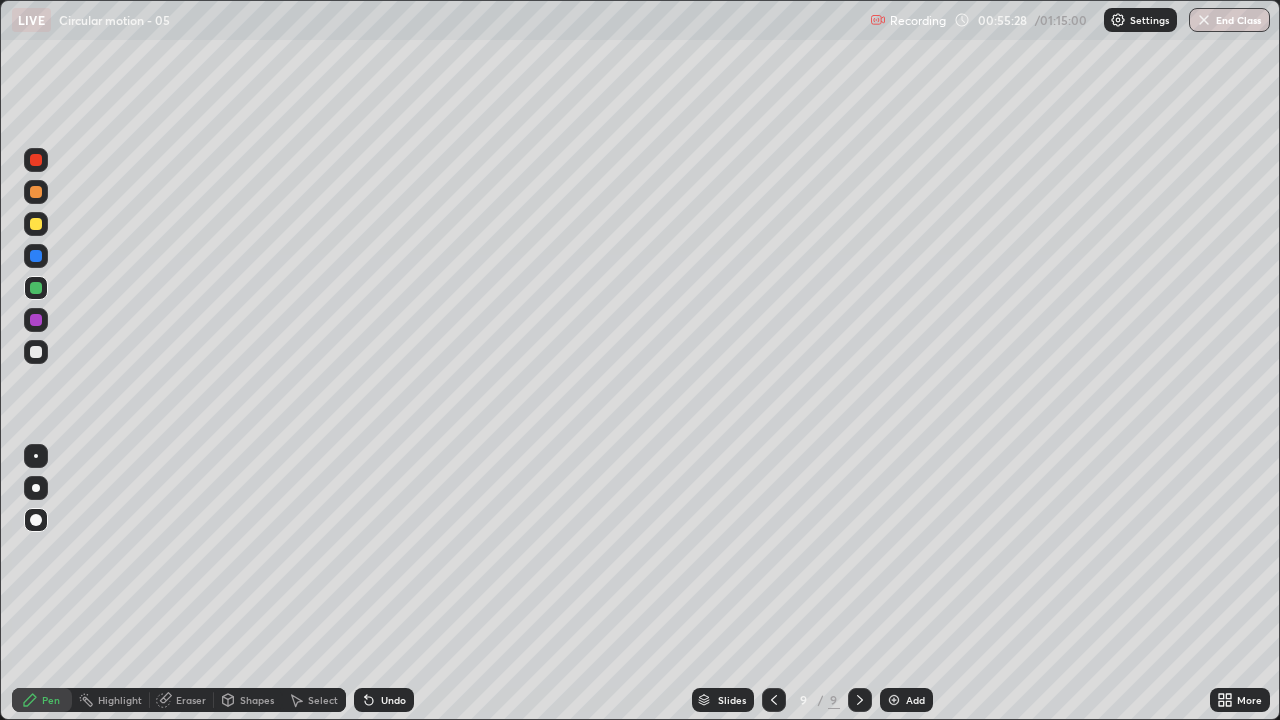 click on "Undo" at bounding box center [393, 700] 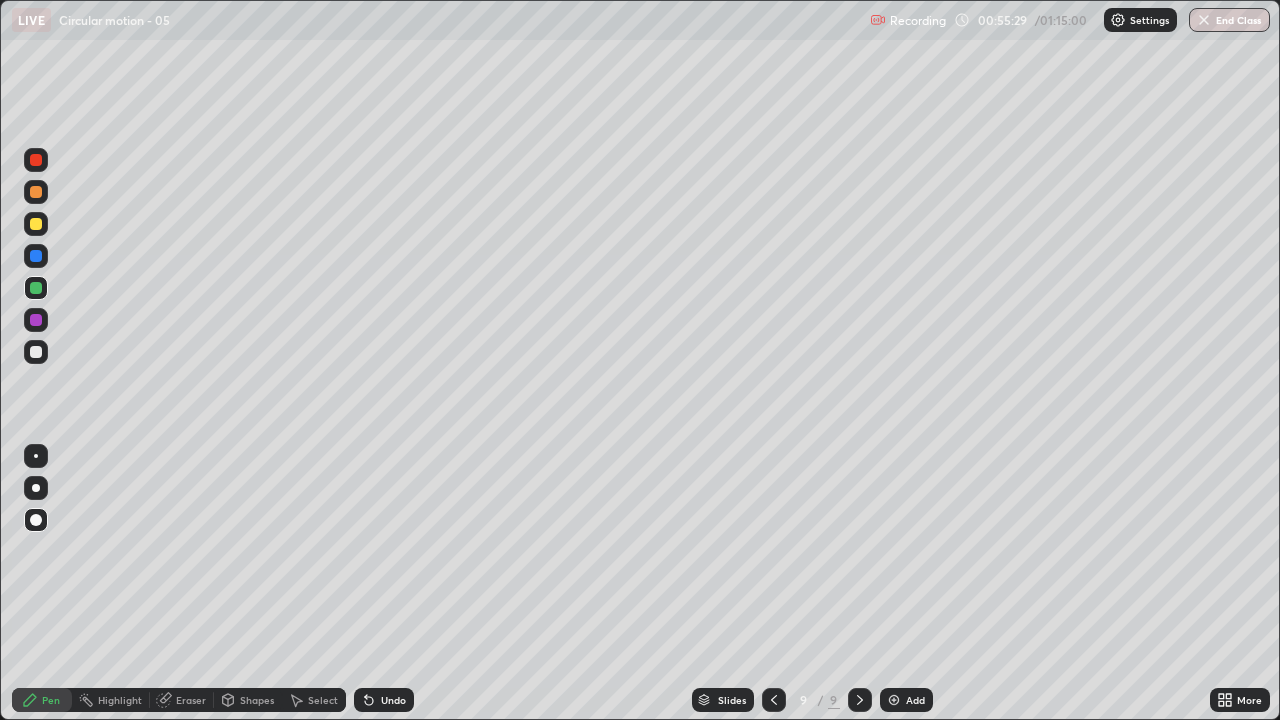 click on "Undo" at bounding box center (384, 700) 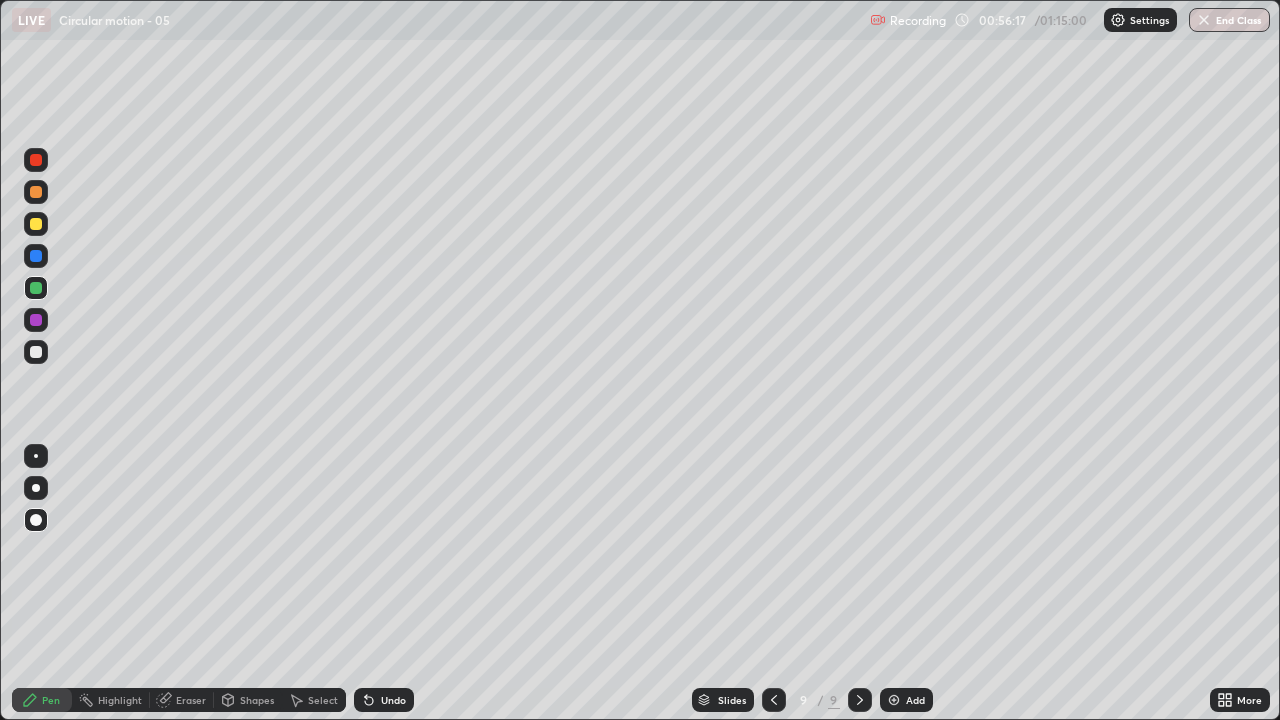 click on "Eraser" at bounding box center (191, 700) 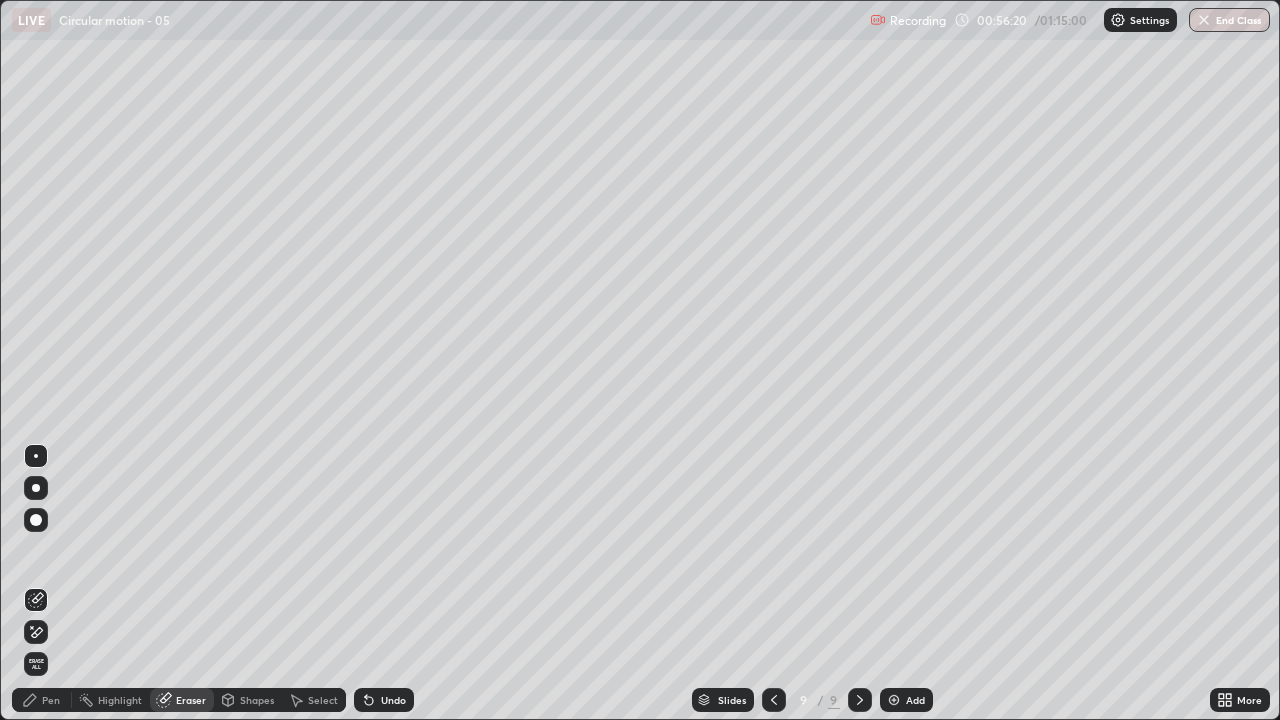 click on "Pen" at bounding box center [51, 700] 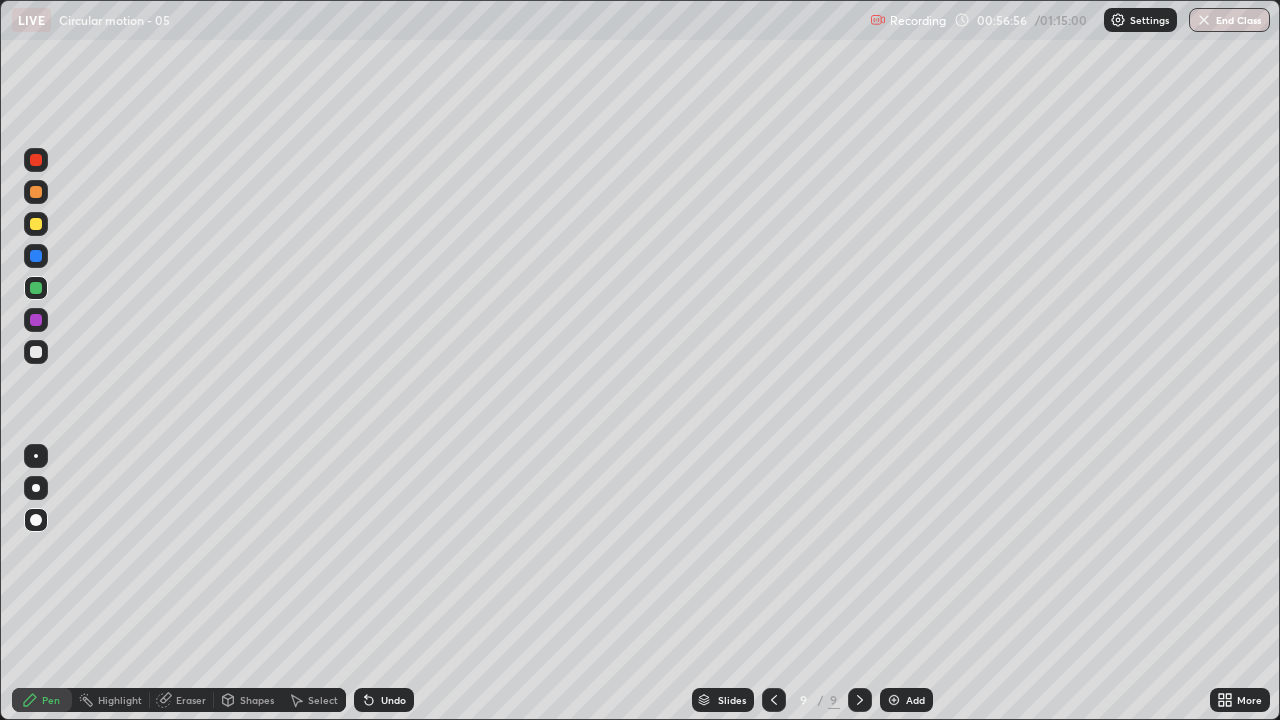 click at bounding box center [36, 352] 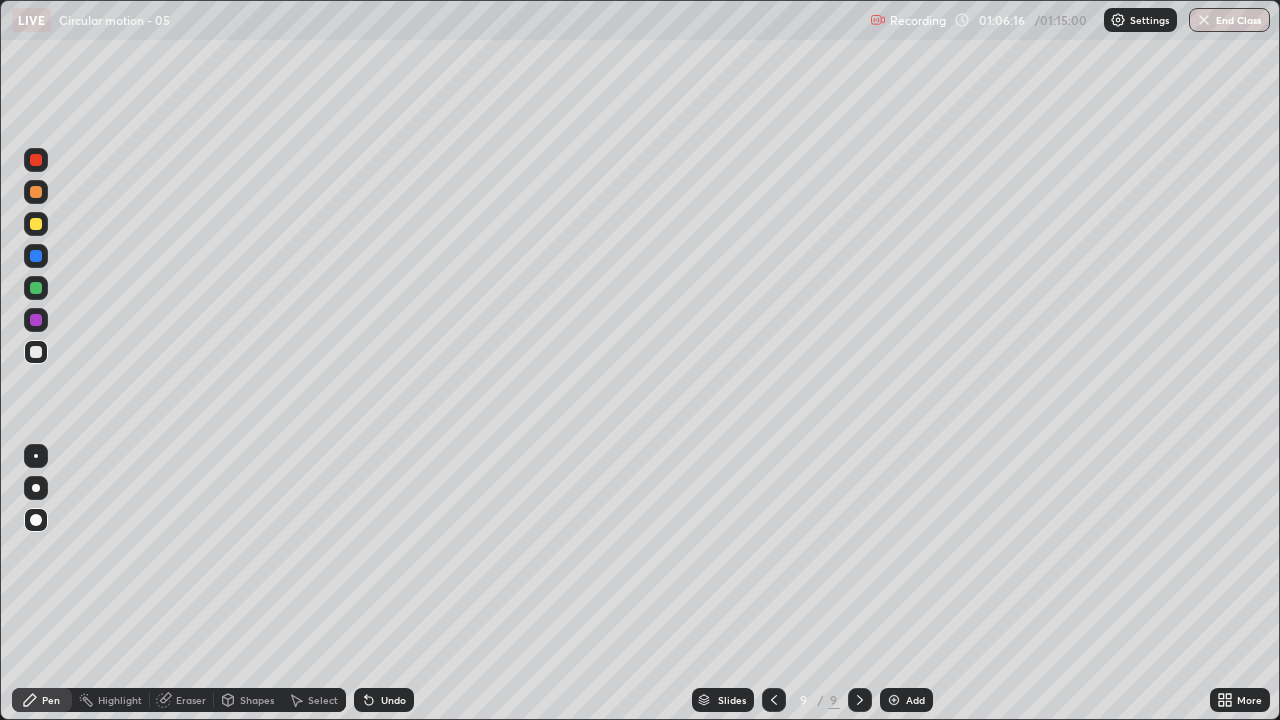 click on "End Class" at bounding box center [1229, 20] 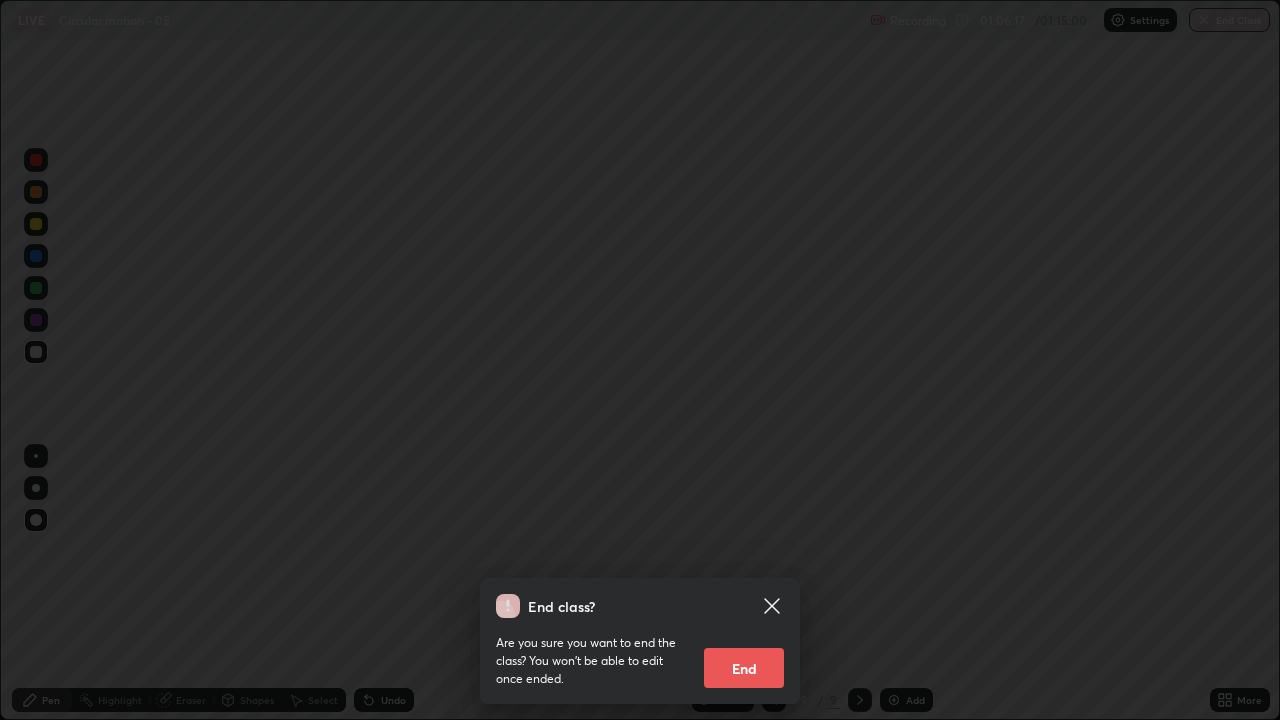 click on "End" at bounding box center [744, 668] 